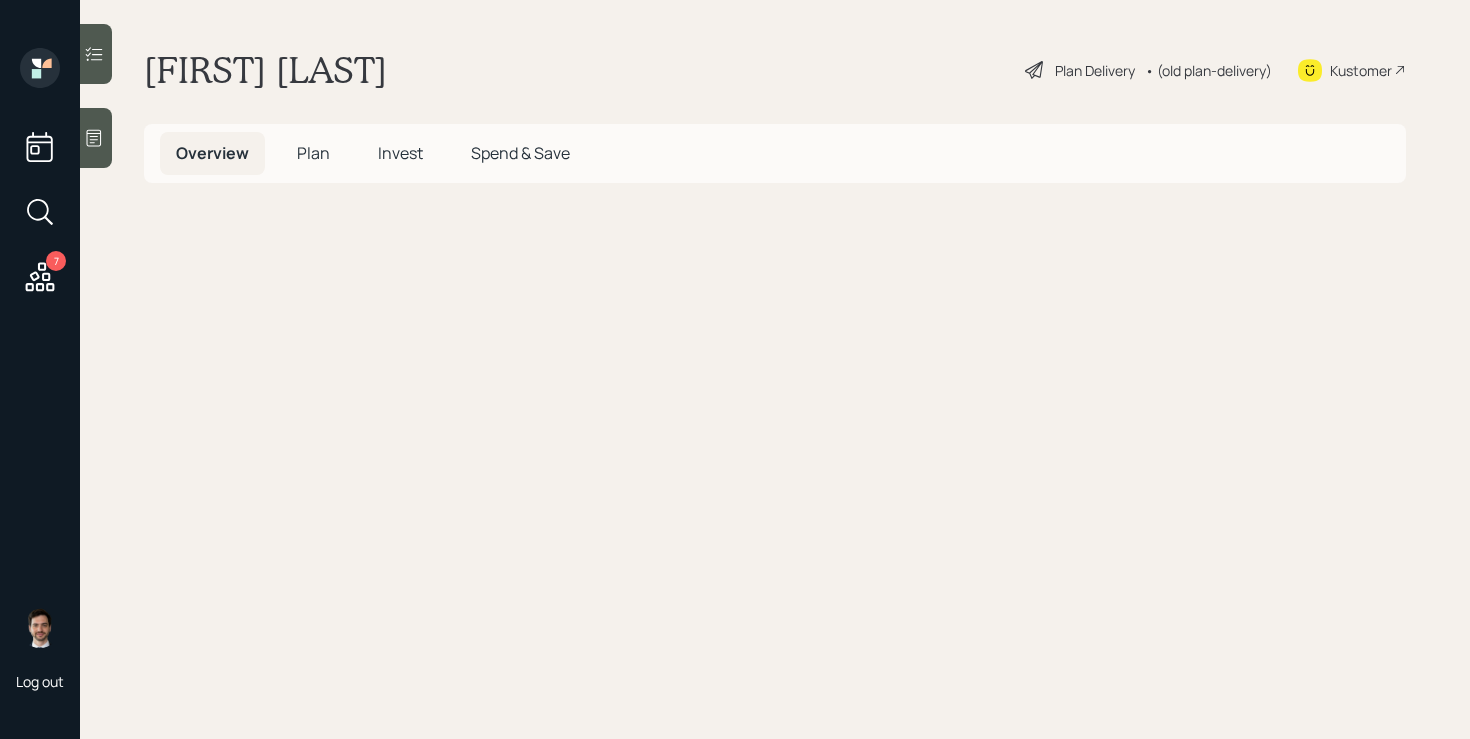 scroll, scrollTop: 0, scrollLeft: 0, axis: both 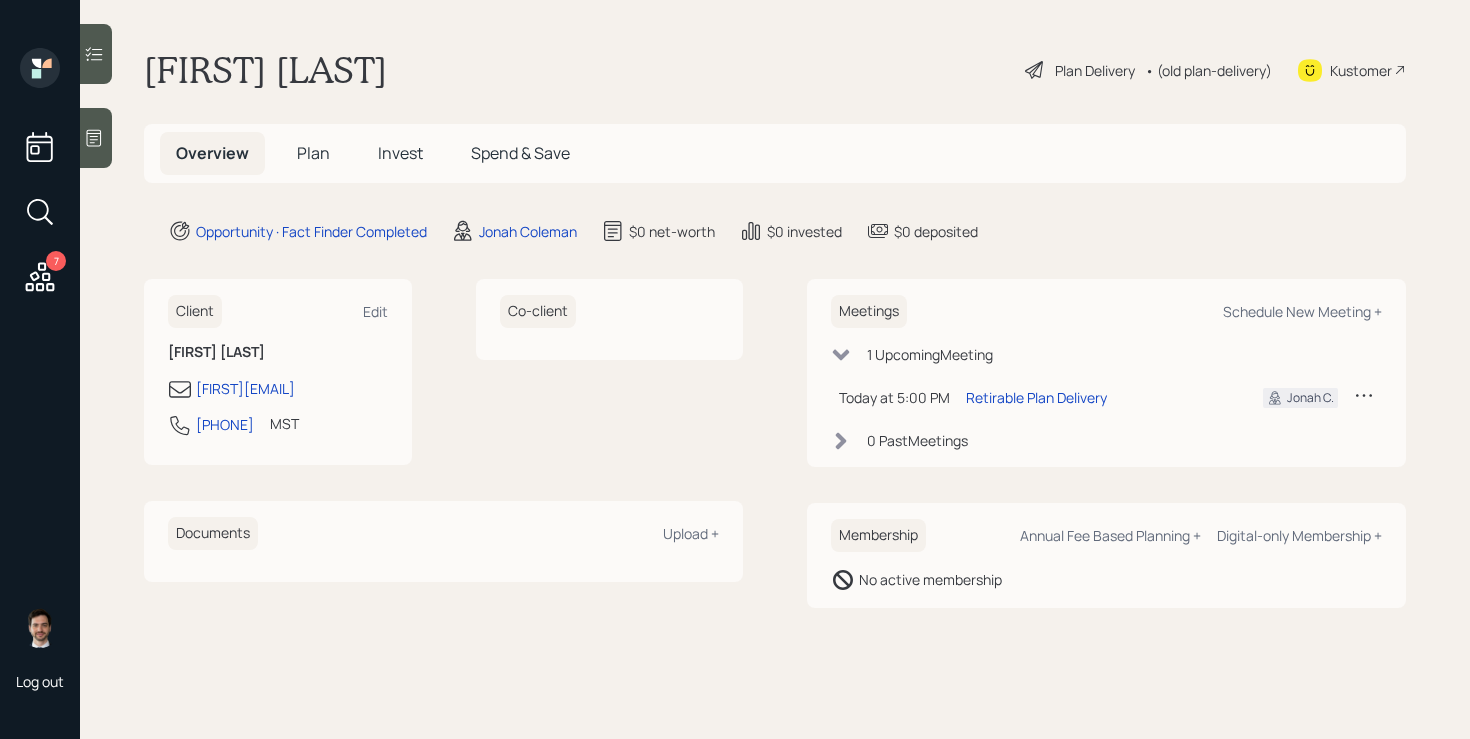 click on "Plan" at bounding box center [313, 153] 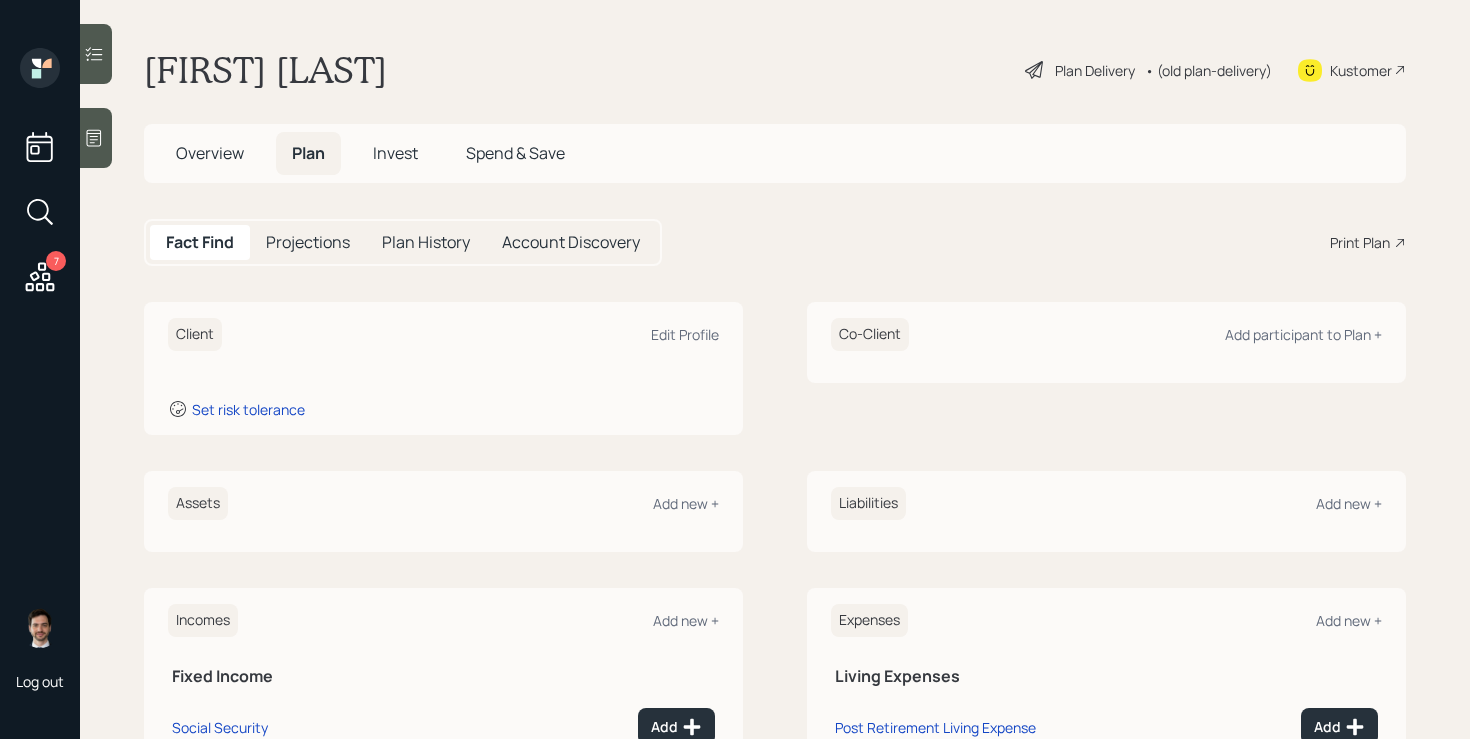 click on "Plan" at bounding box center (308, 153) 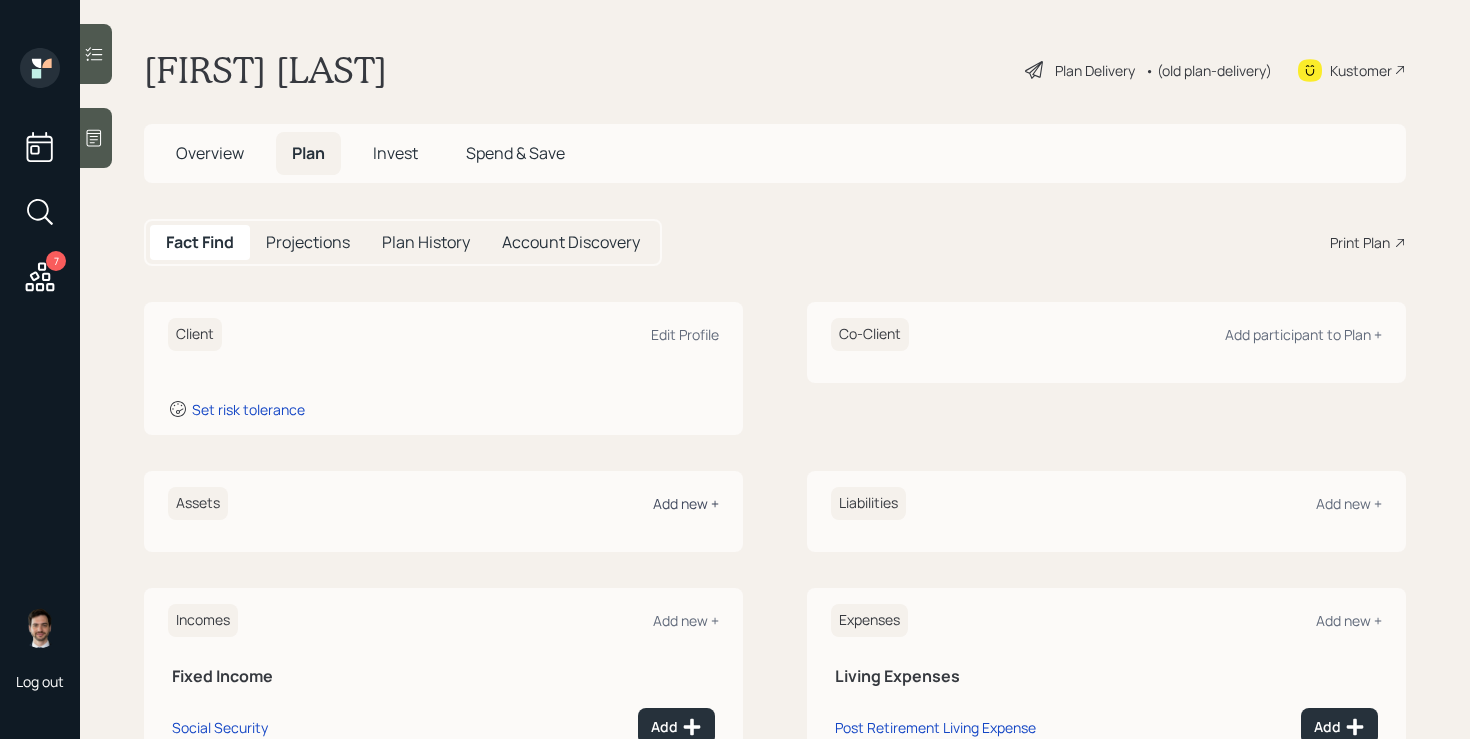 click on "Add new +" at bounding box center (686, 503) 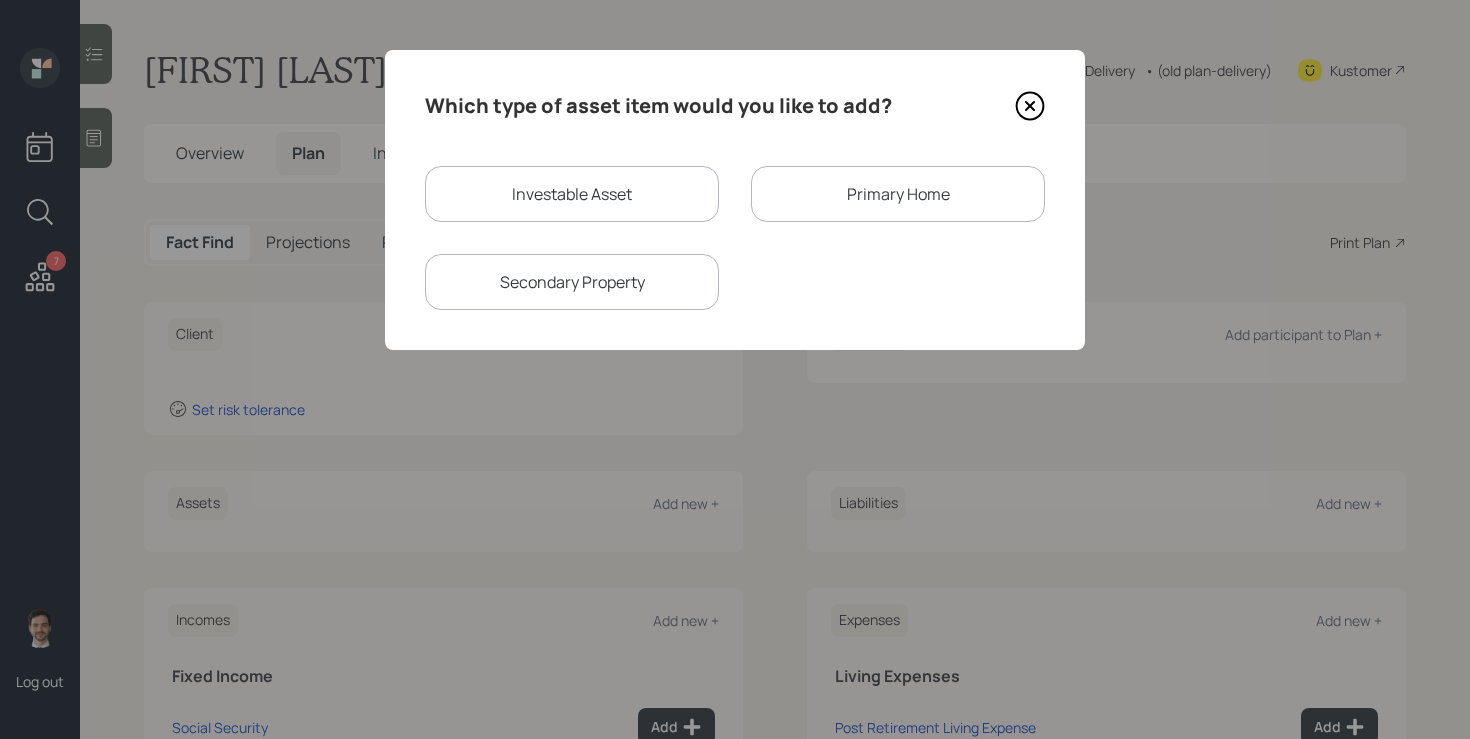 click 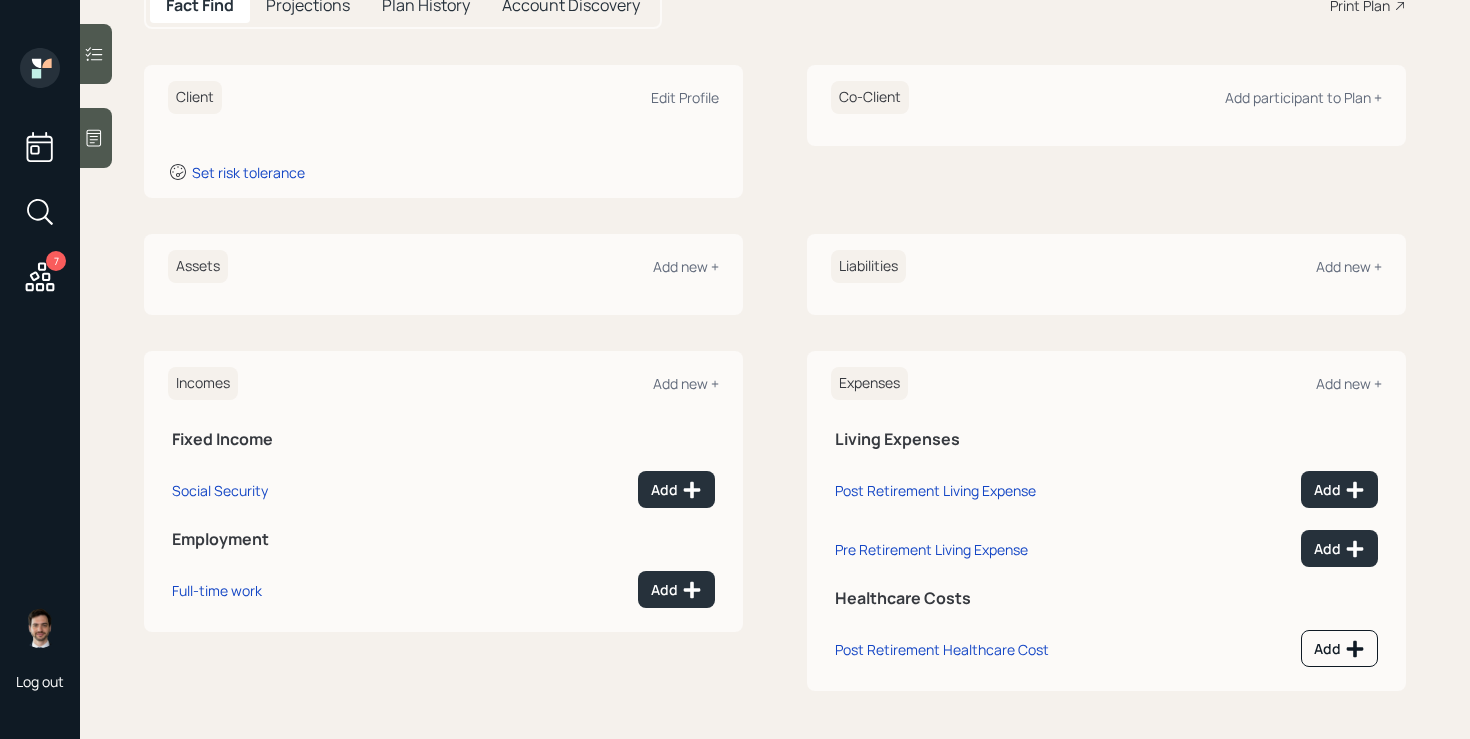 scroll, scrollTop: 0, scrollLeft: 0, axis: both 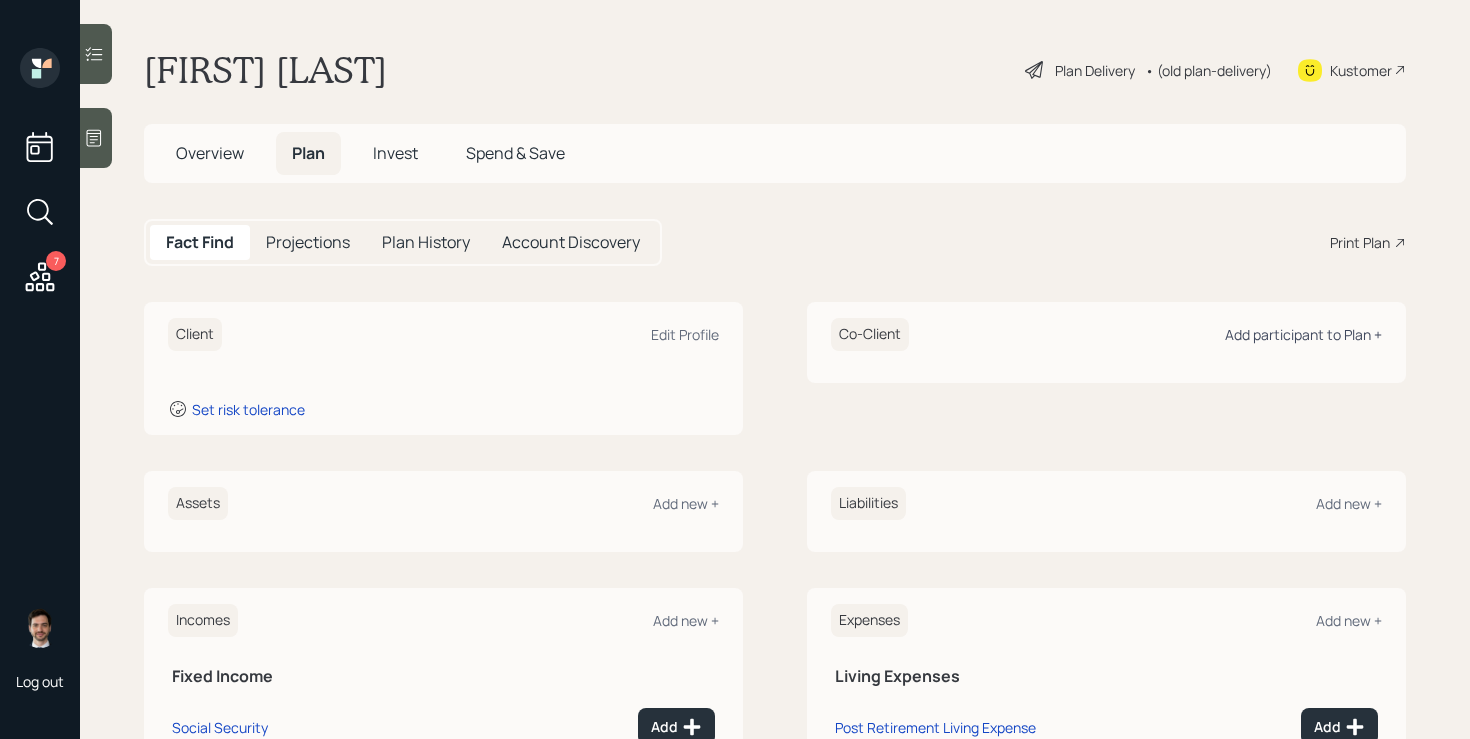 click on "Add participant to Plan +" at bounding box center (1303, 334) 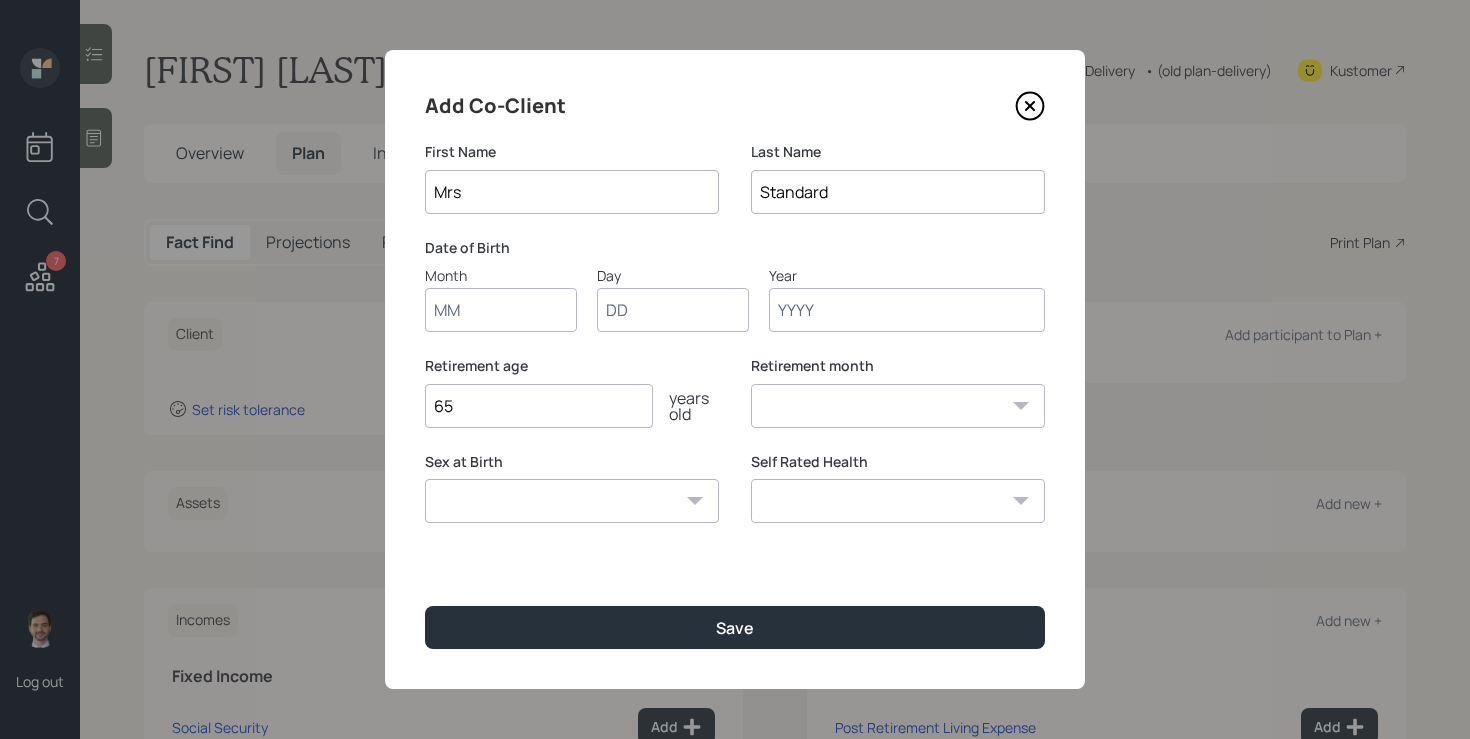 type on "Mrs" 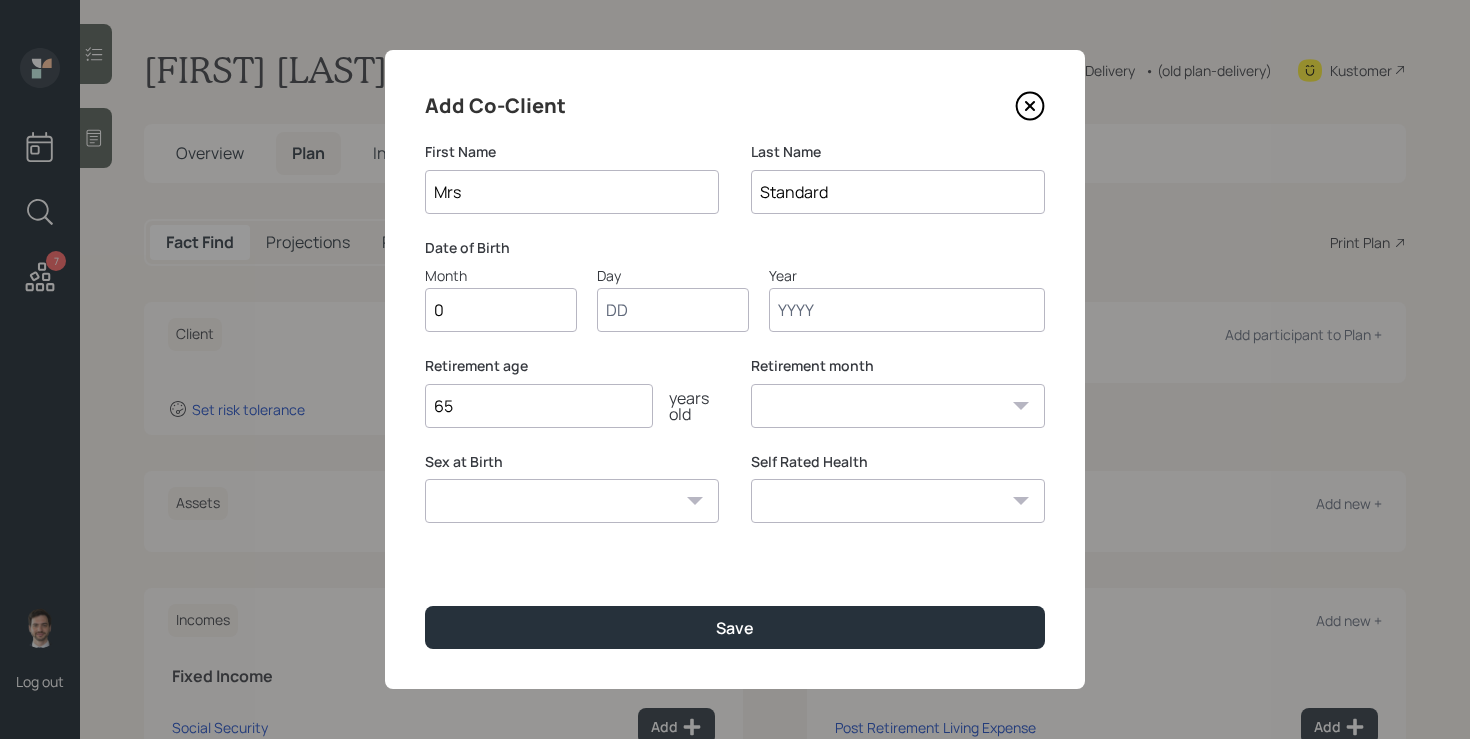 type on "01" 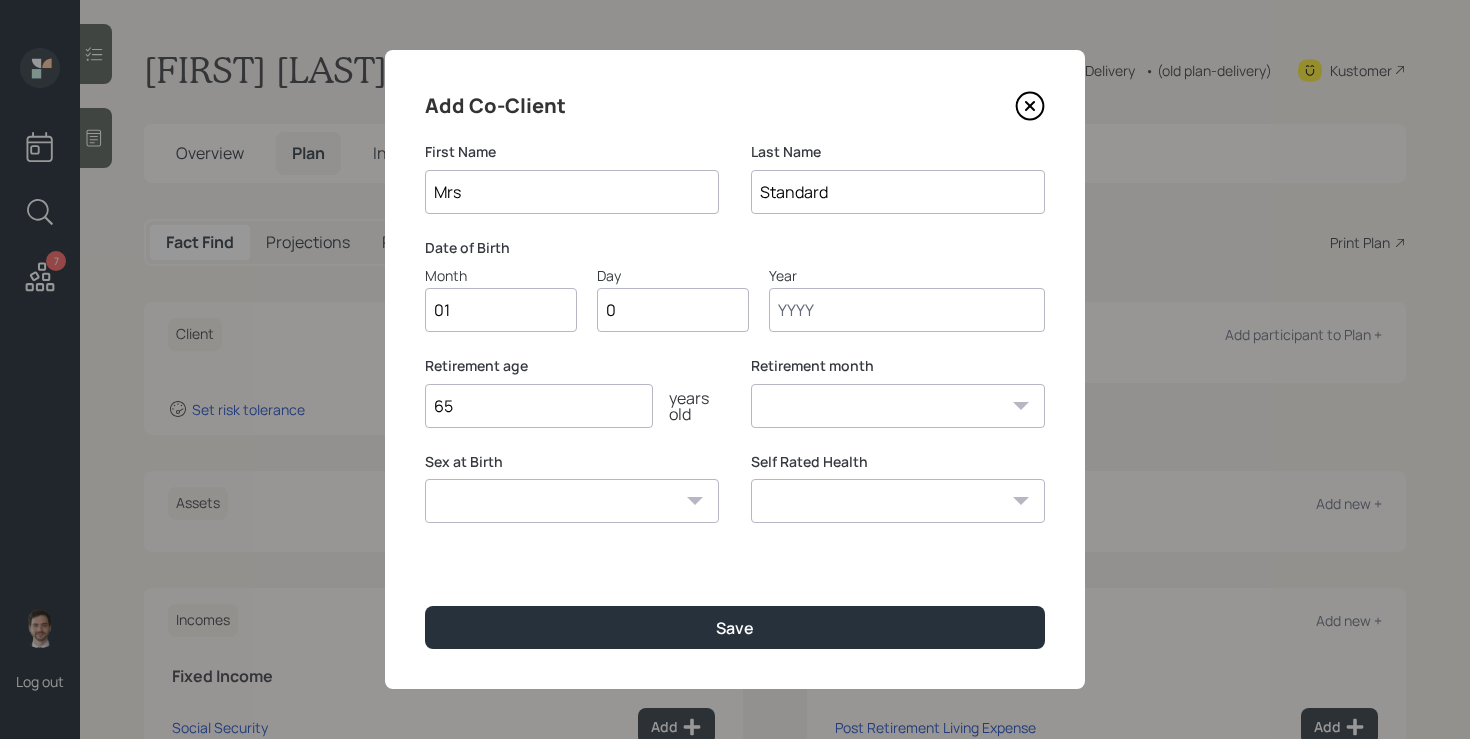 type on "01" 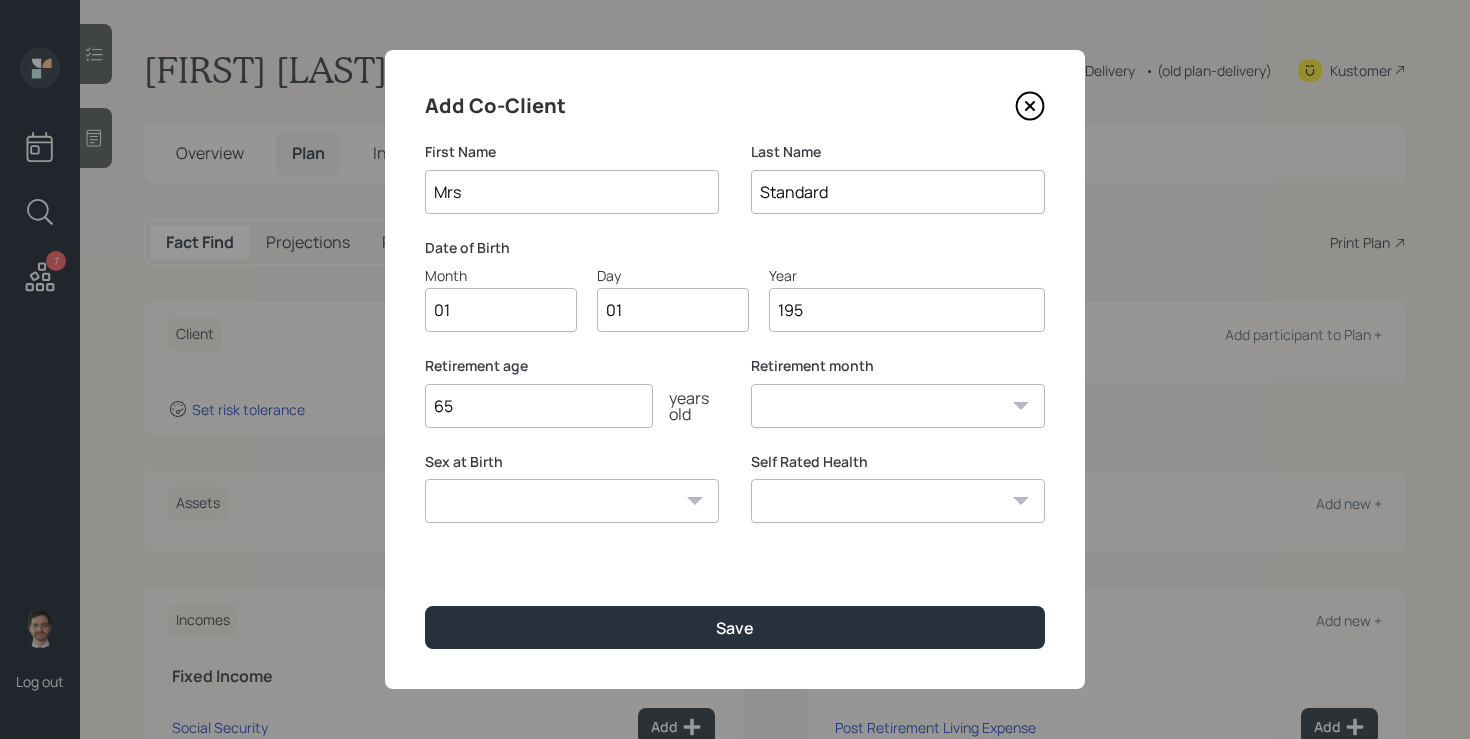 type on "1950" 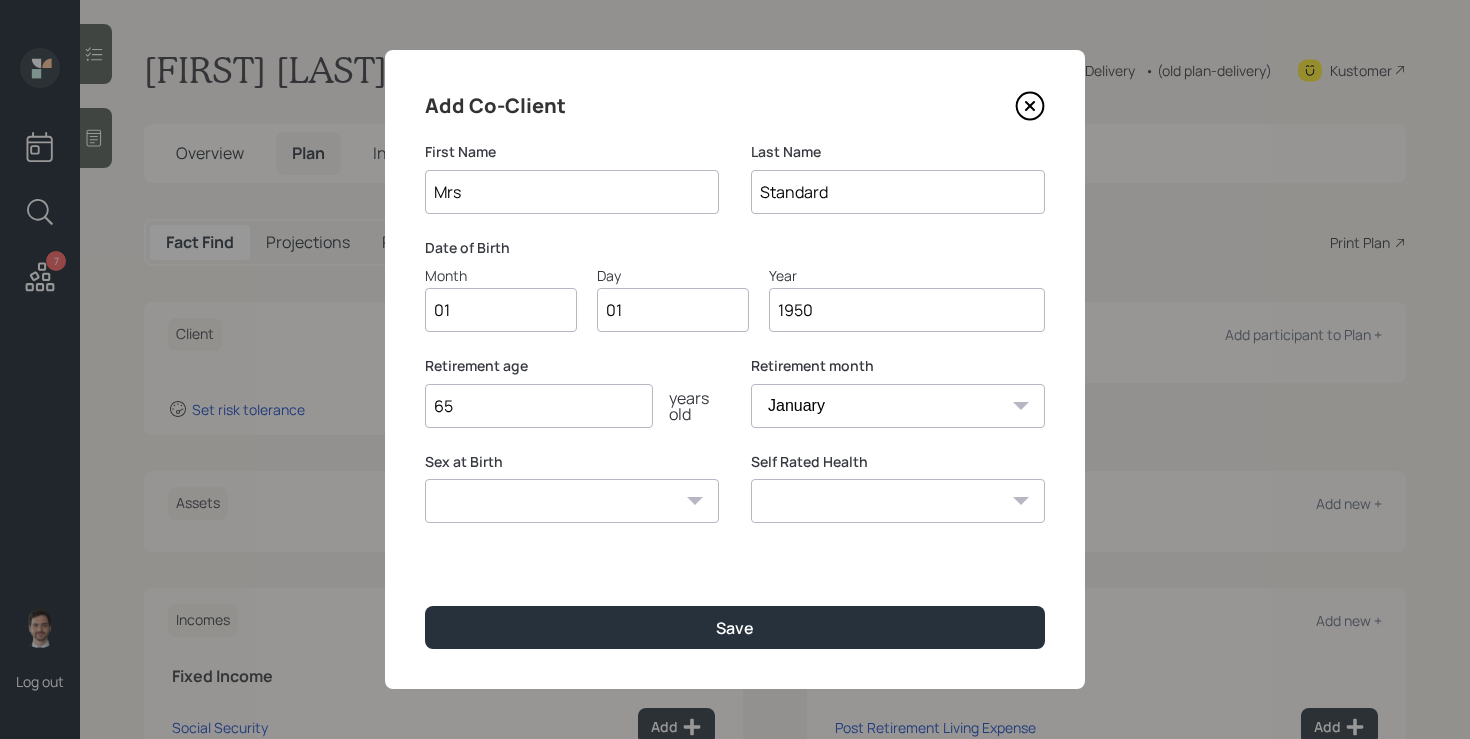type on "1950" 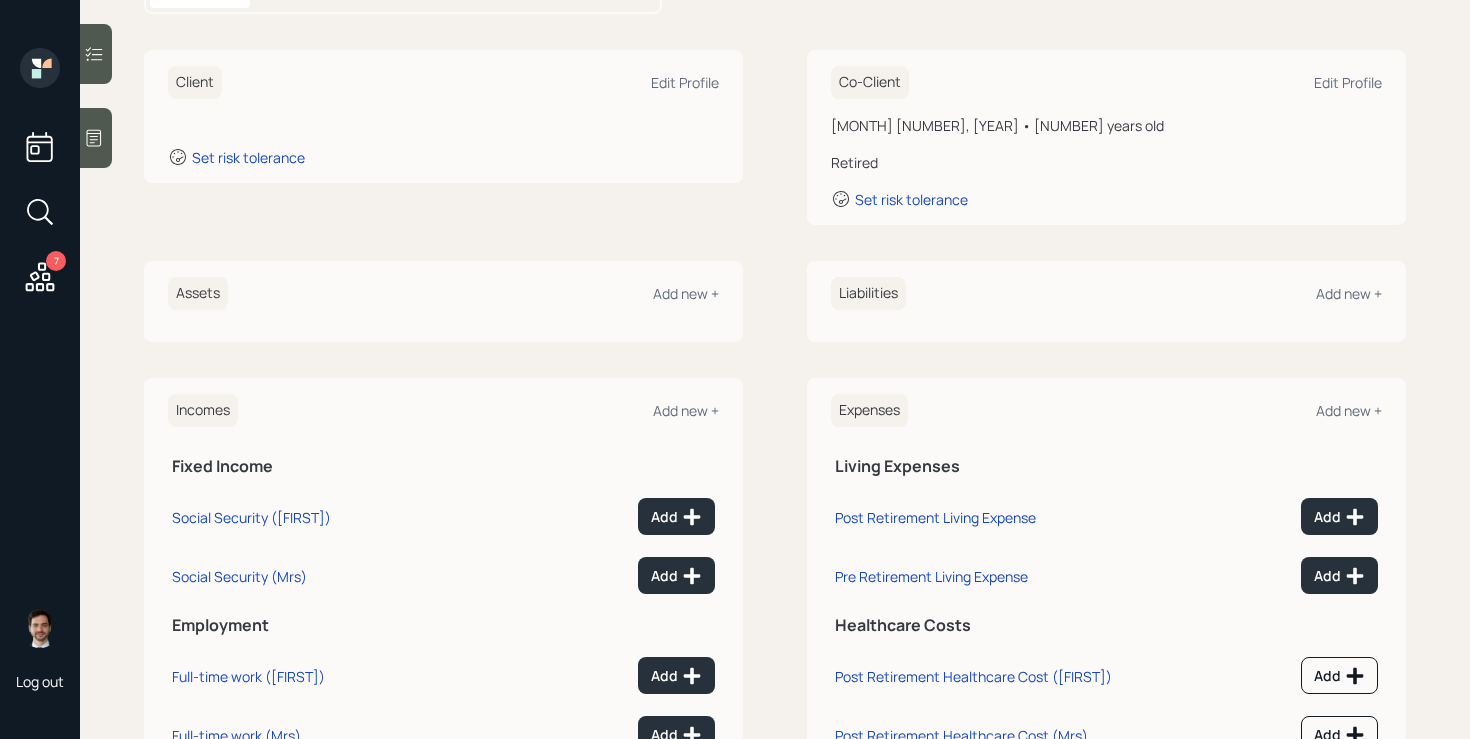 scroll, scrollTop: 338, scrollLeft: 0, axis: vertical 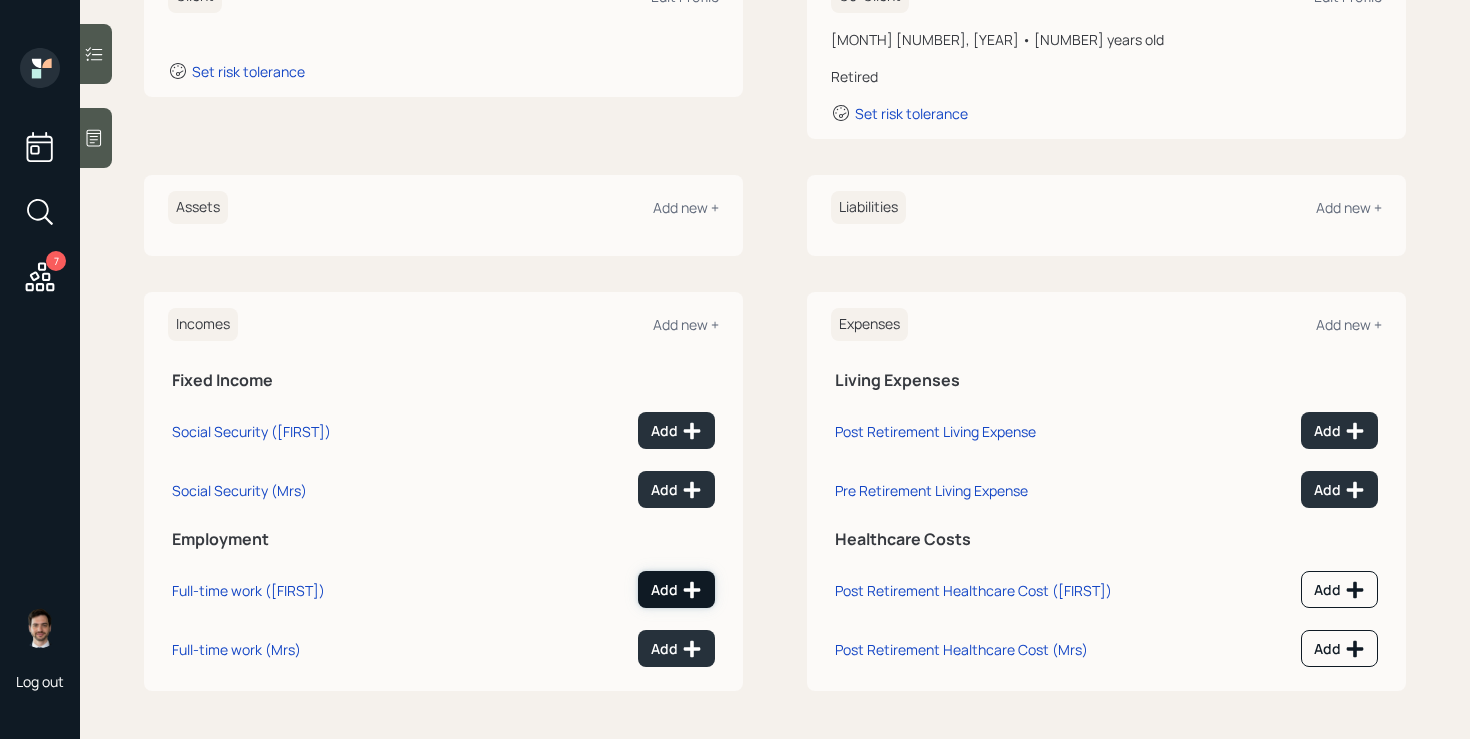 click on "Add" at bounding box center [676, 590] 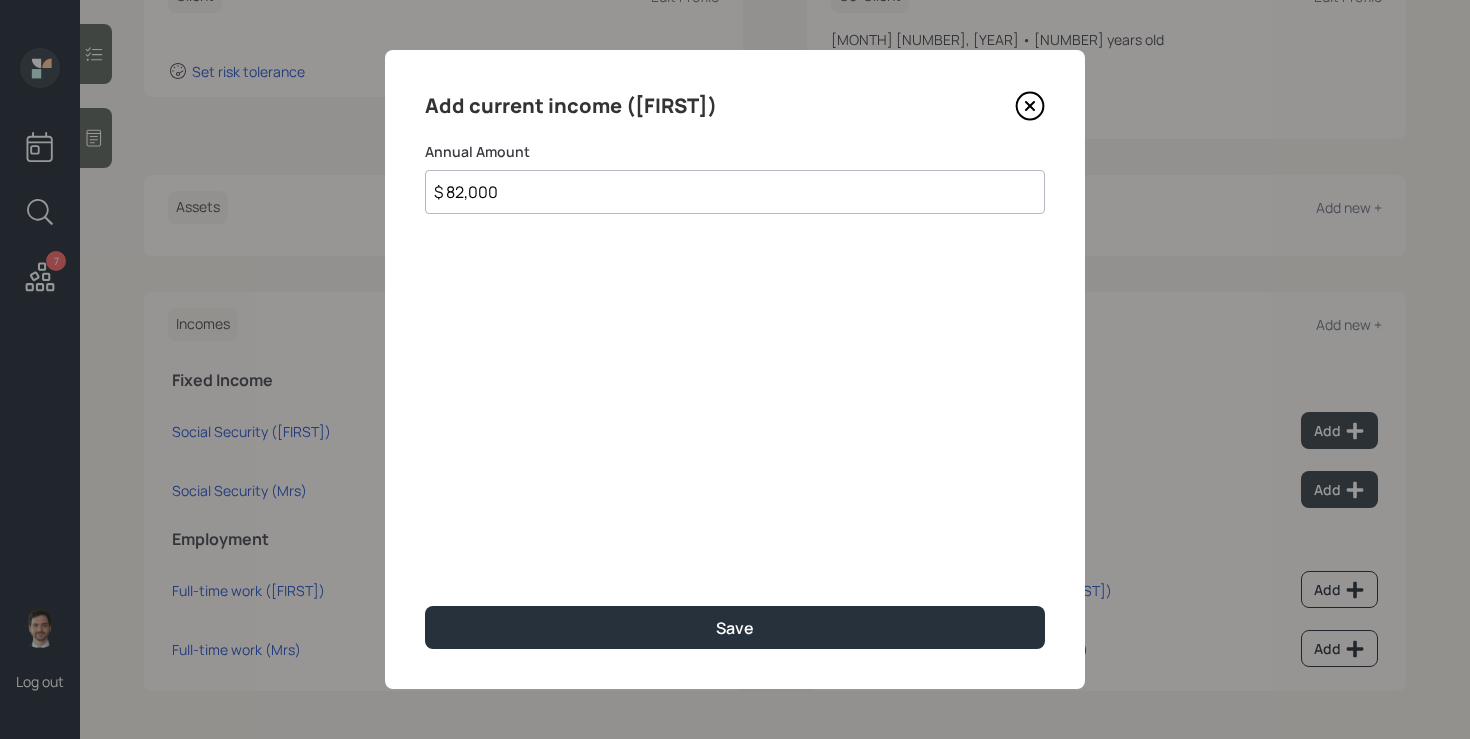 type on "$ 82,000" 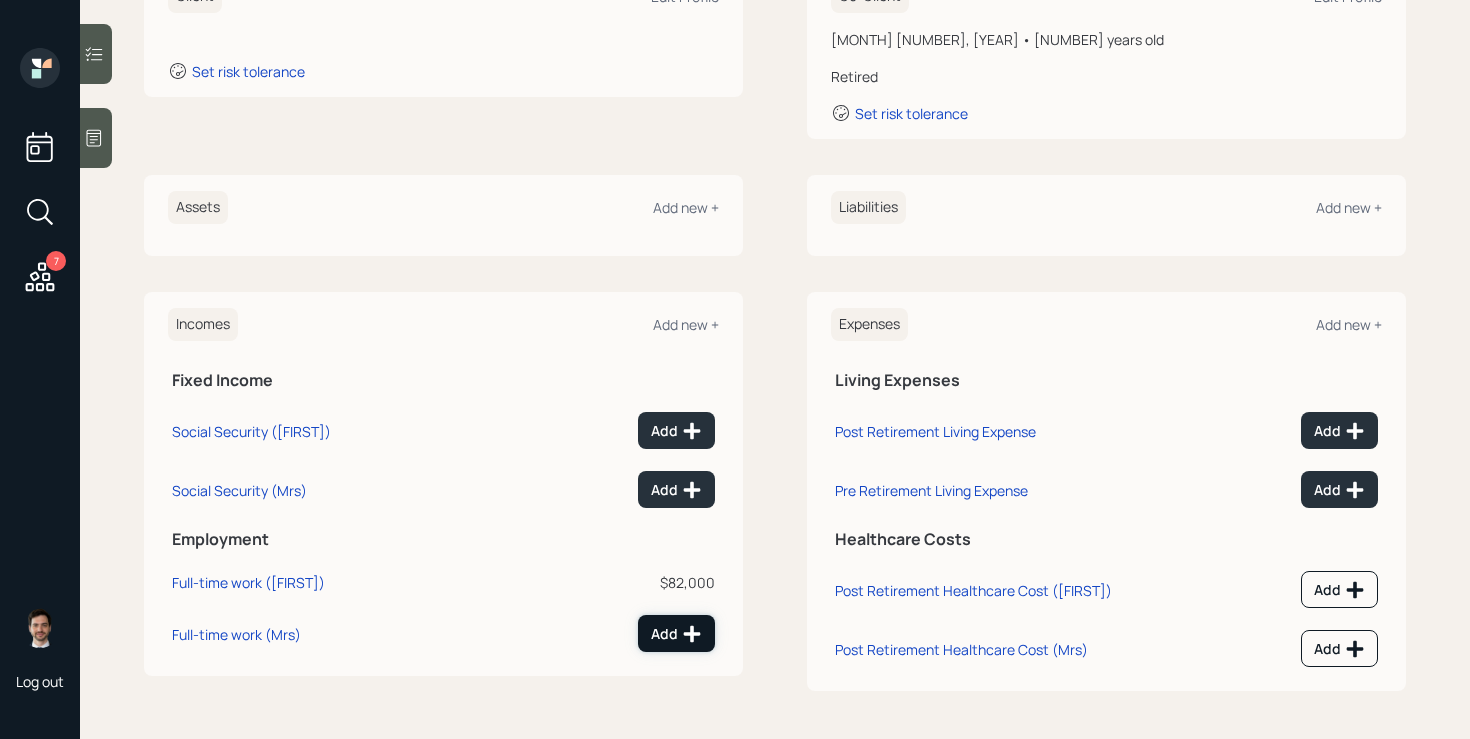 click on "Add" at bounding box center [676, 634] 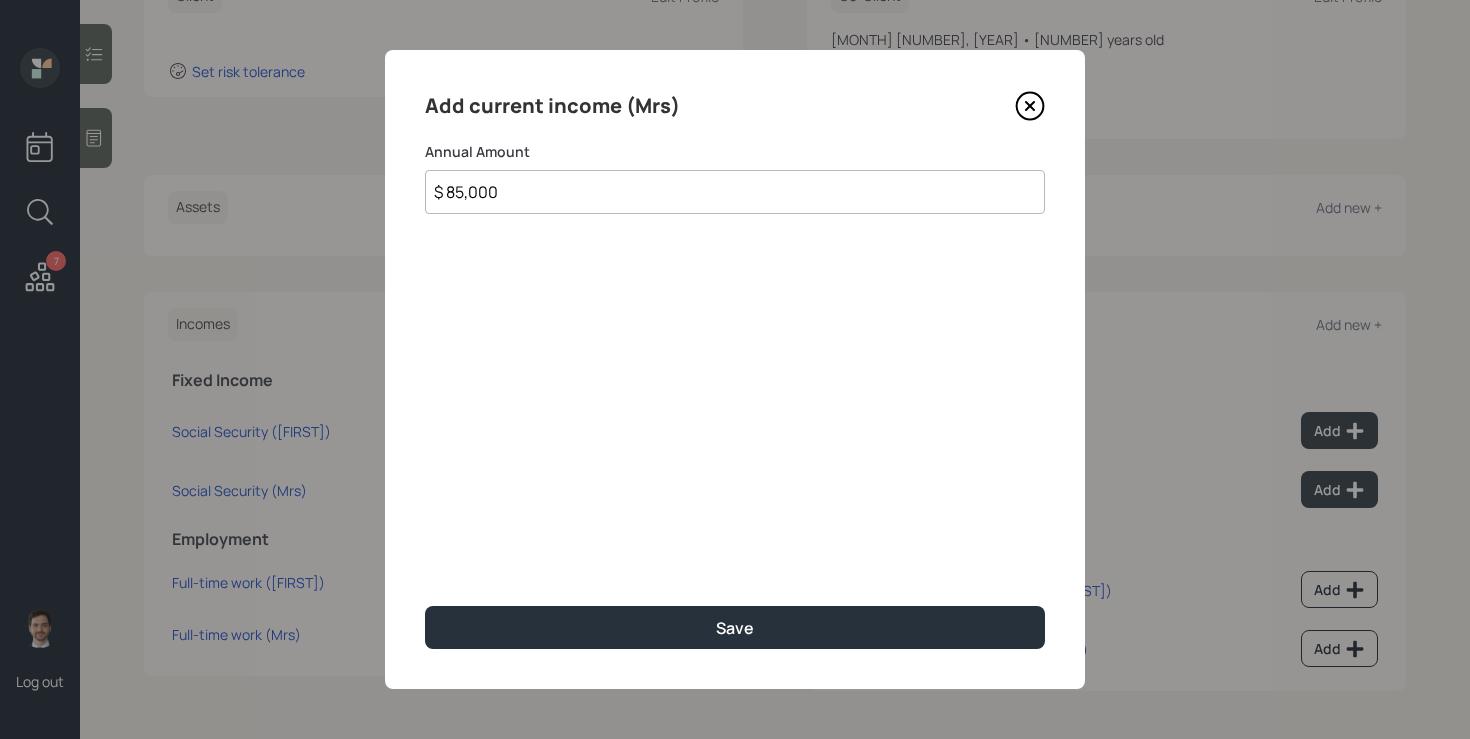type on "$ 85,000" 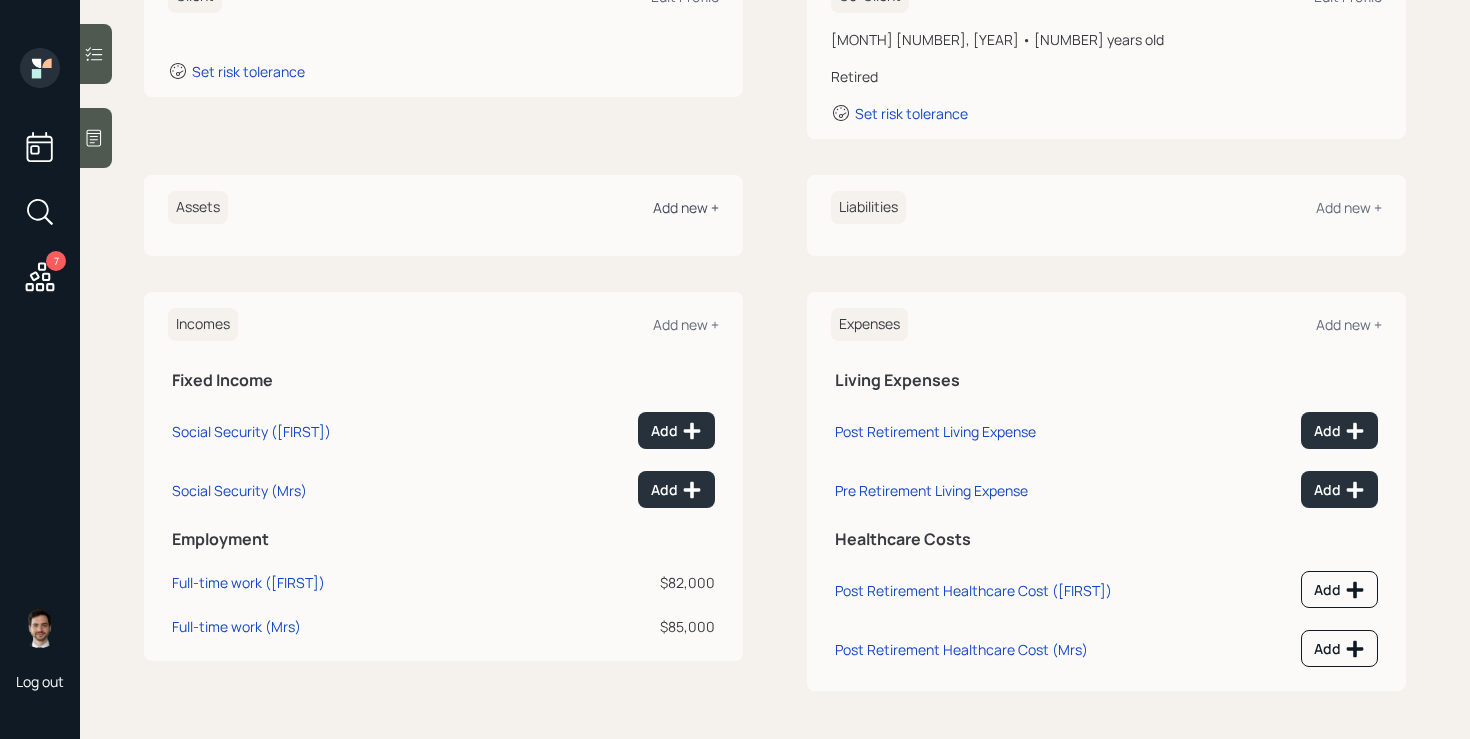 click on "Add new +" at bounding box center (686, 207) 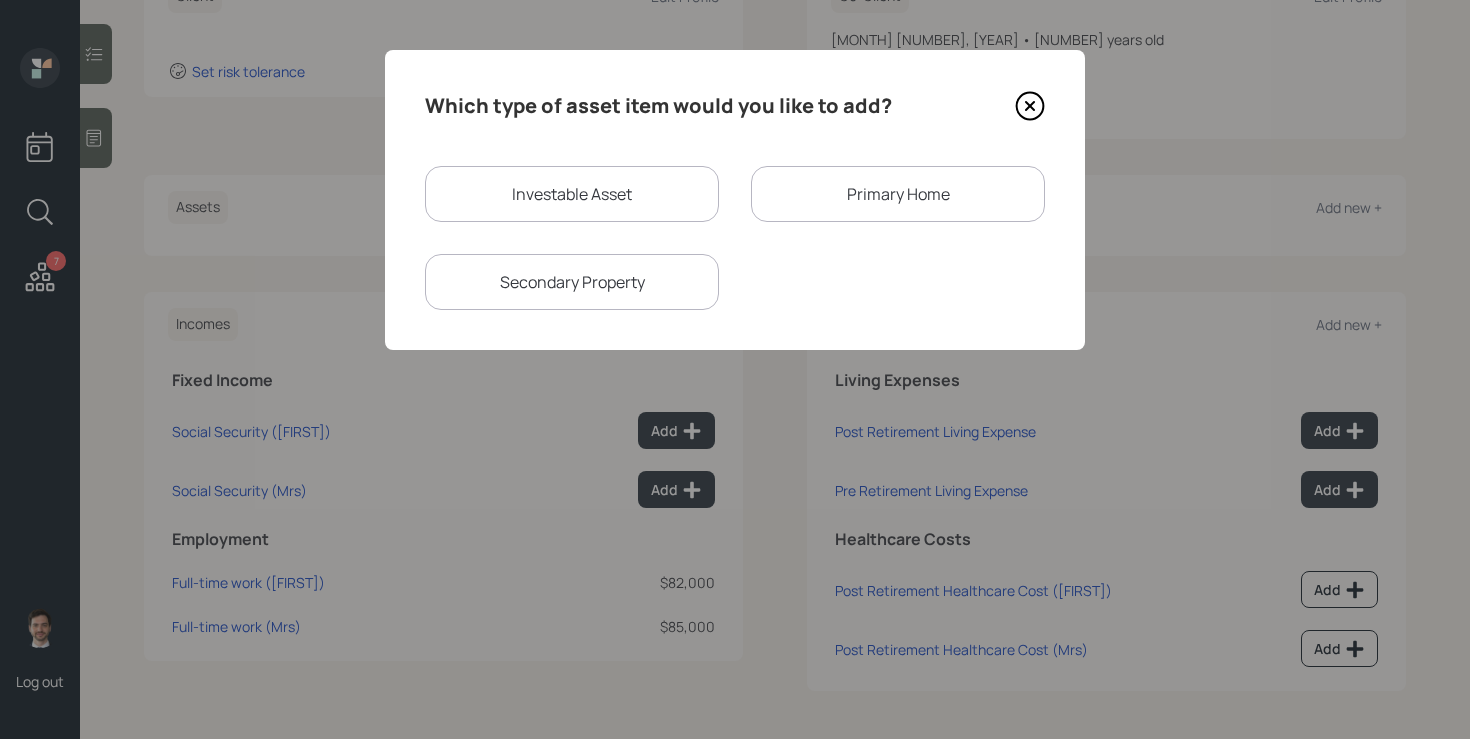 click on "Investable Asset" at bounding box center (572, 194) 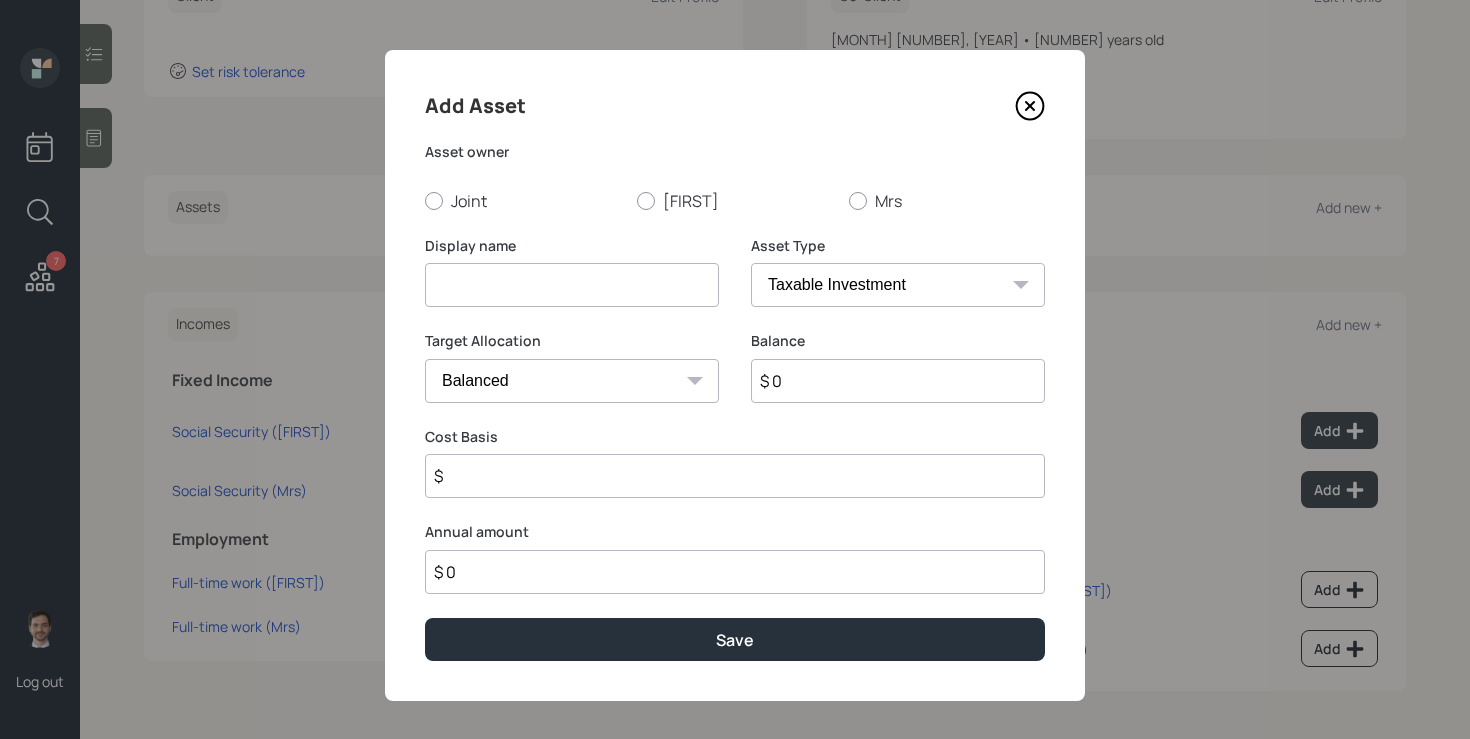 click at bounding box center (572, 285) 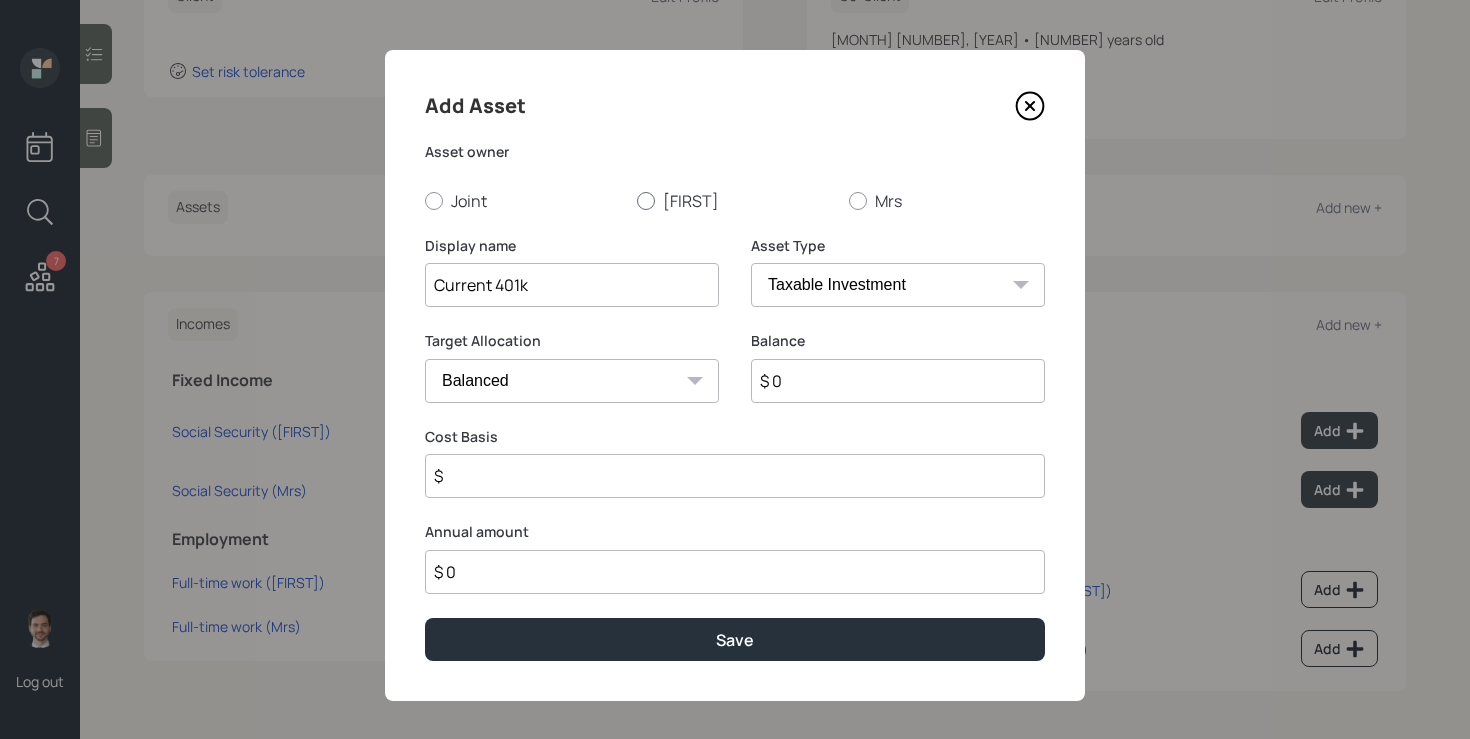 type on "Current 401k" 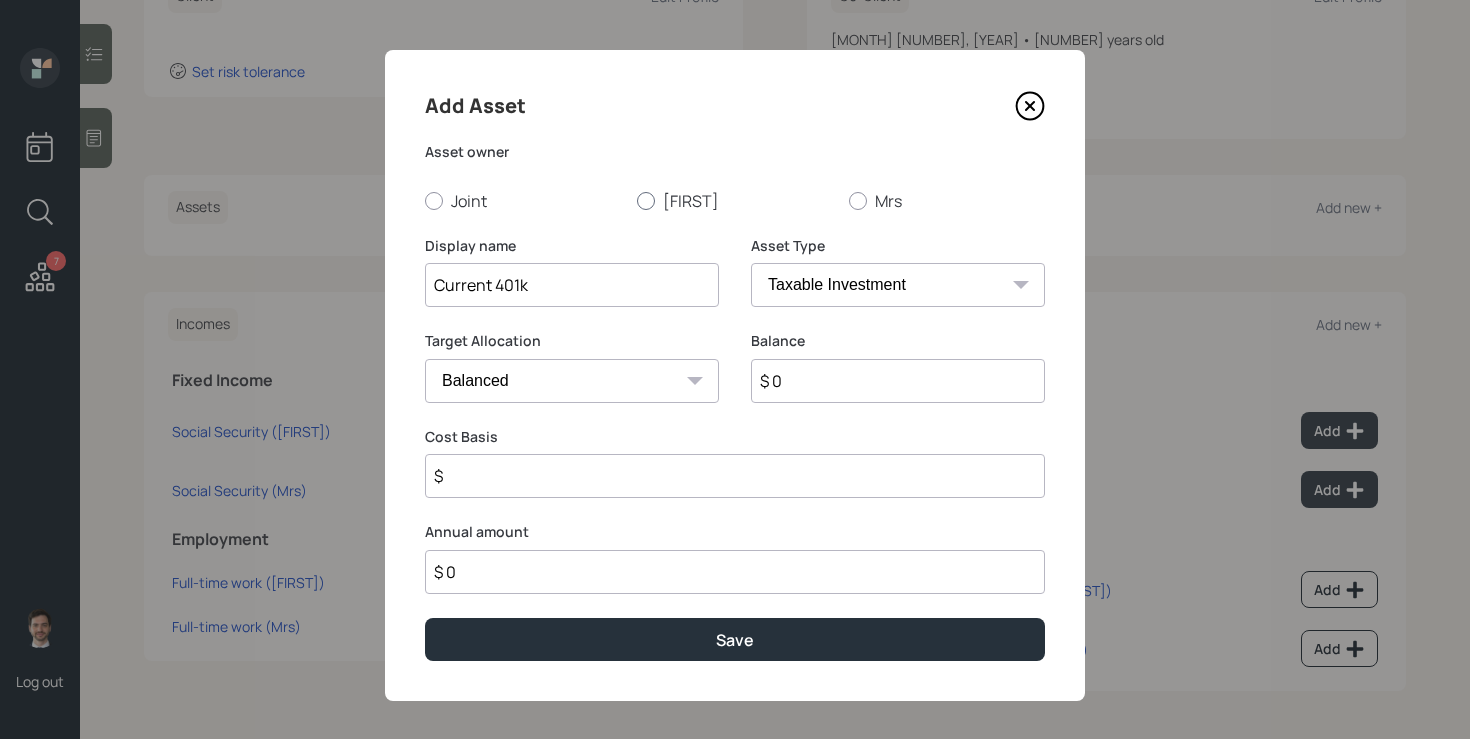 radio on "true" 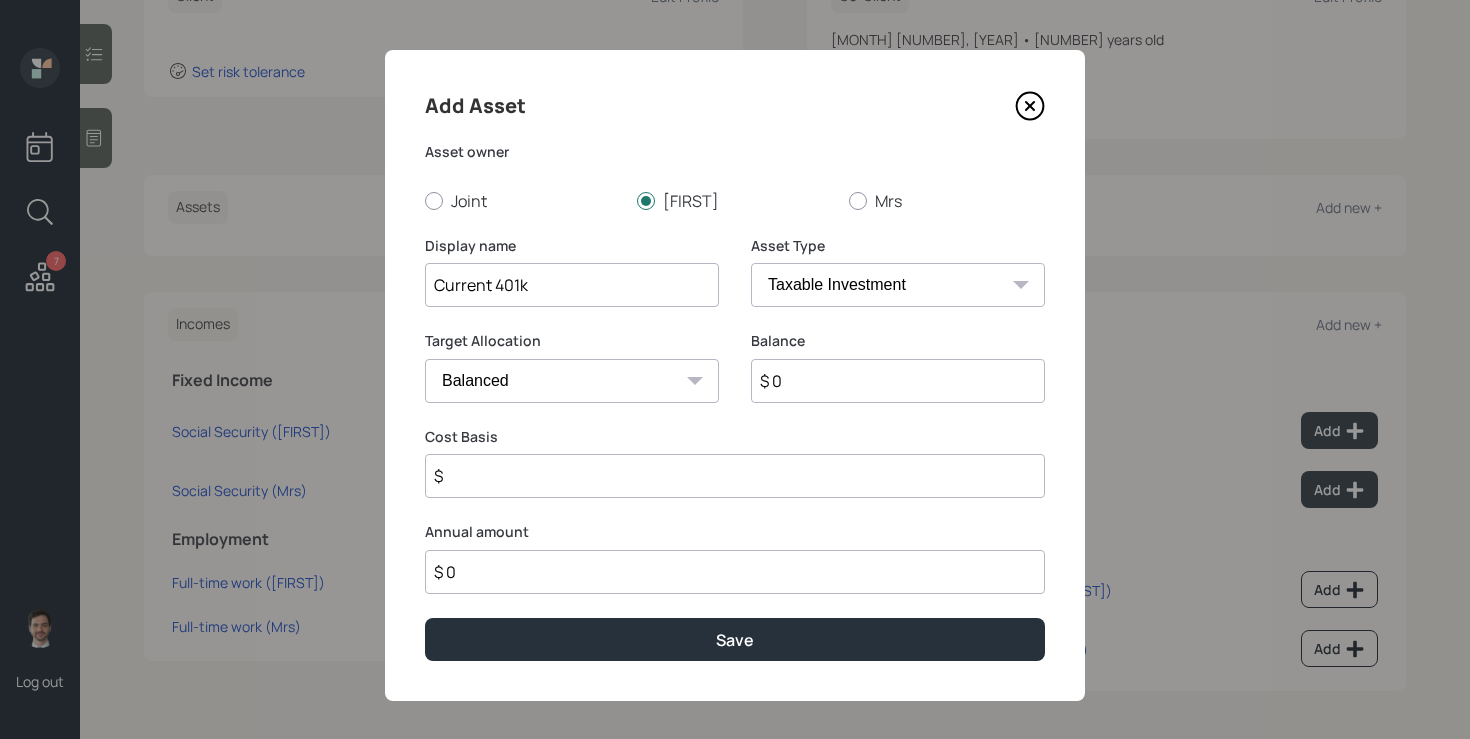 select on "company_sponsored" 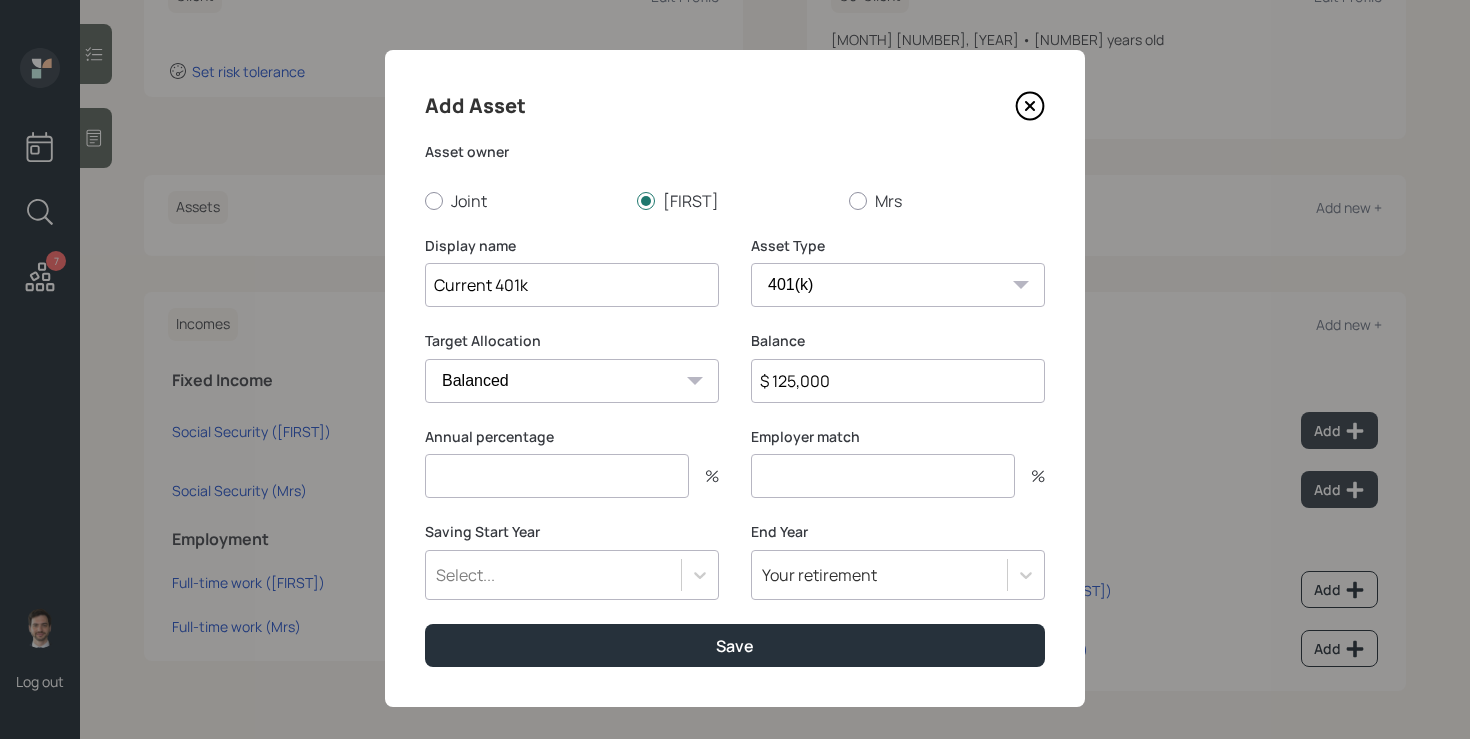 type on "$ 125,000" 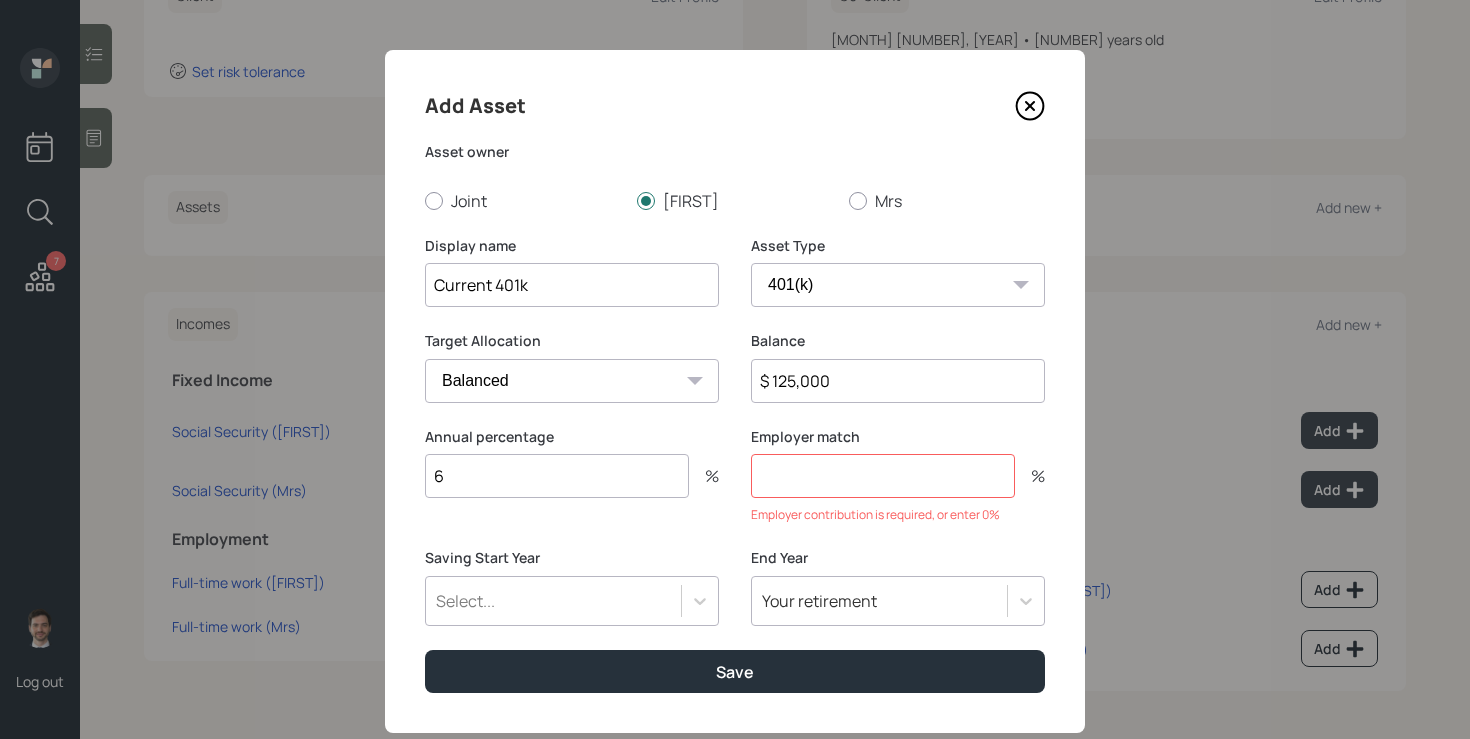 type on "6" 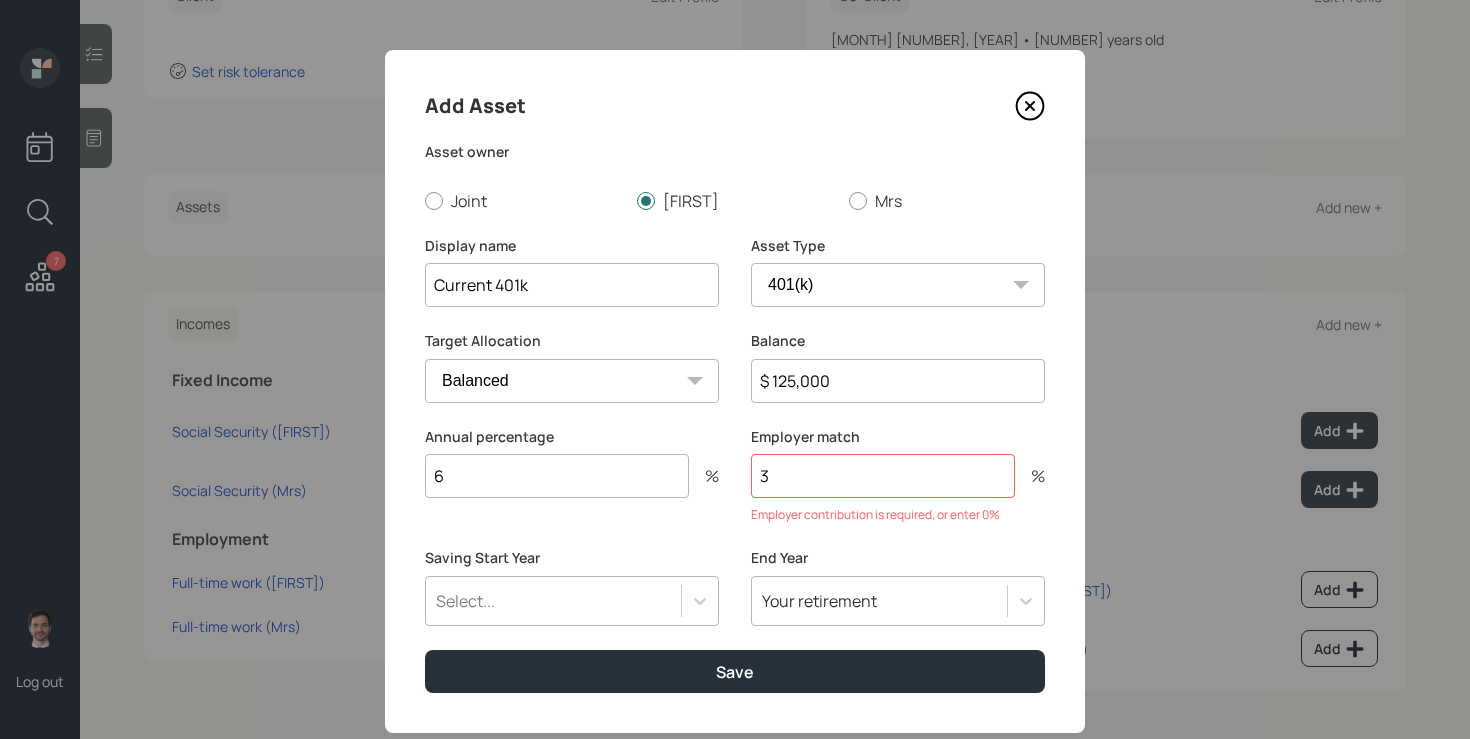 type on "3" 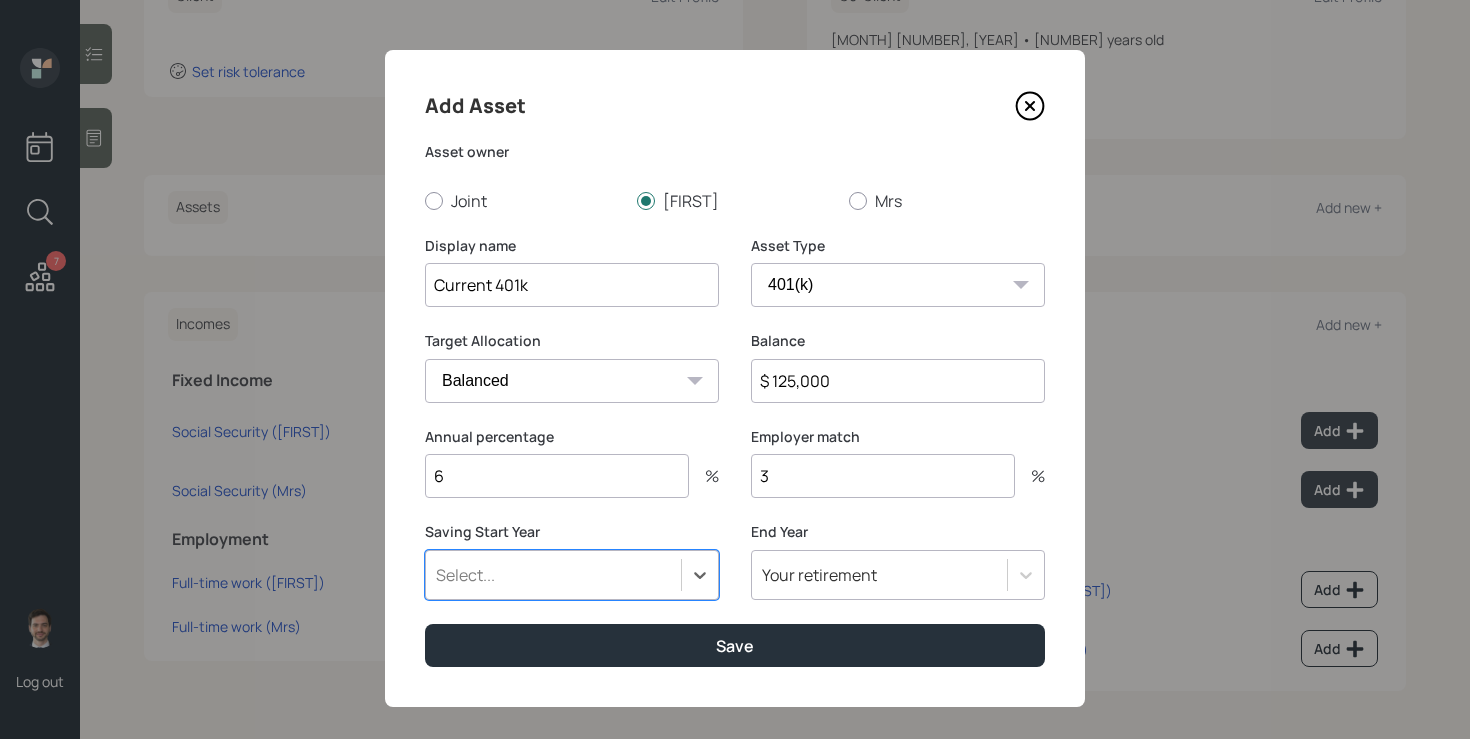 type on "a" 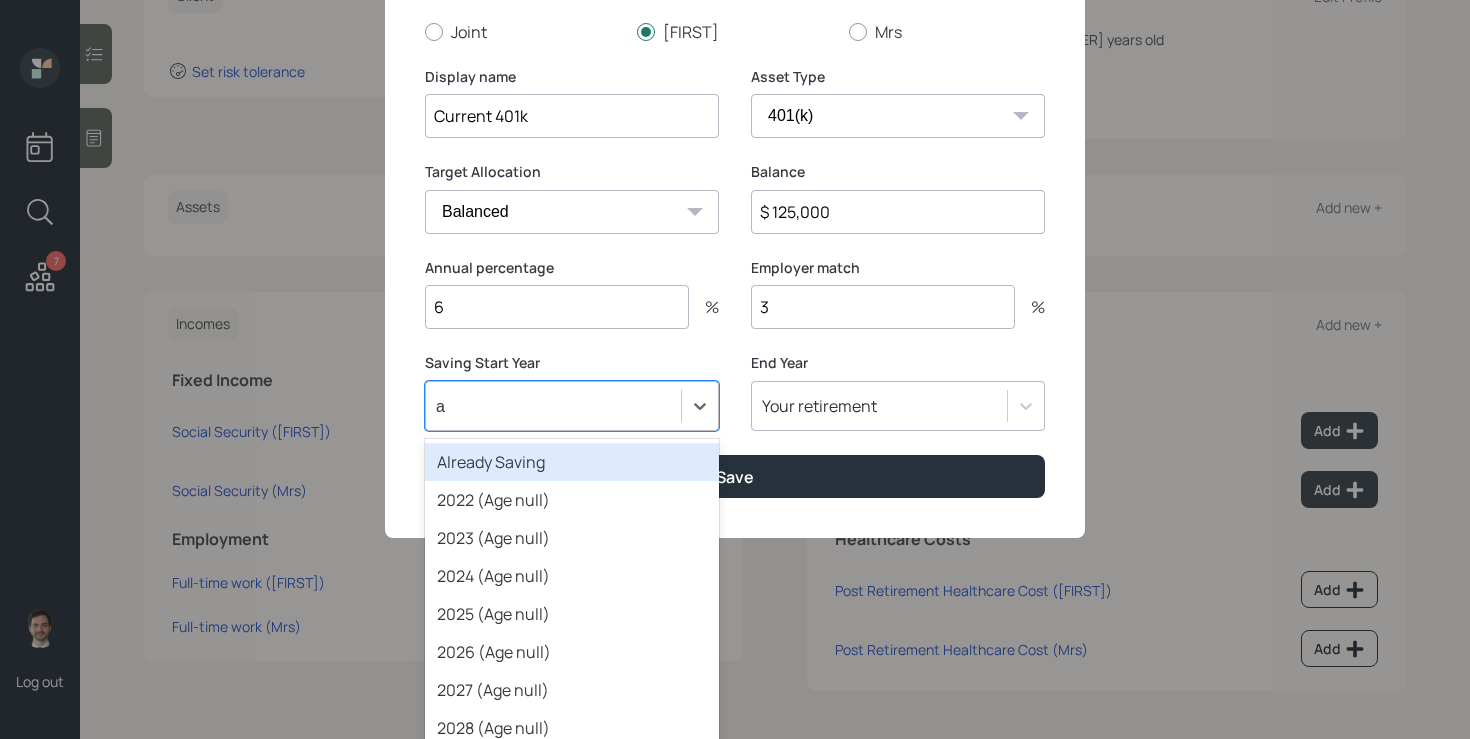 type 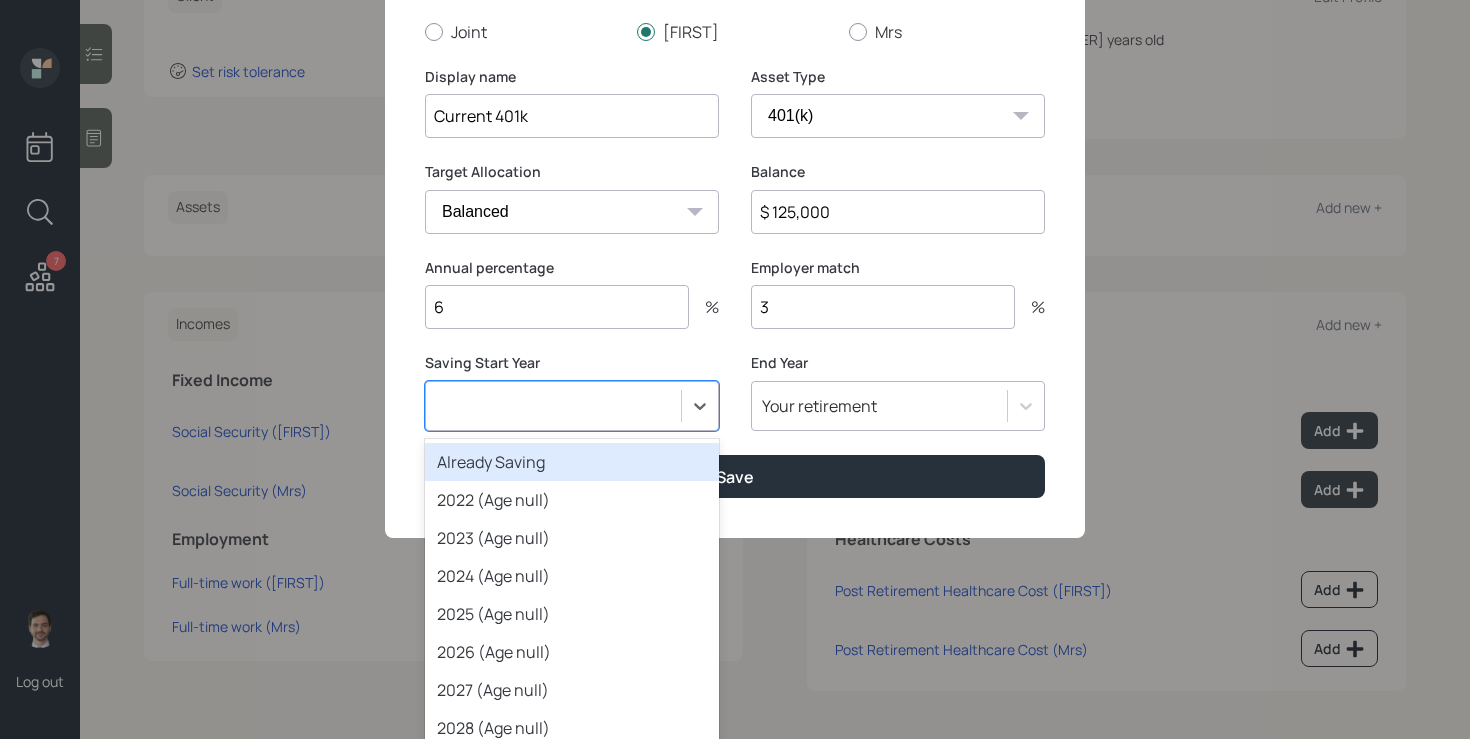 scroll, scrollTop: 19, scrollLeft: 0, axis: vertical 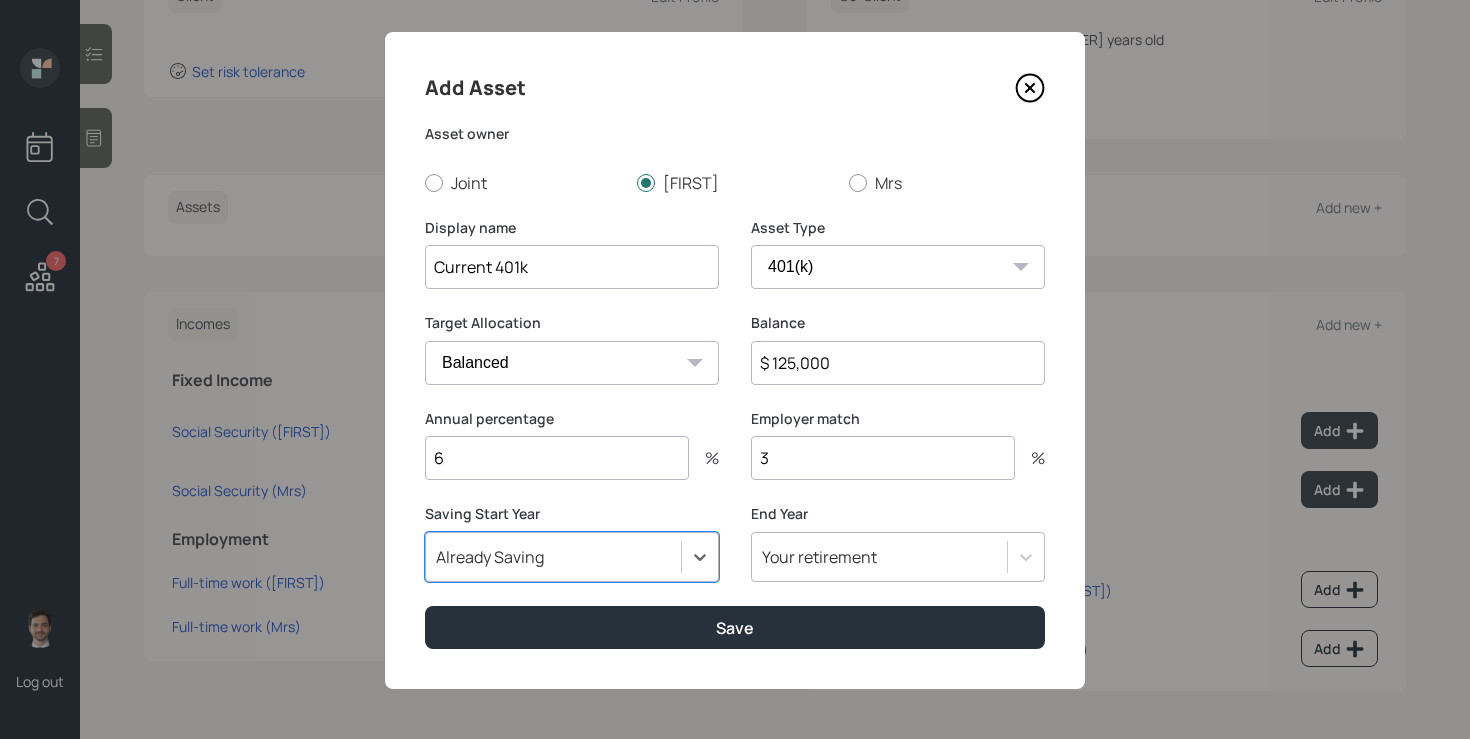 click on "Save" at bounding box center (735, 627) 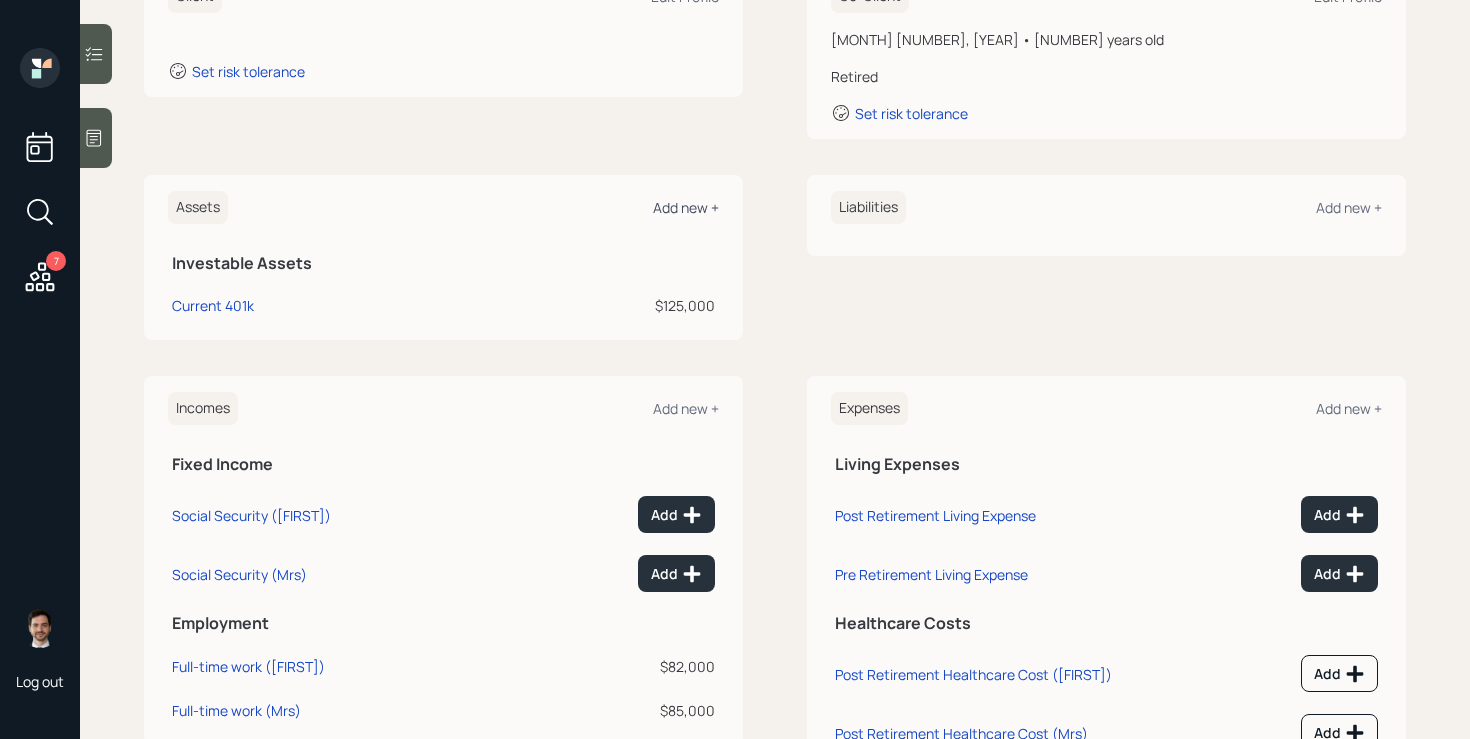 click on "Add new +" at bounding box center [686, 207] 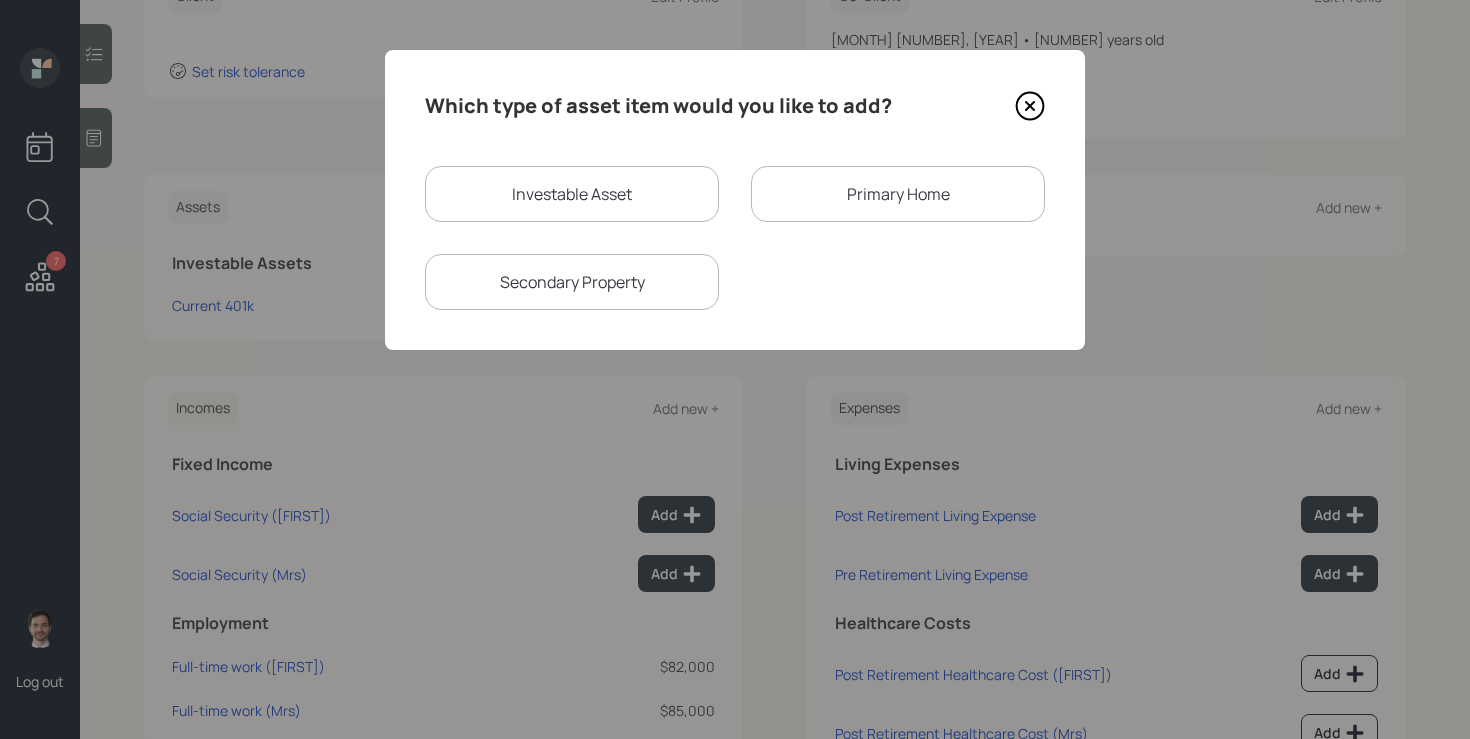 click on "Investable Asset" at bounding box center [572, 194] 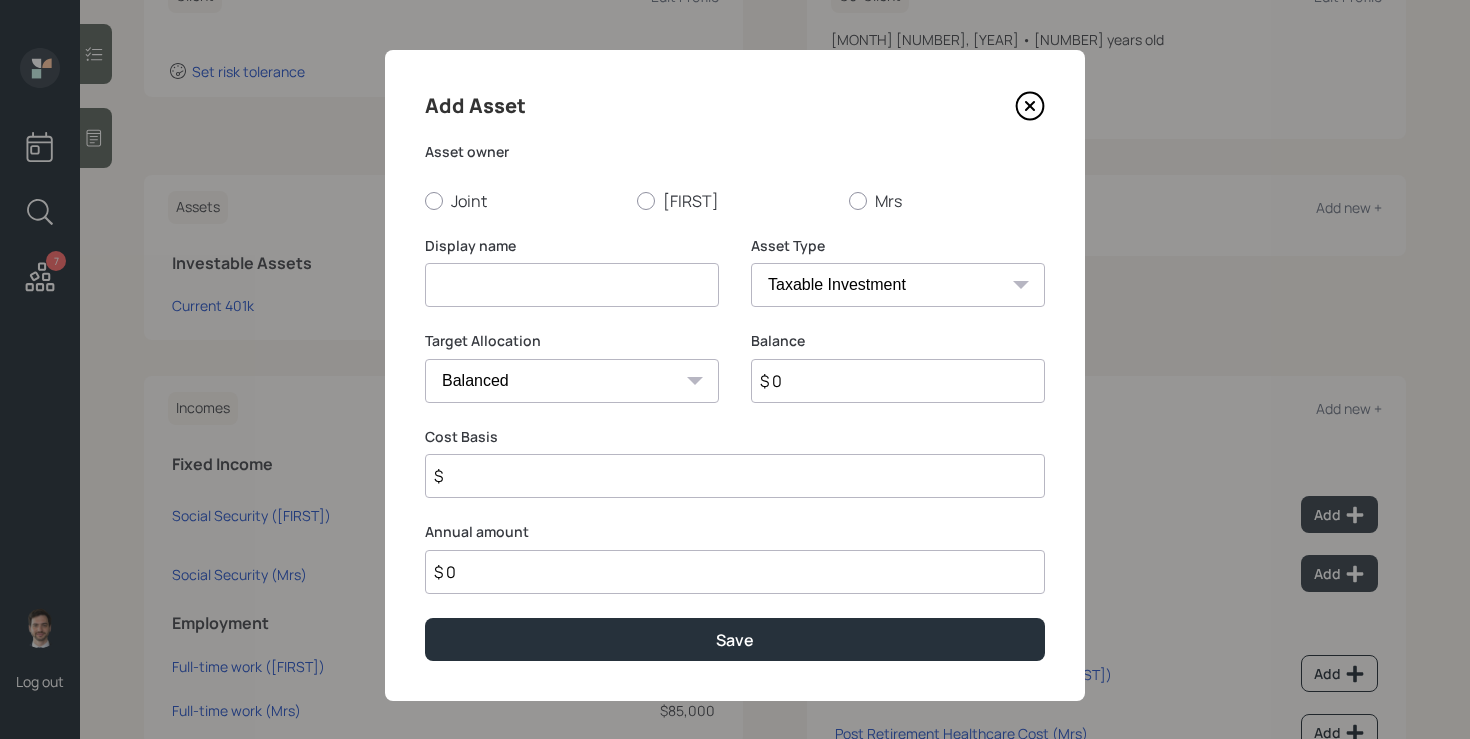 click at bounding box center [572, 285] 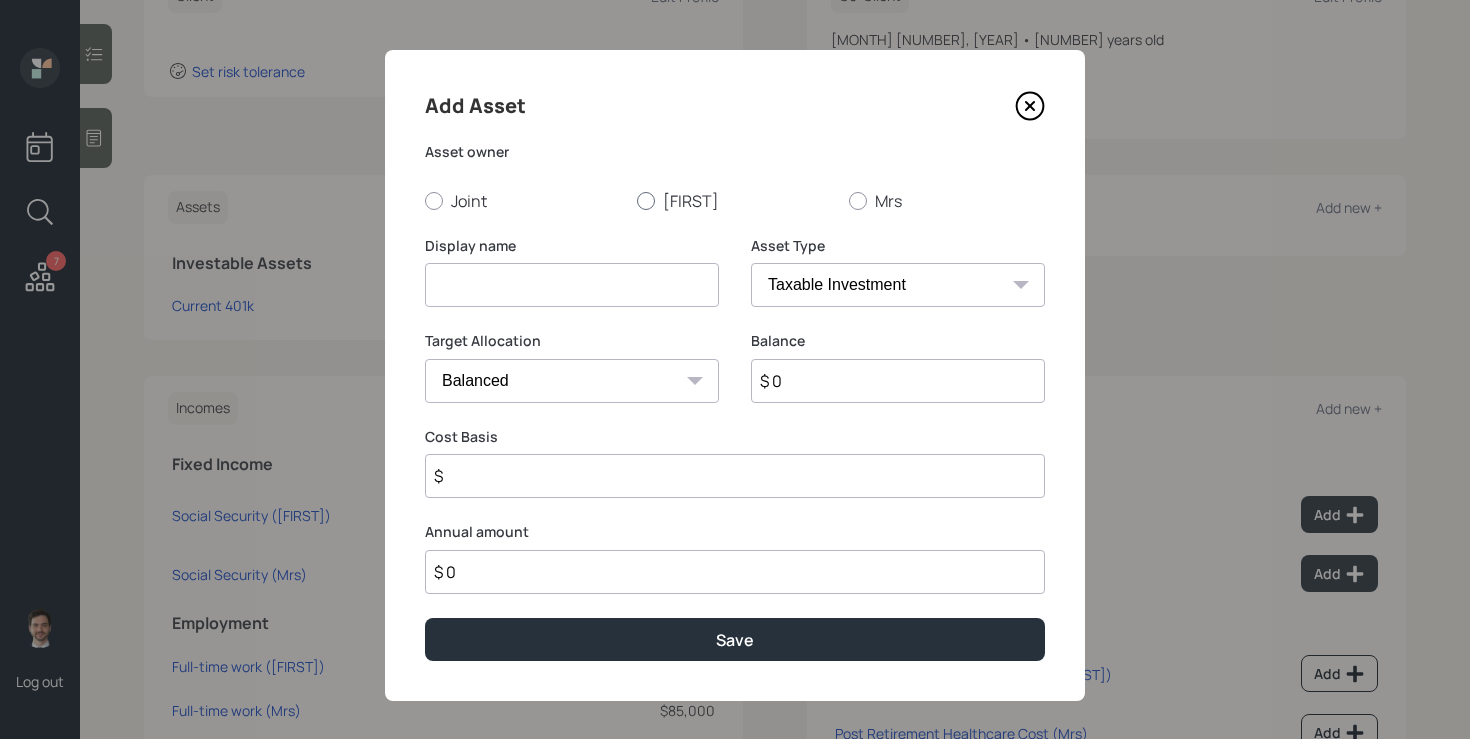 click on "Gary" at bounding box center (735, 201) 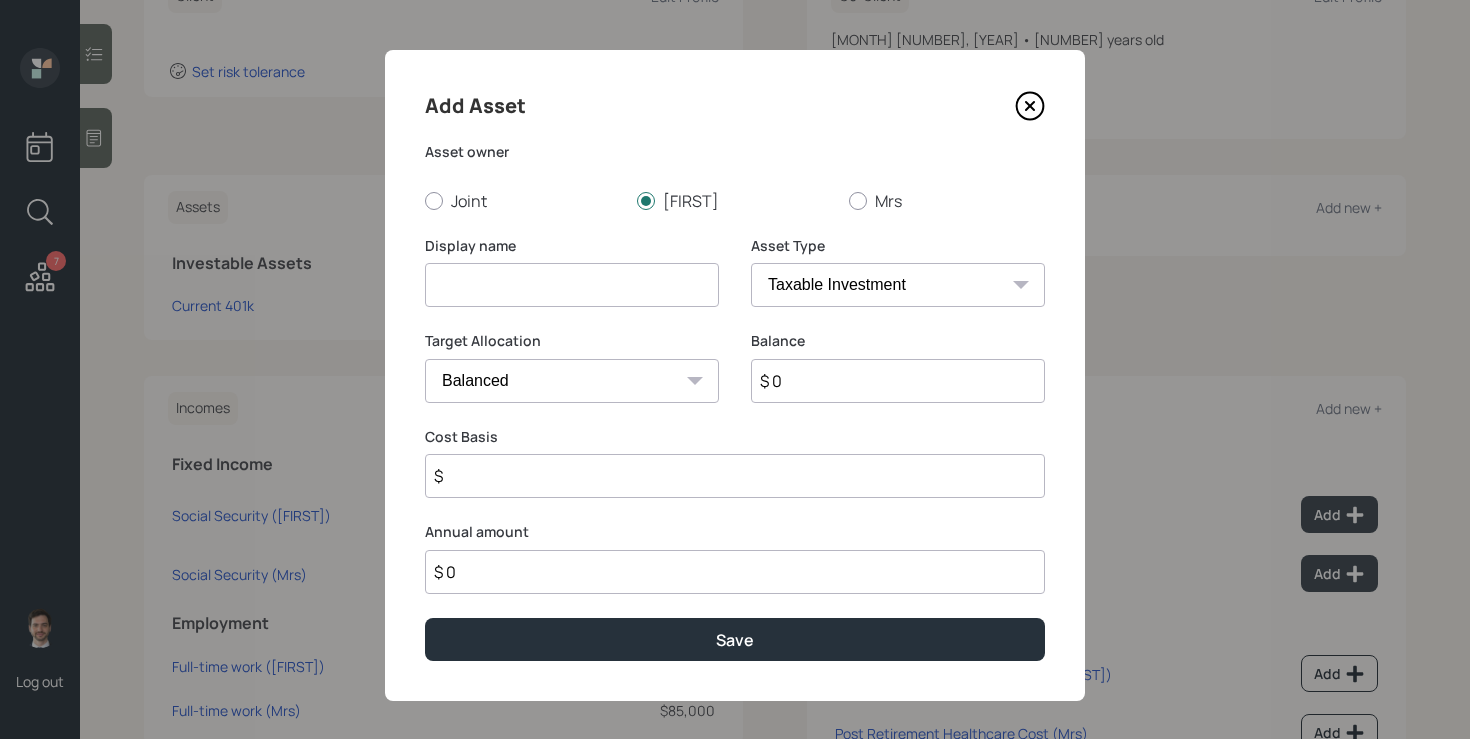 click at bounding box center [572, 285] 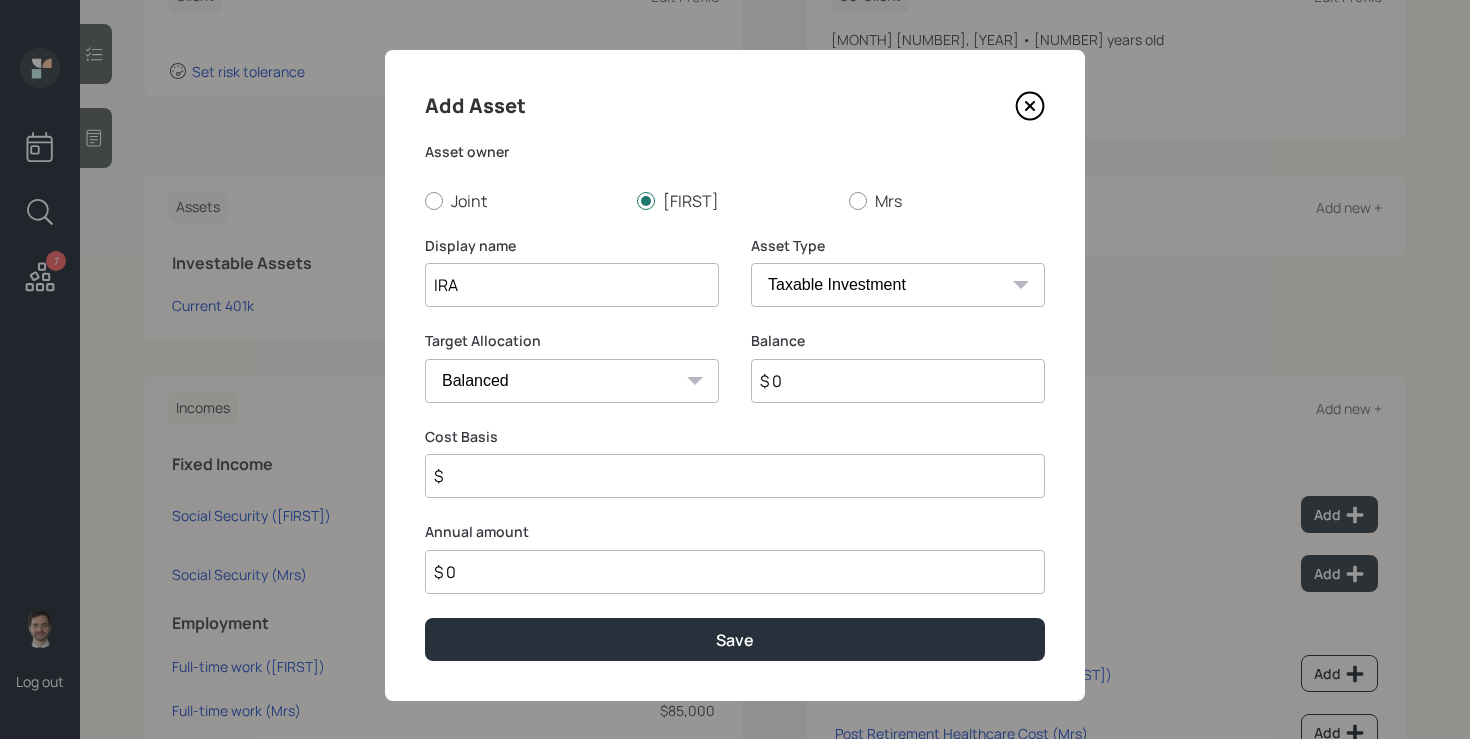 type on "IRA" 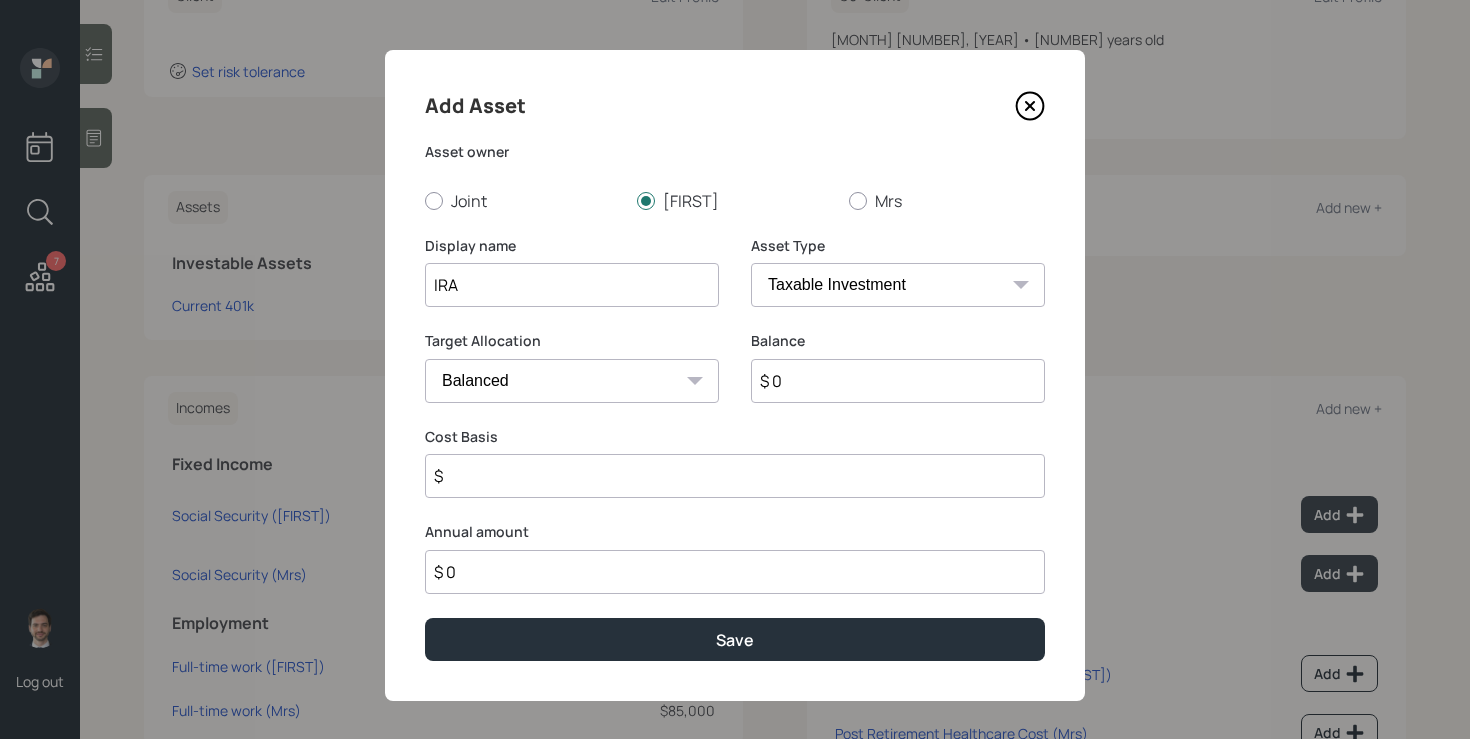 select on "ira" 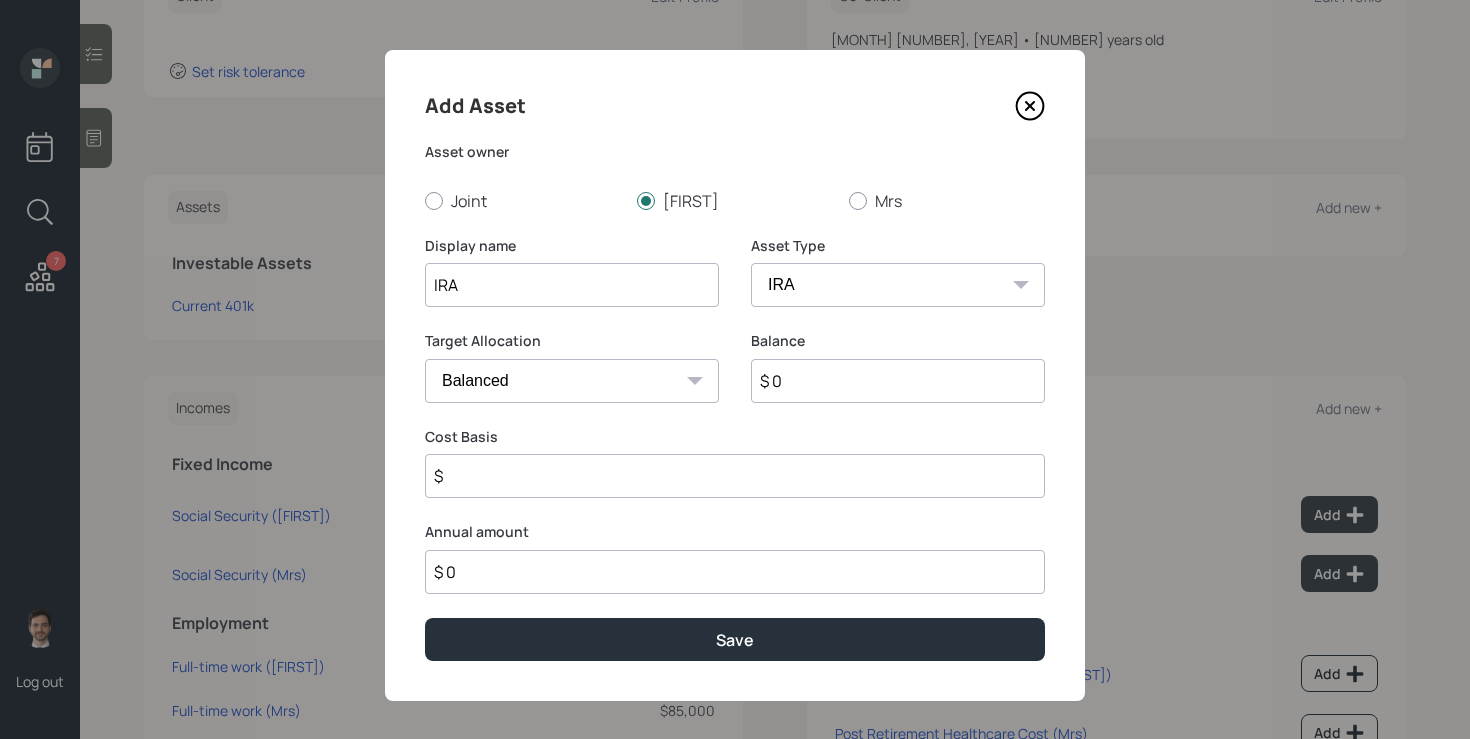type on "$" 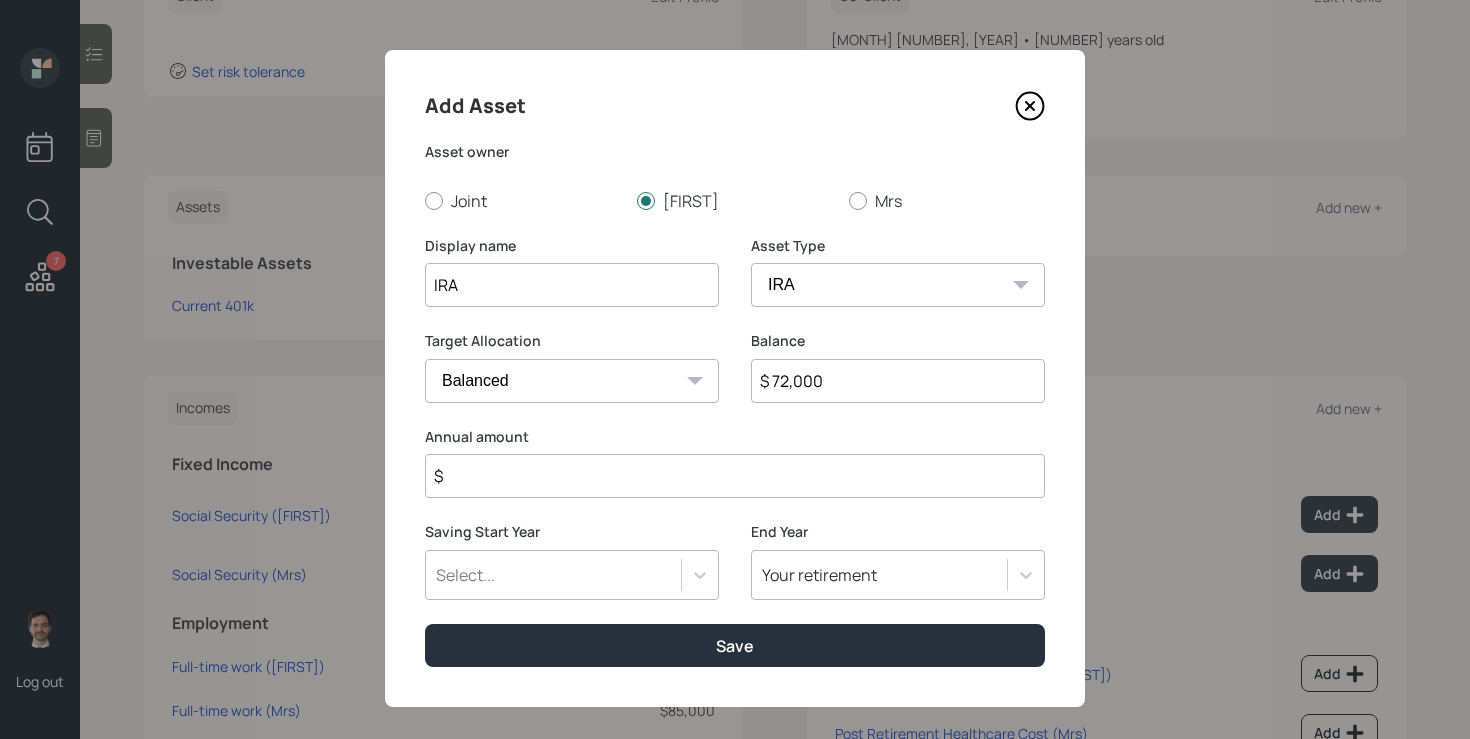 type on "$ 72,000" 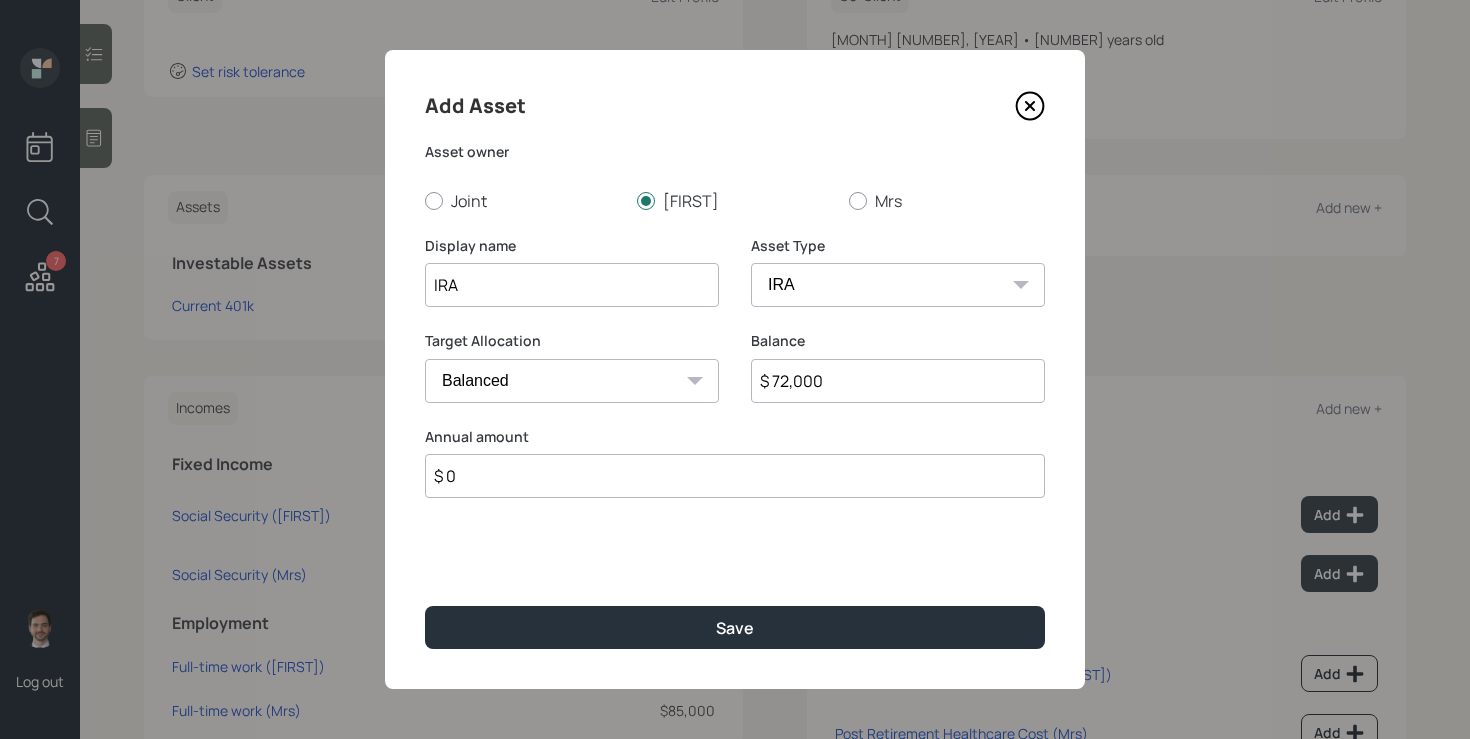 type on "$ 0" 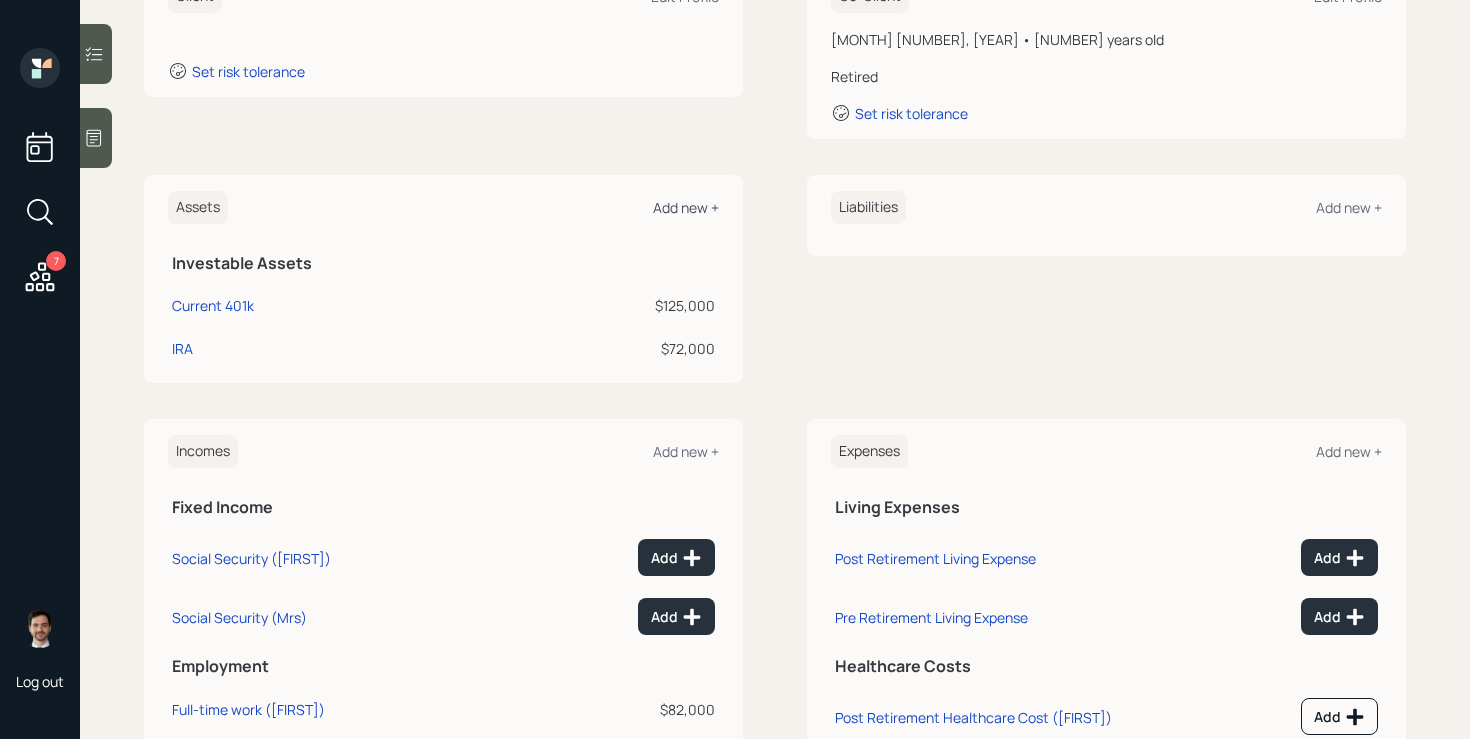 click on "Add new +" at bounding box center [686, 207] 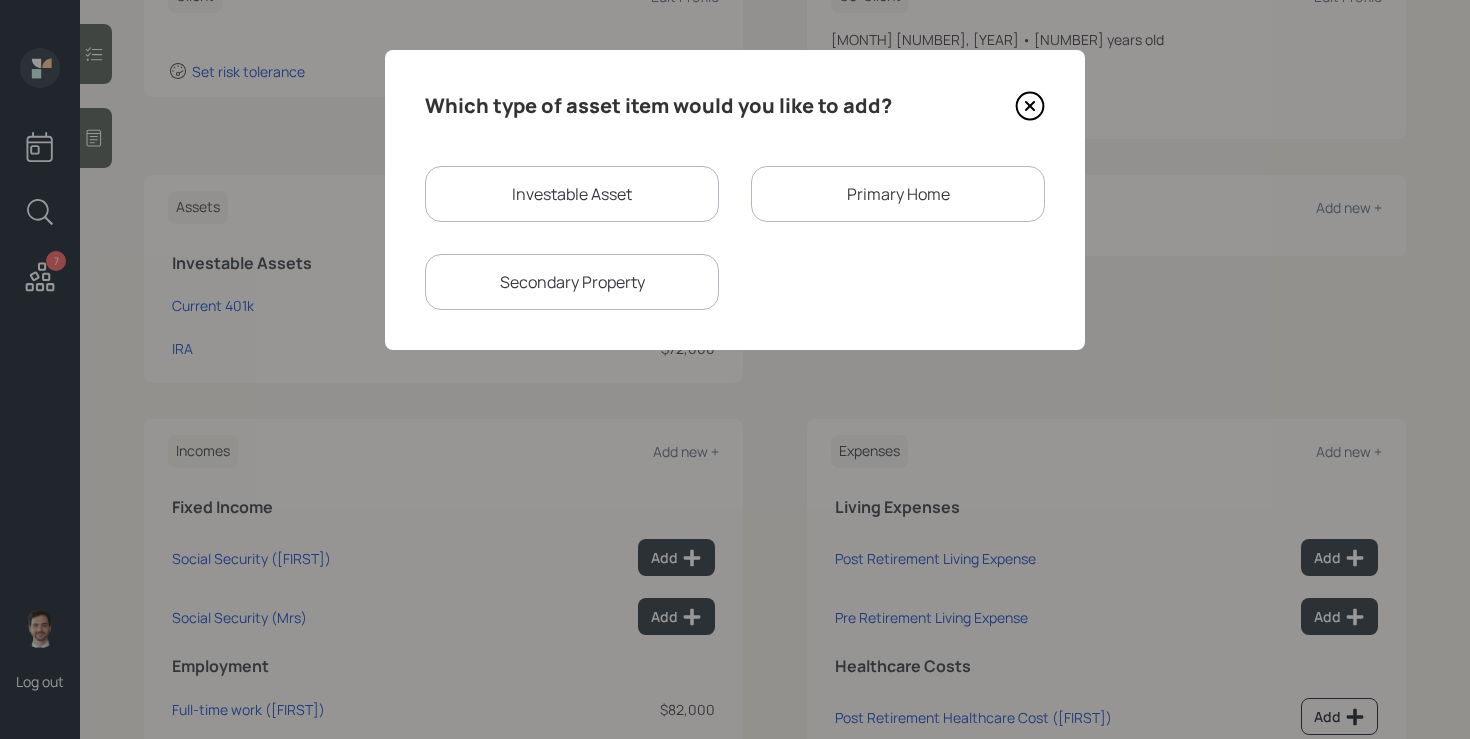 click on "Investable Asset" at bounding box center [572, 194] 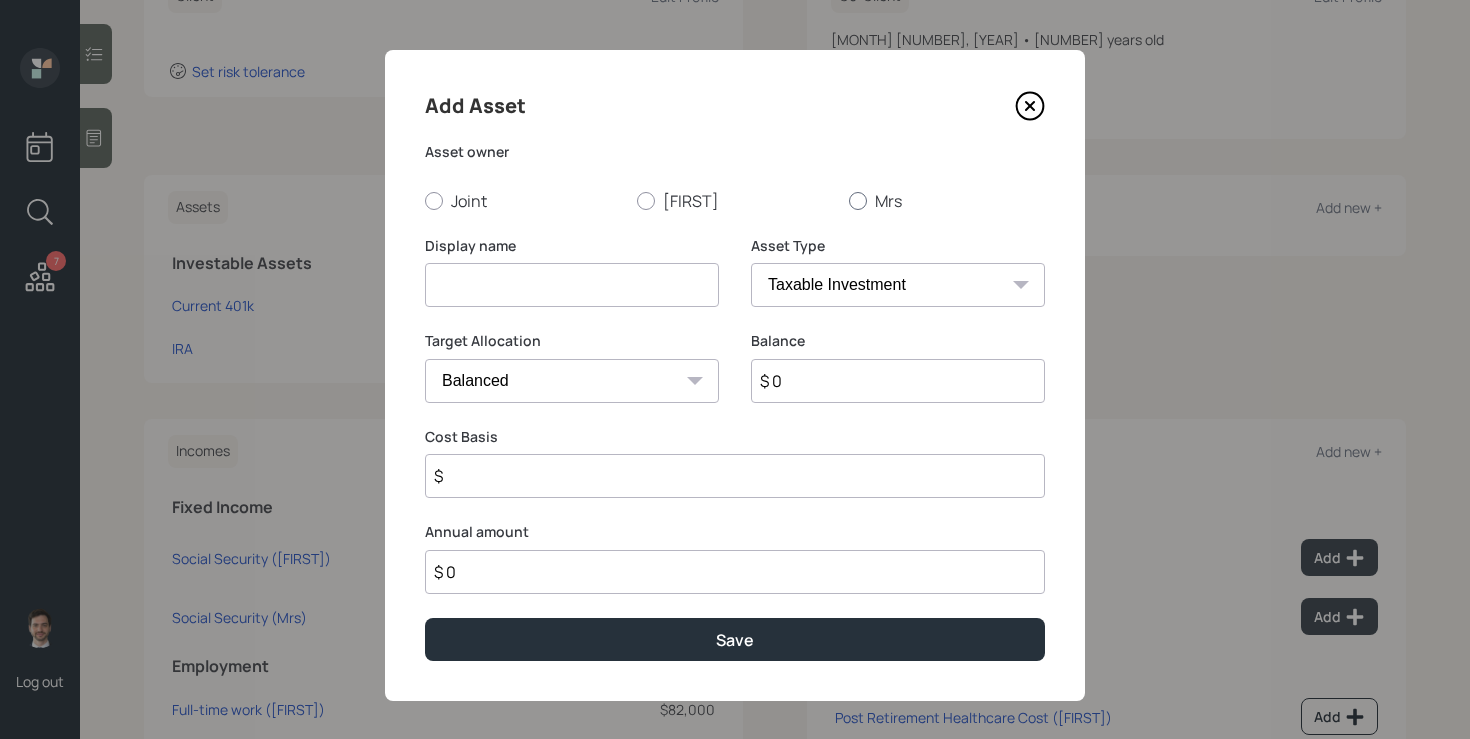 click on "Mrs" at bounding box center [947, 201] 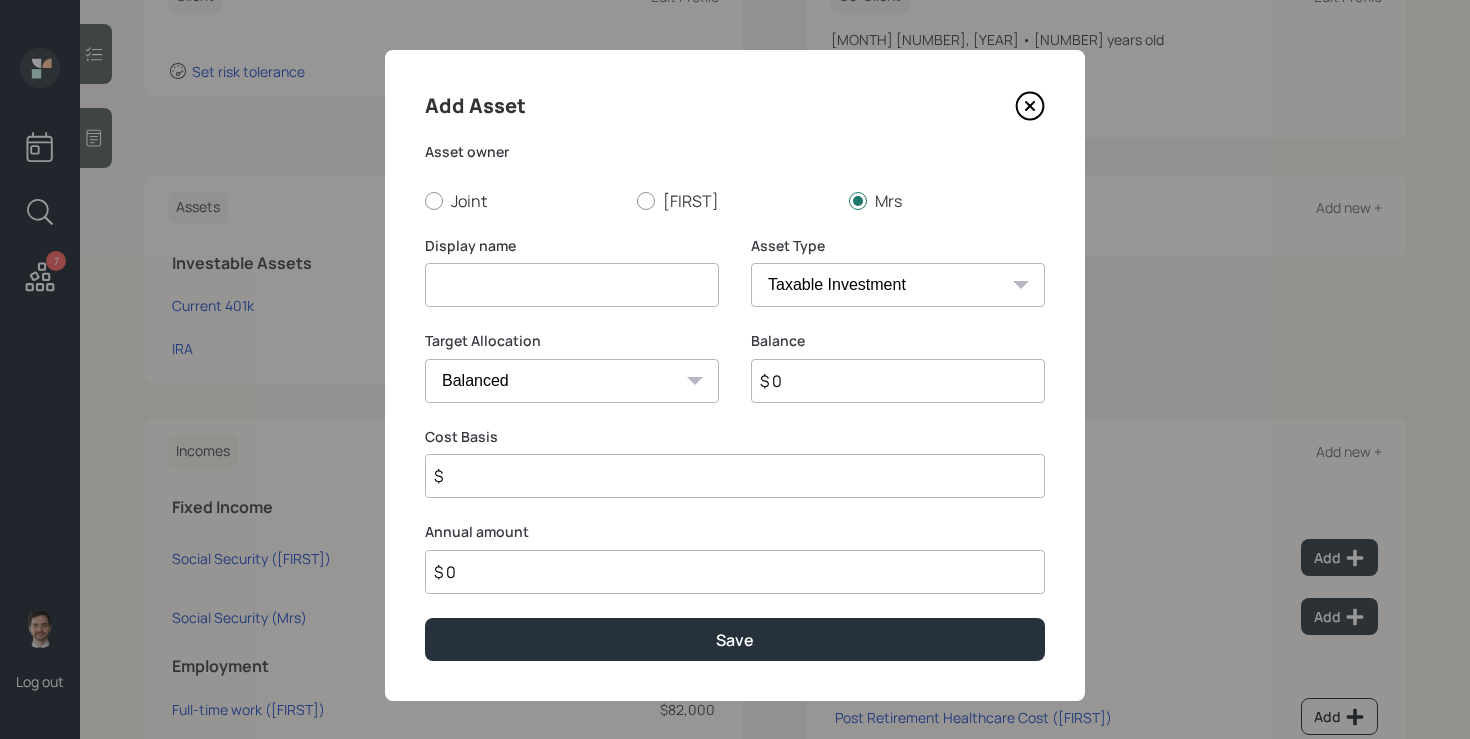 click at bounding box center (572, 285) 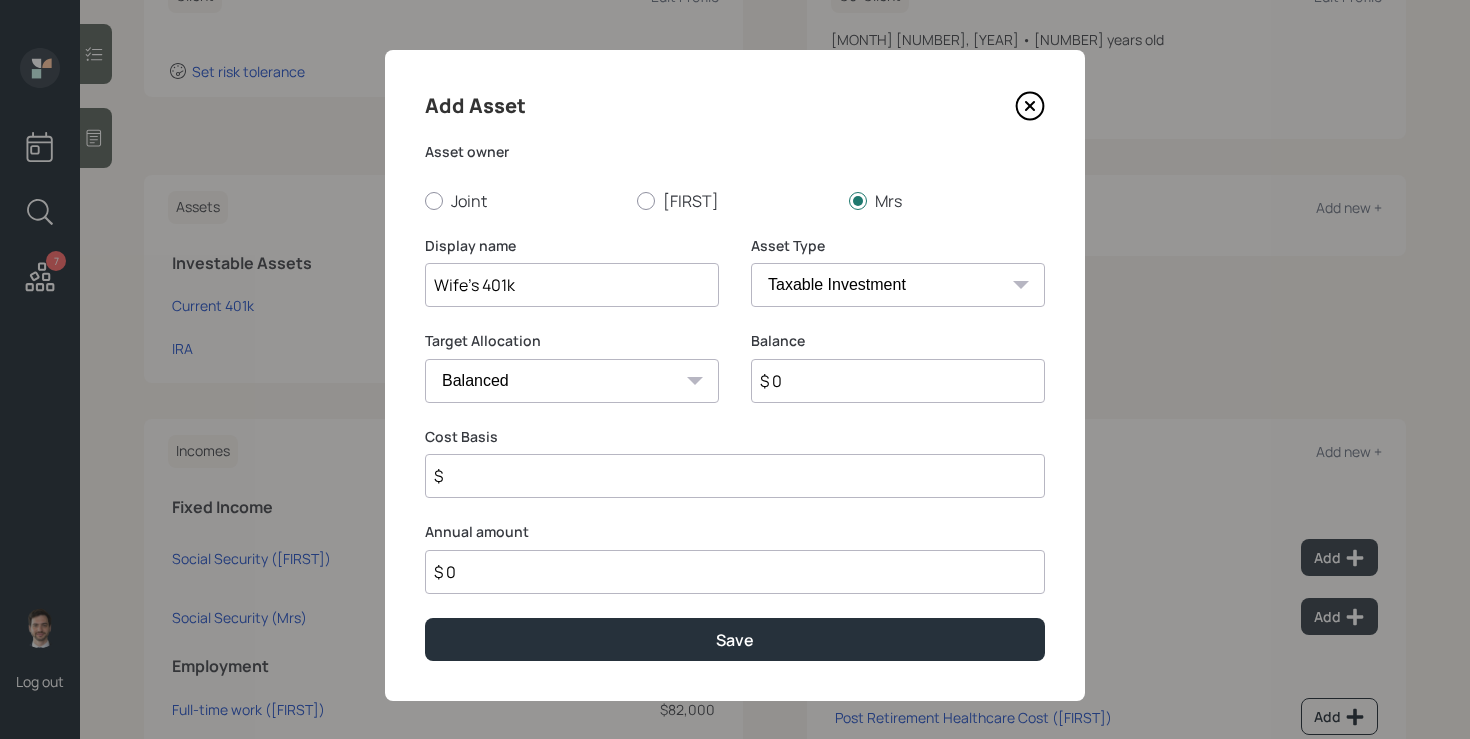 type on "Wife's 401k" 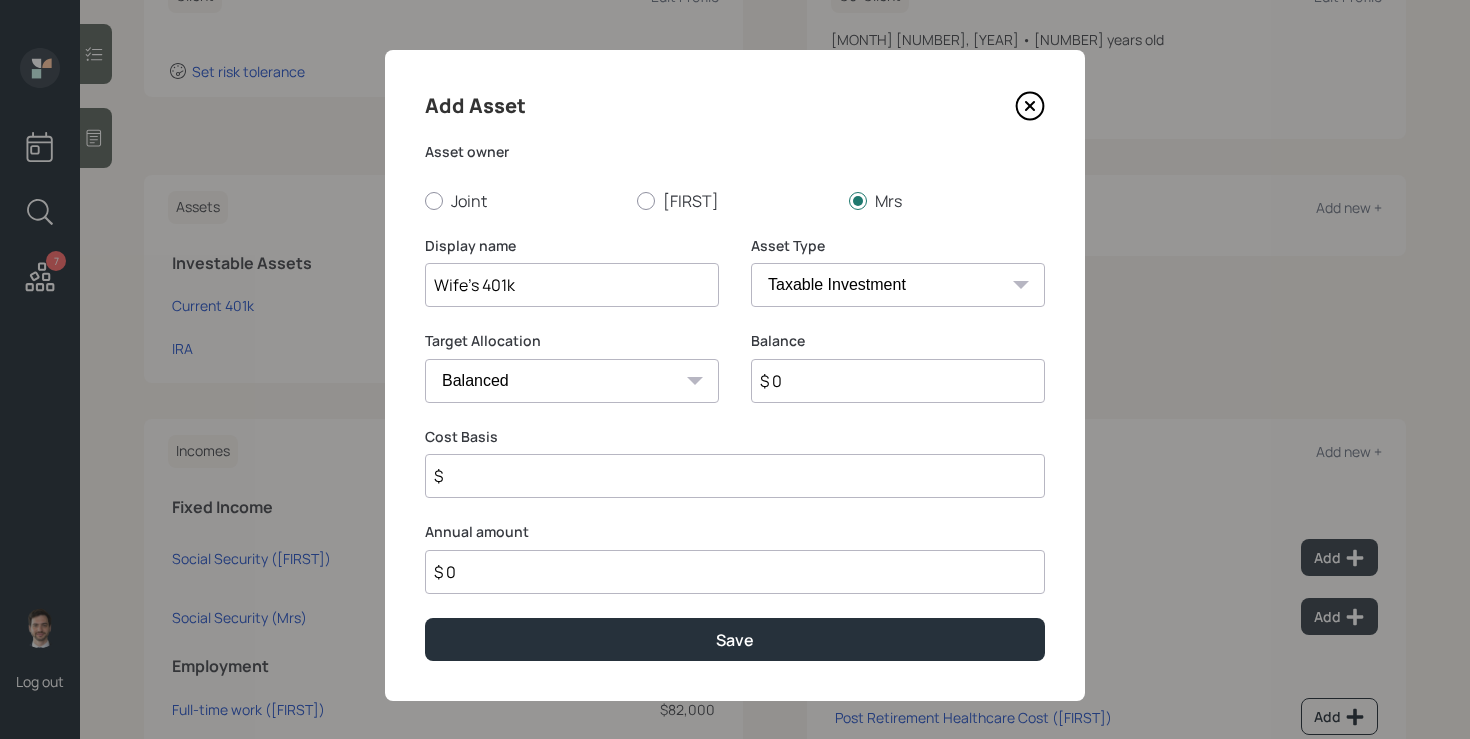 select on "company_sponsored" 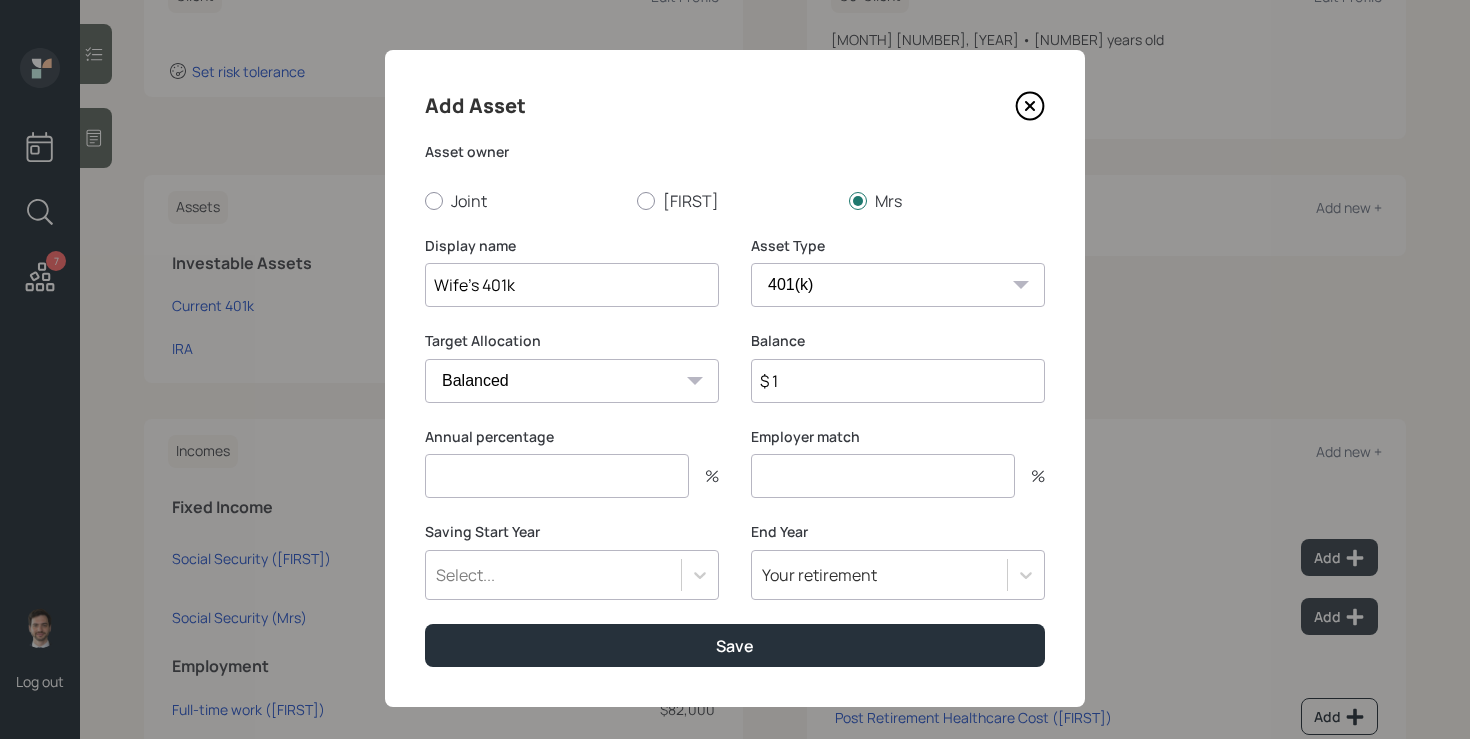 type on "$ 1" 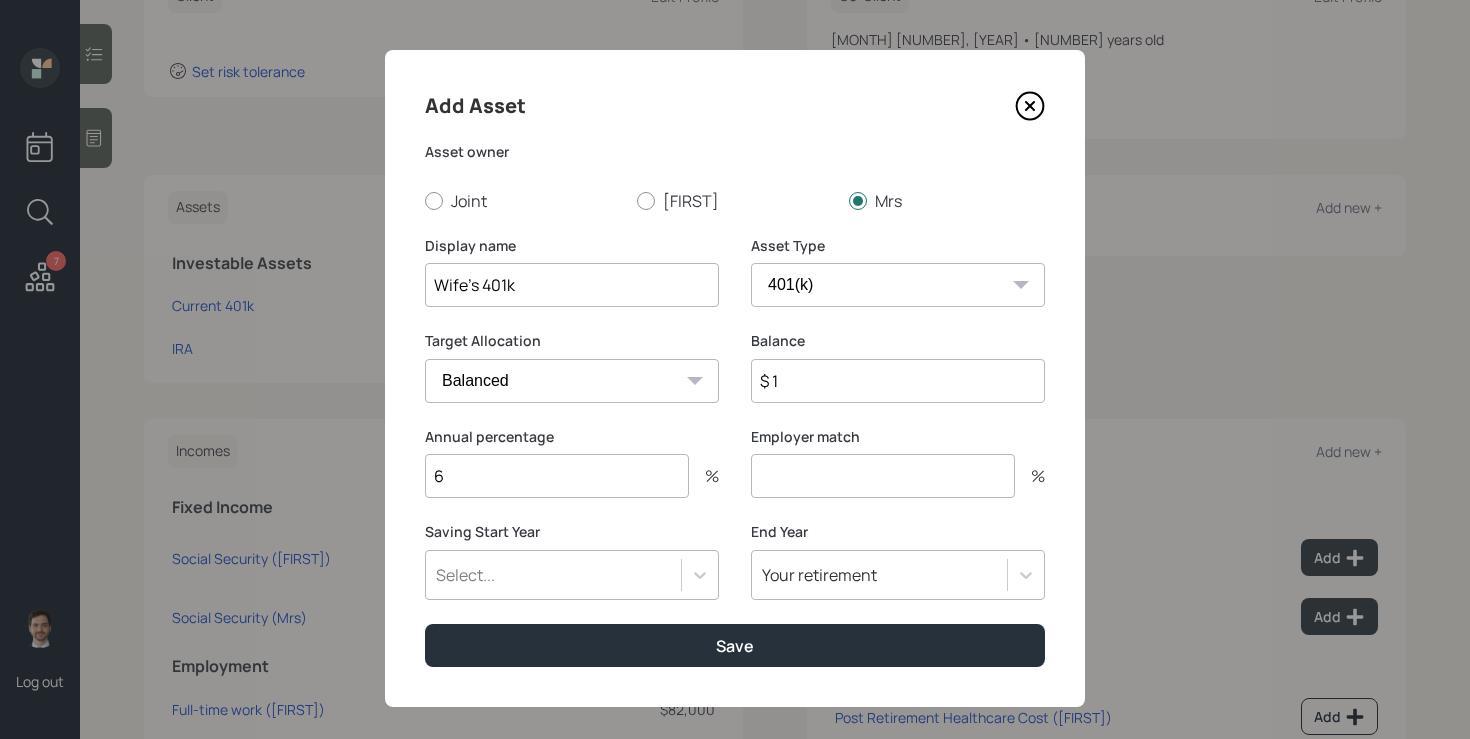 type on "6" 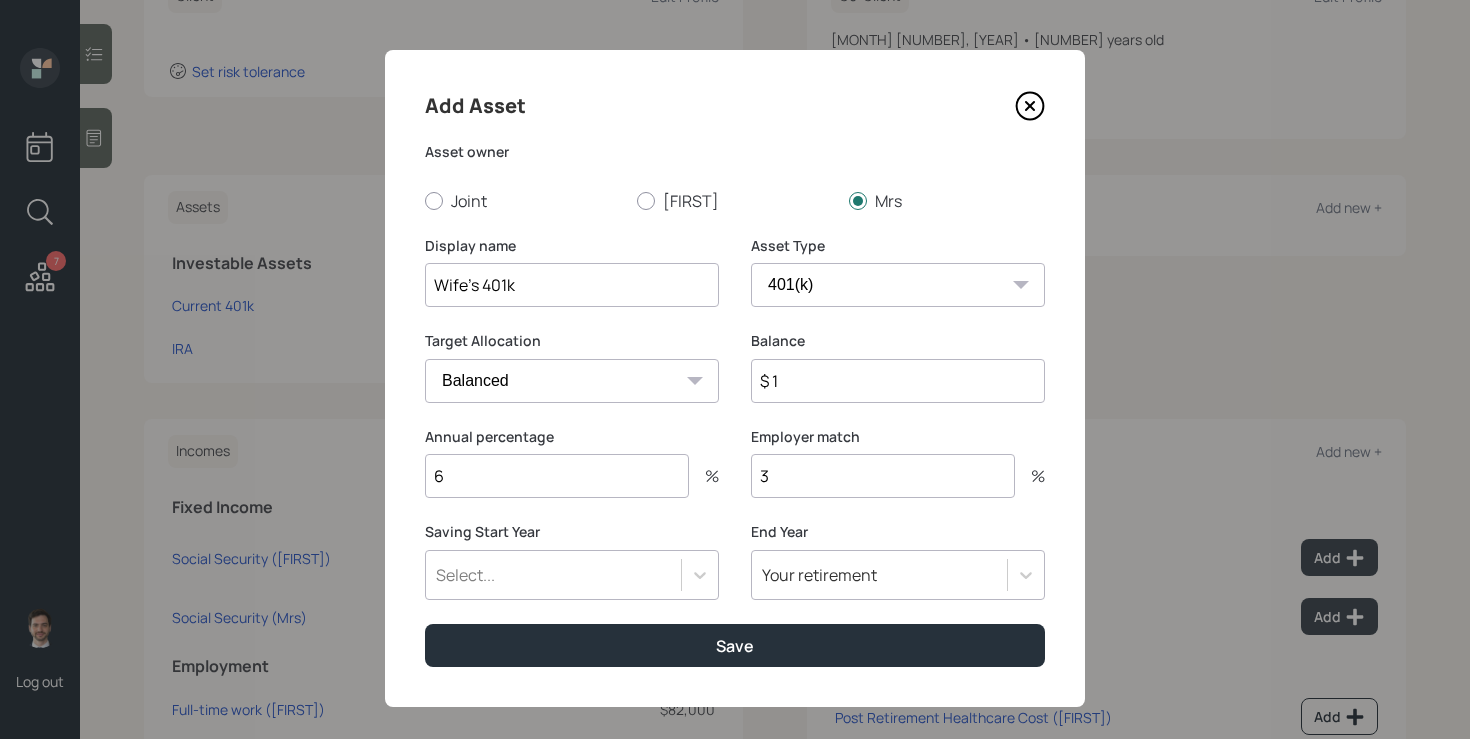 type on "3" 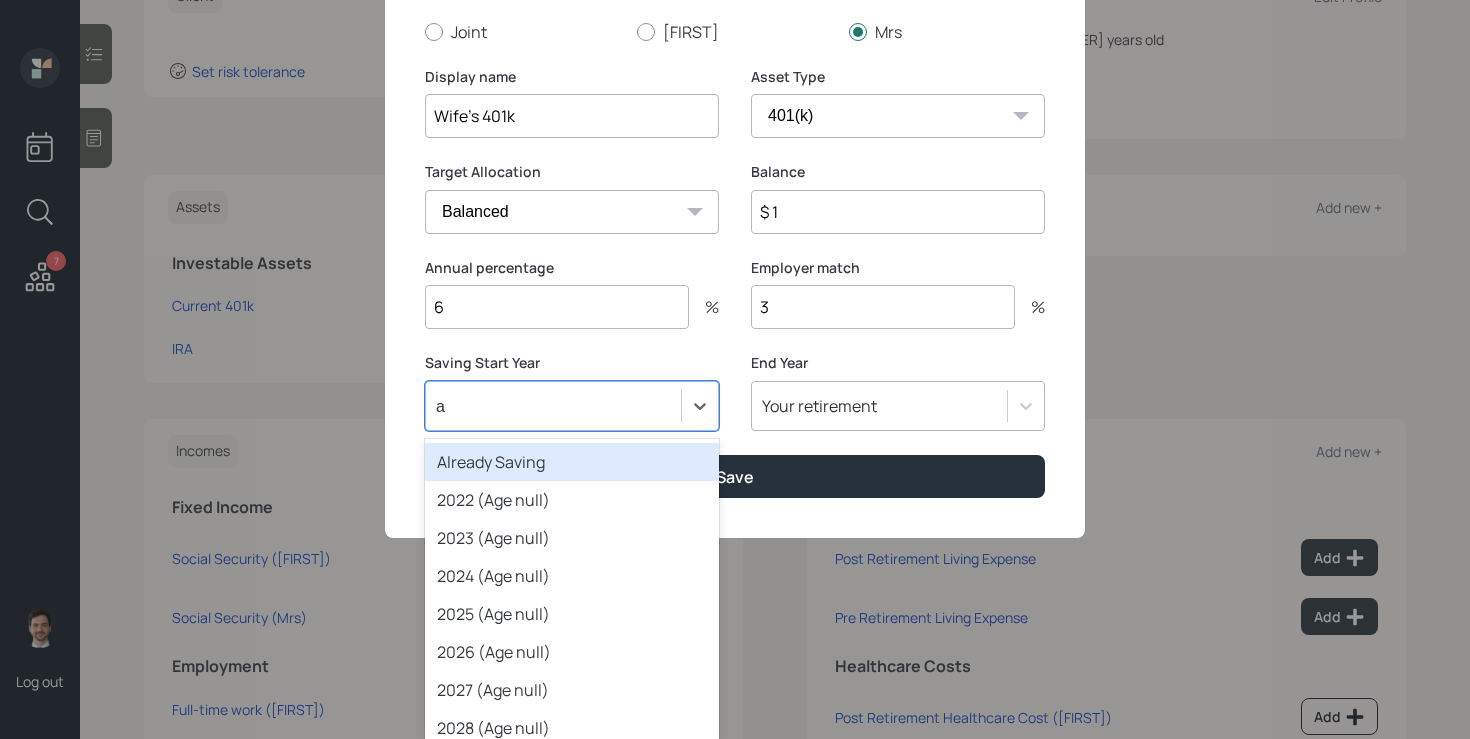 type 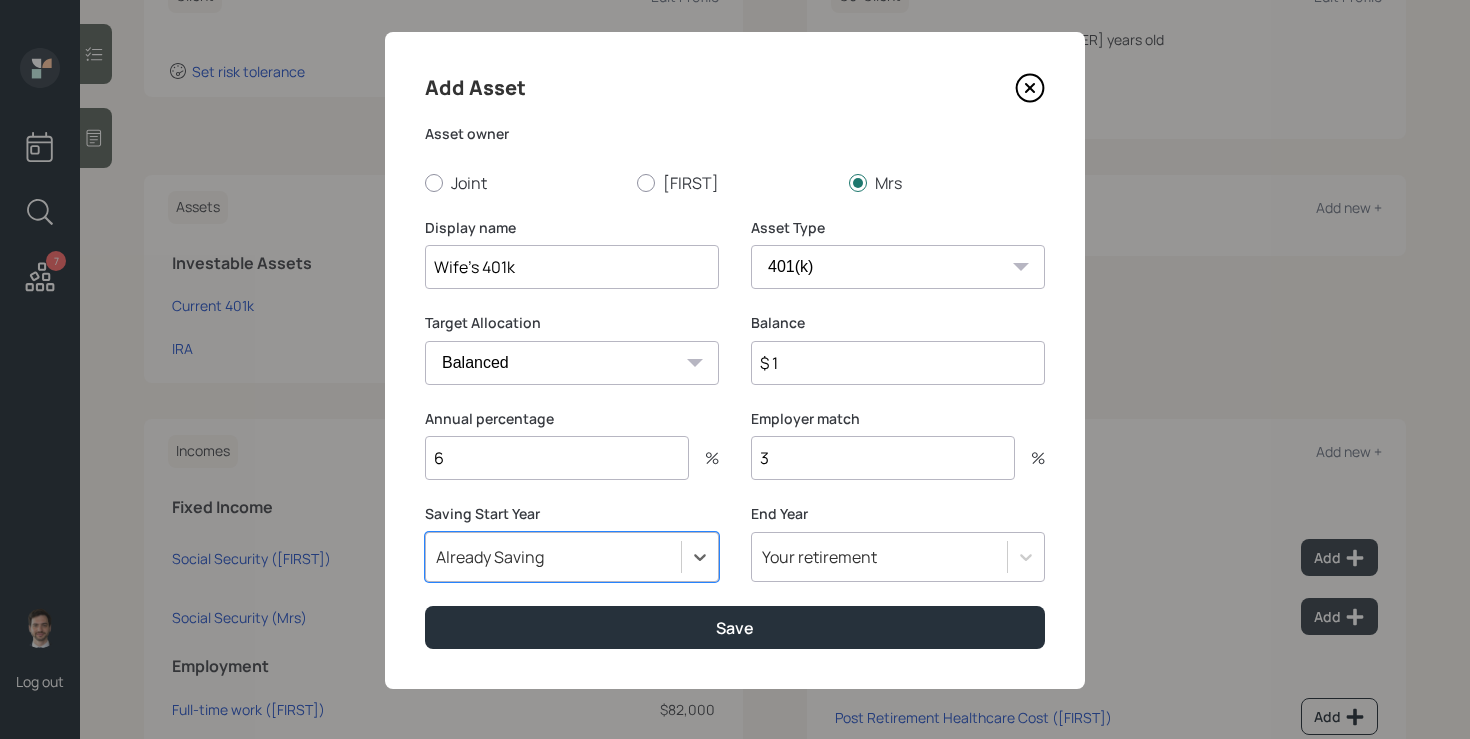scroll, scrollTop: 19, scrollLeft: 0, axis: vertical 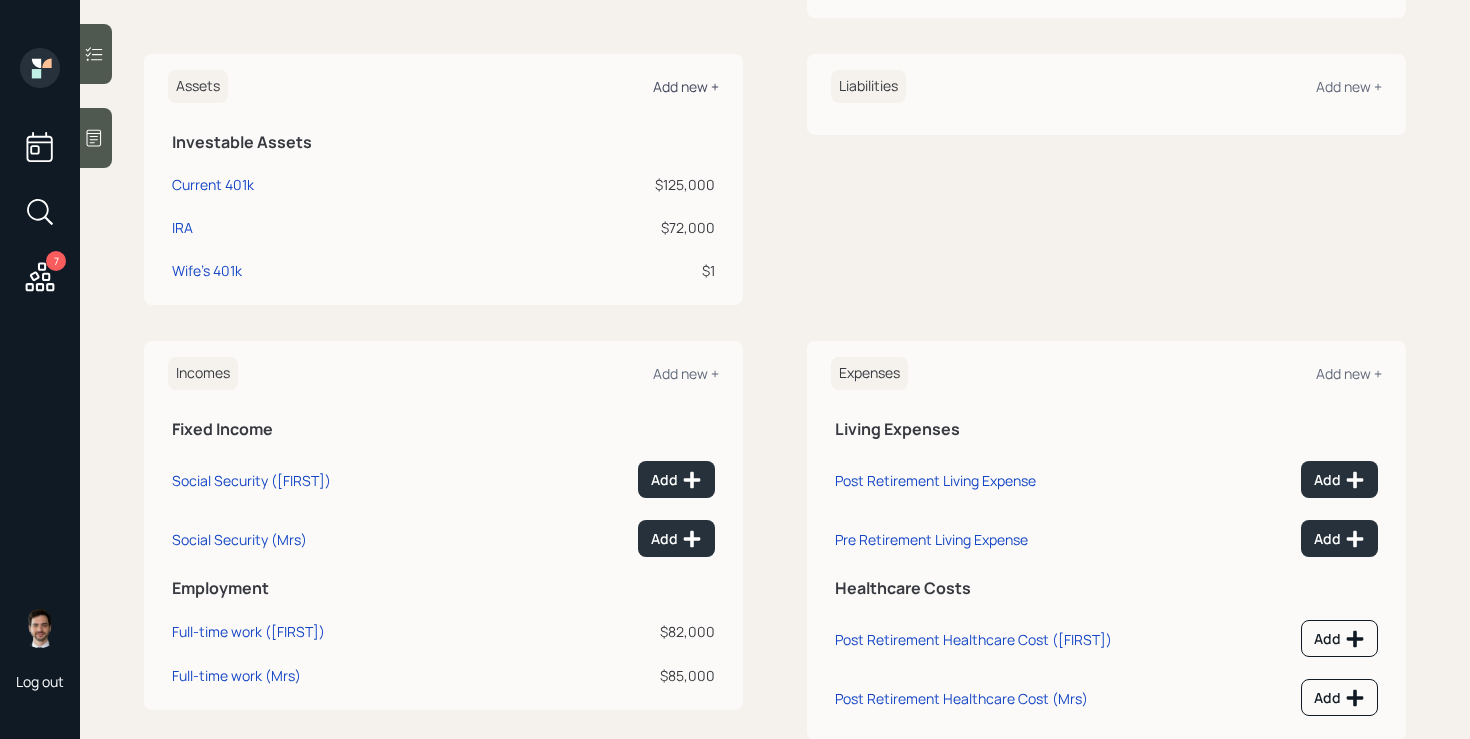 click on "Add new +" at bounding box center (686, 86) 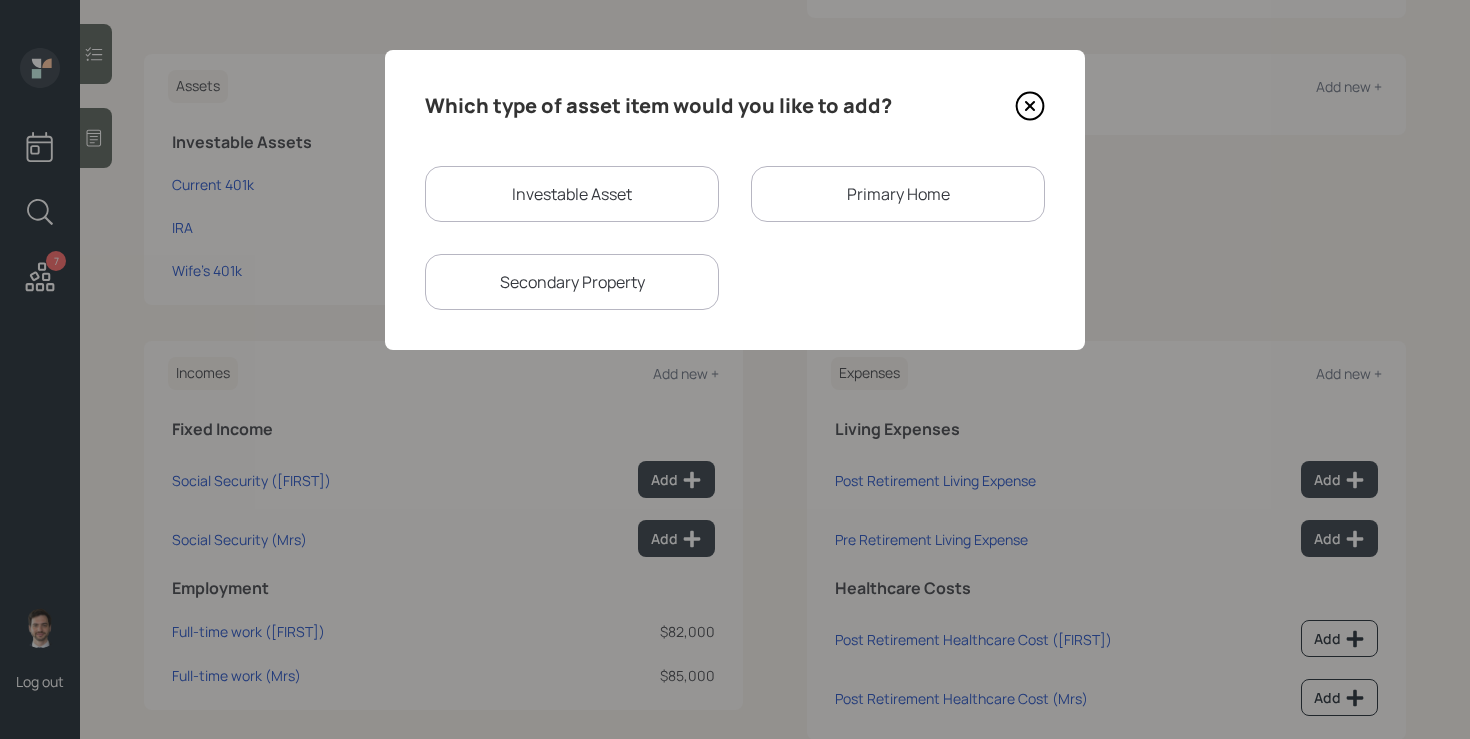 click on "Primary Home" at bounding box center (898, 194) 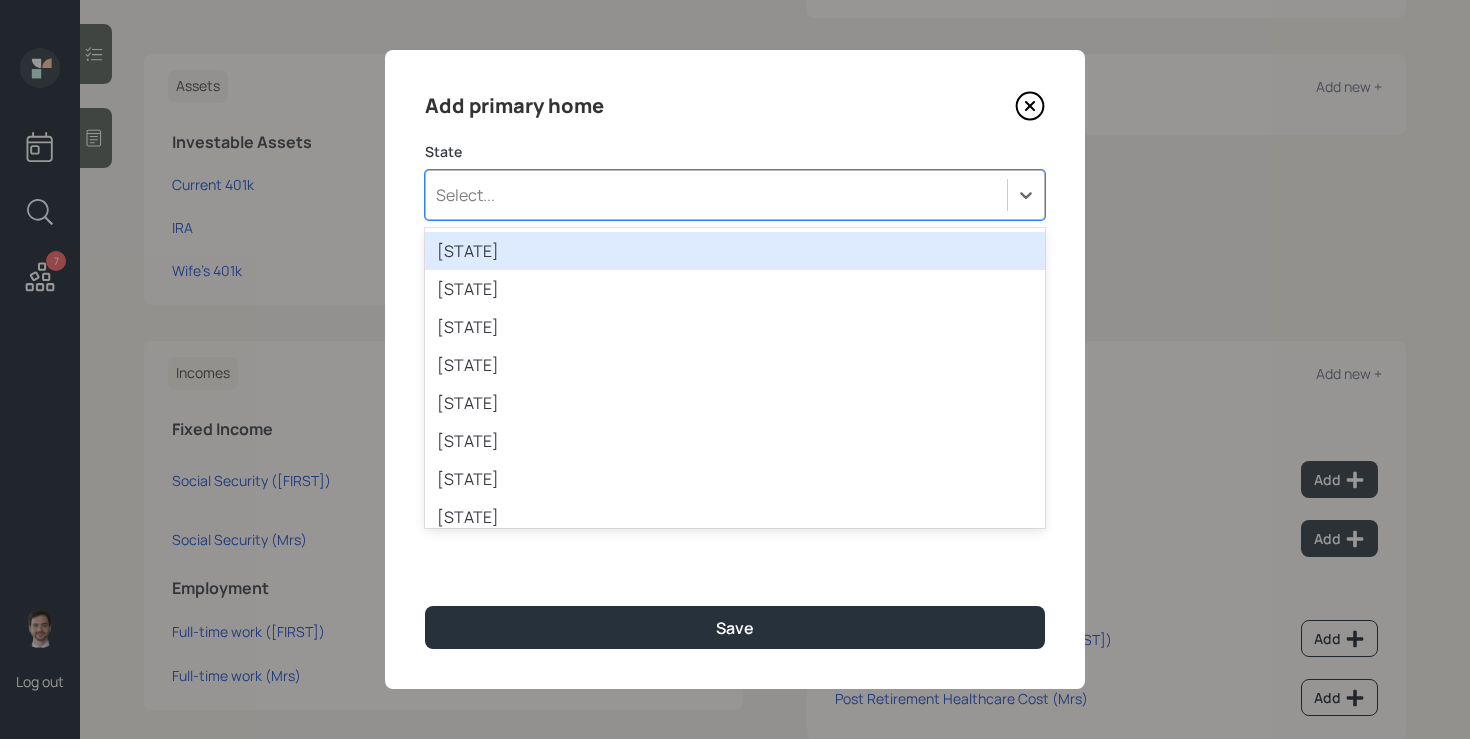 click on "Select..." at bounding box center (716, 195) 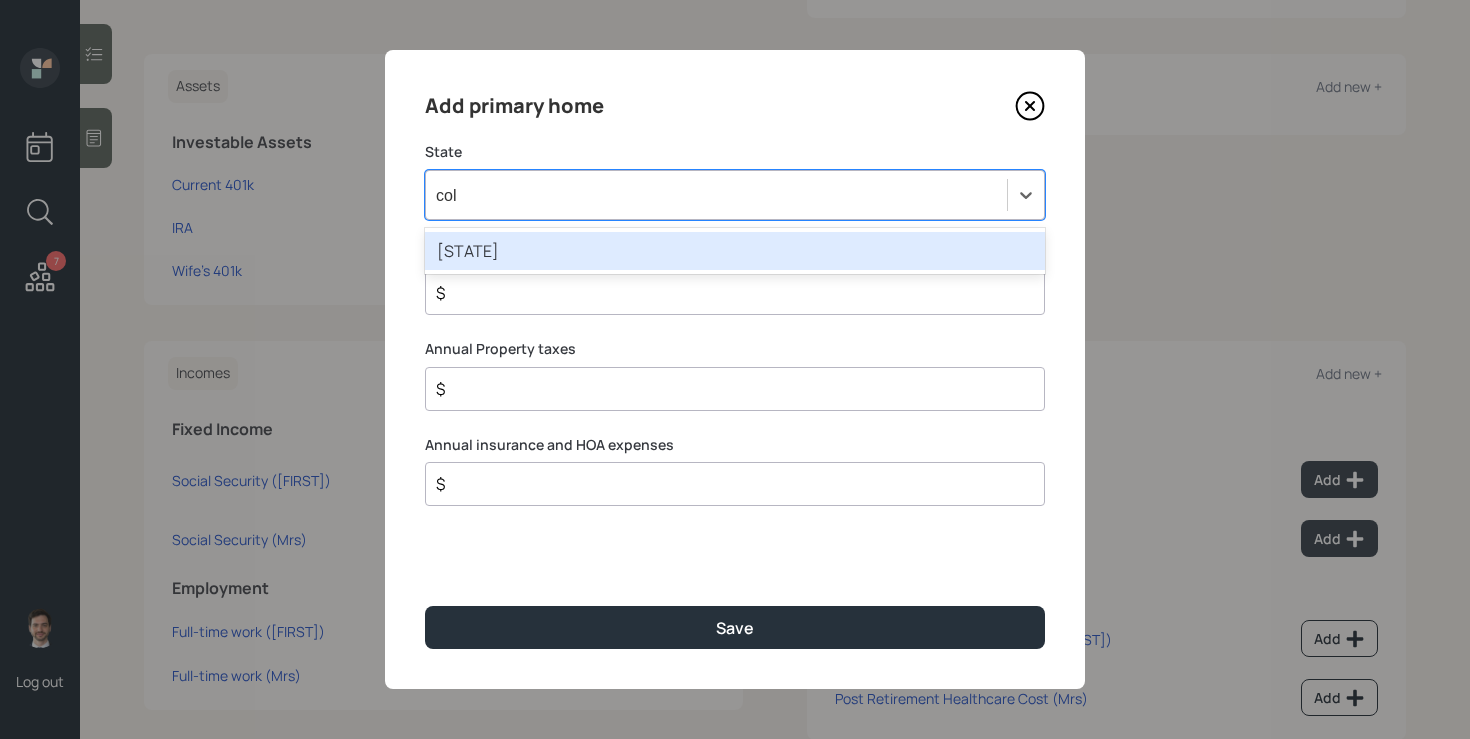 type on "colo" 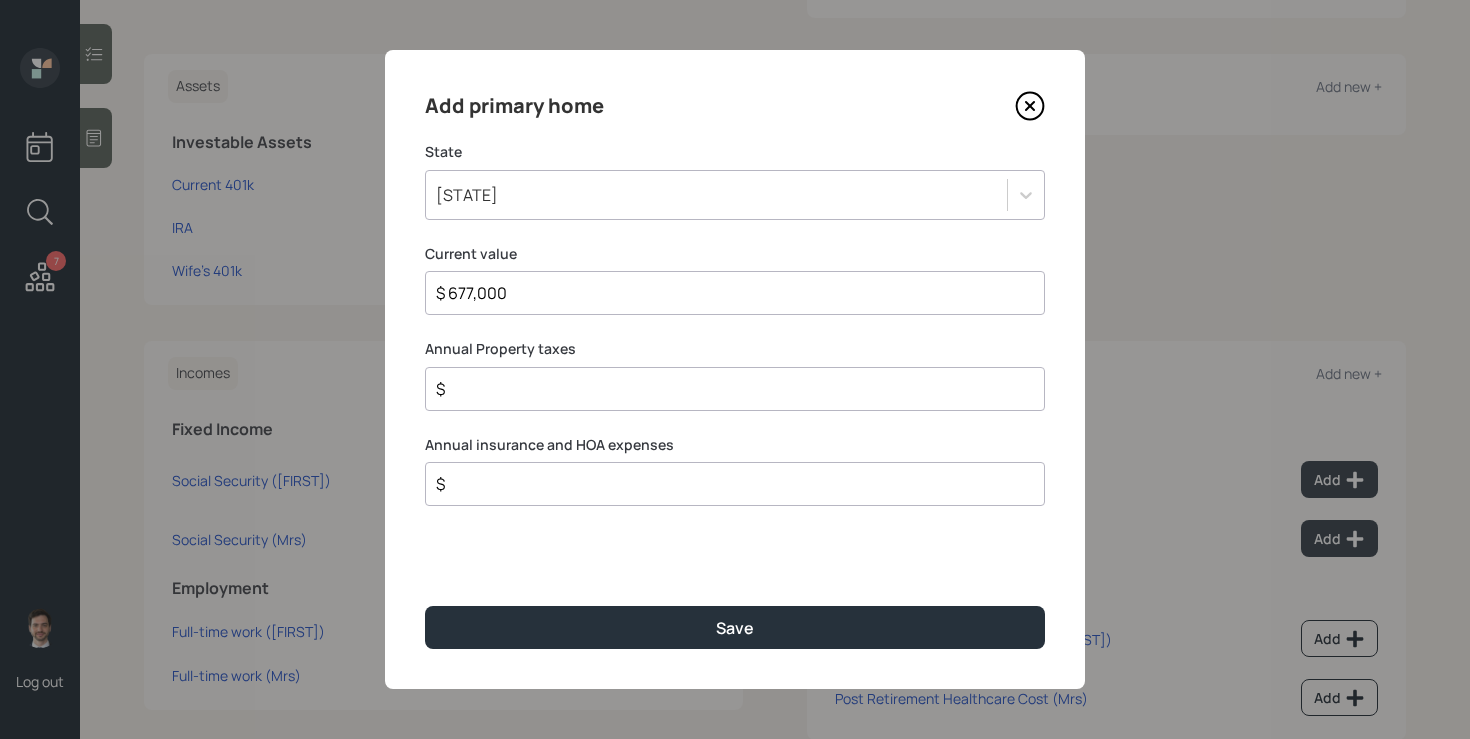 type on "$ 677,000" 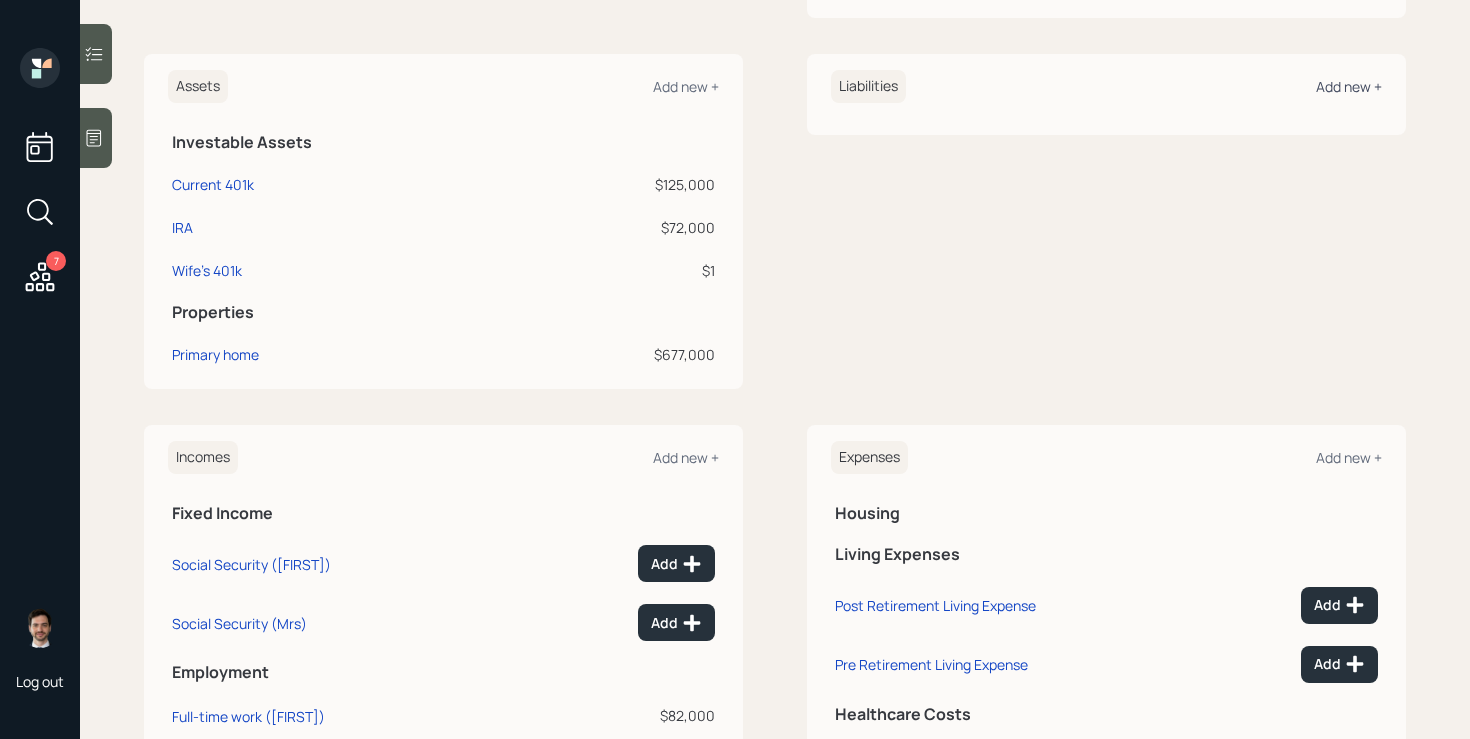 click on "Add new +" at bounding box center (1349, 86) 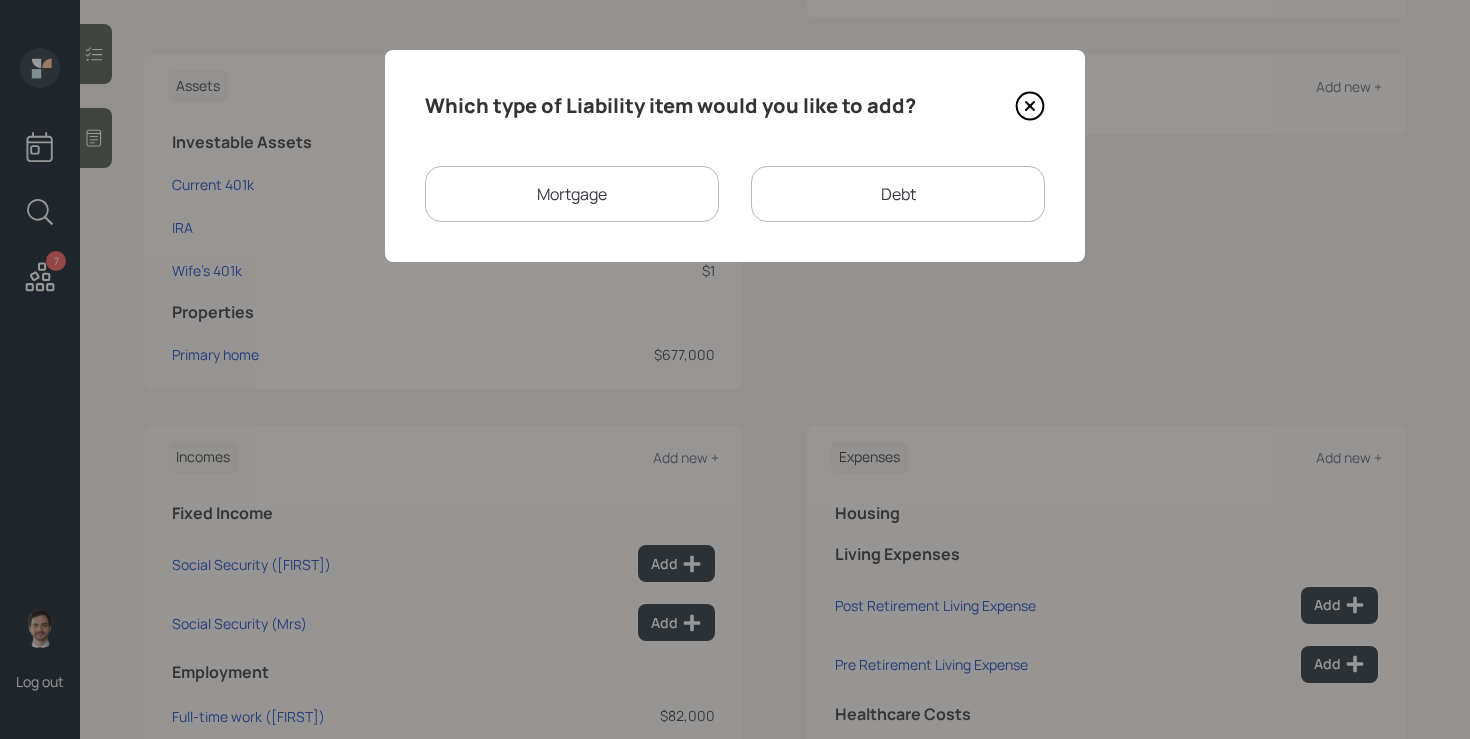 click on "Mortgage" at bounding box center [572, 194] 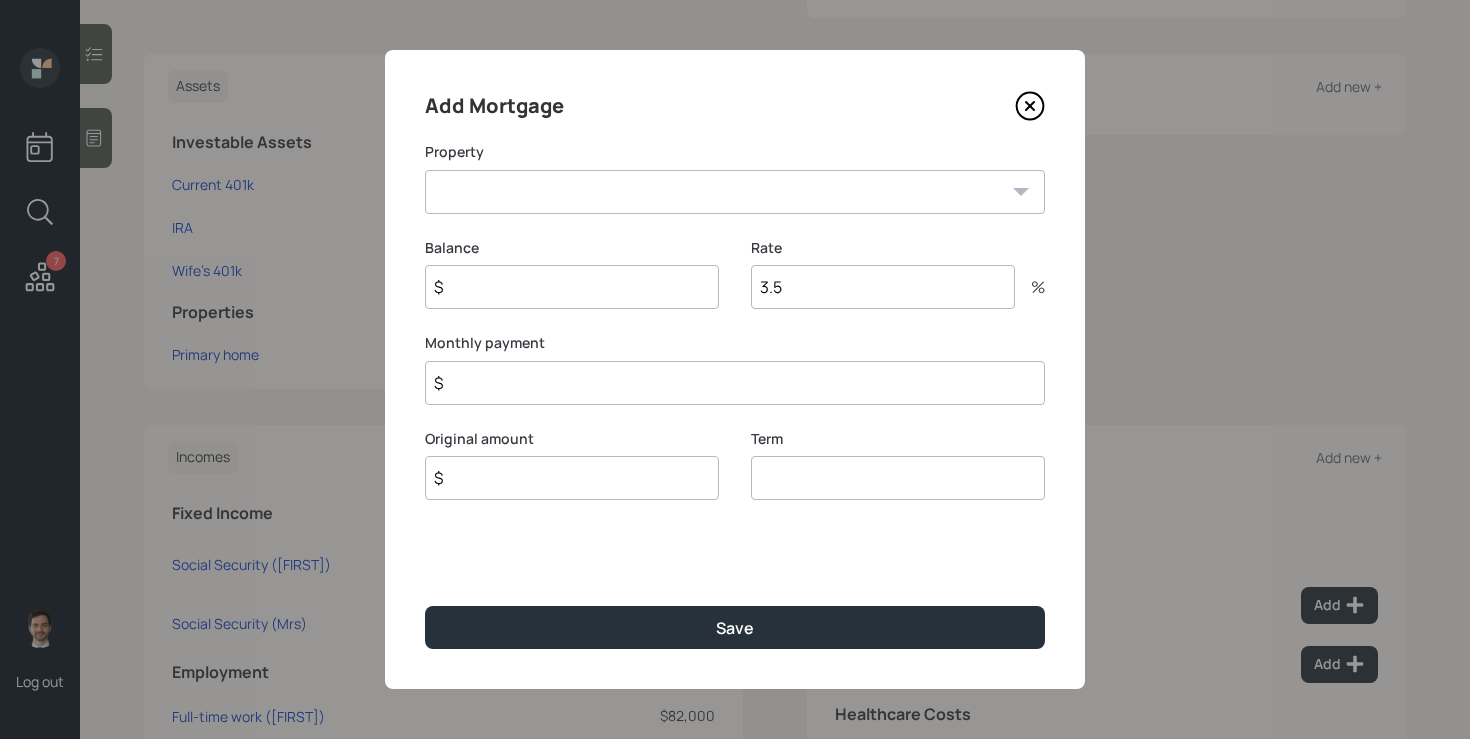 click on "CO Primary home" at bounding box center [735, 192] 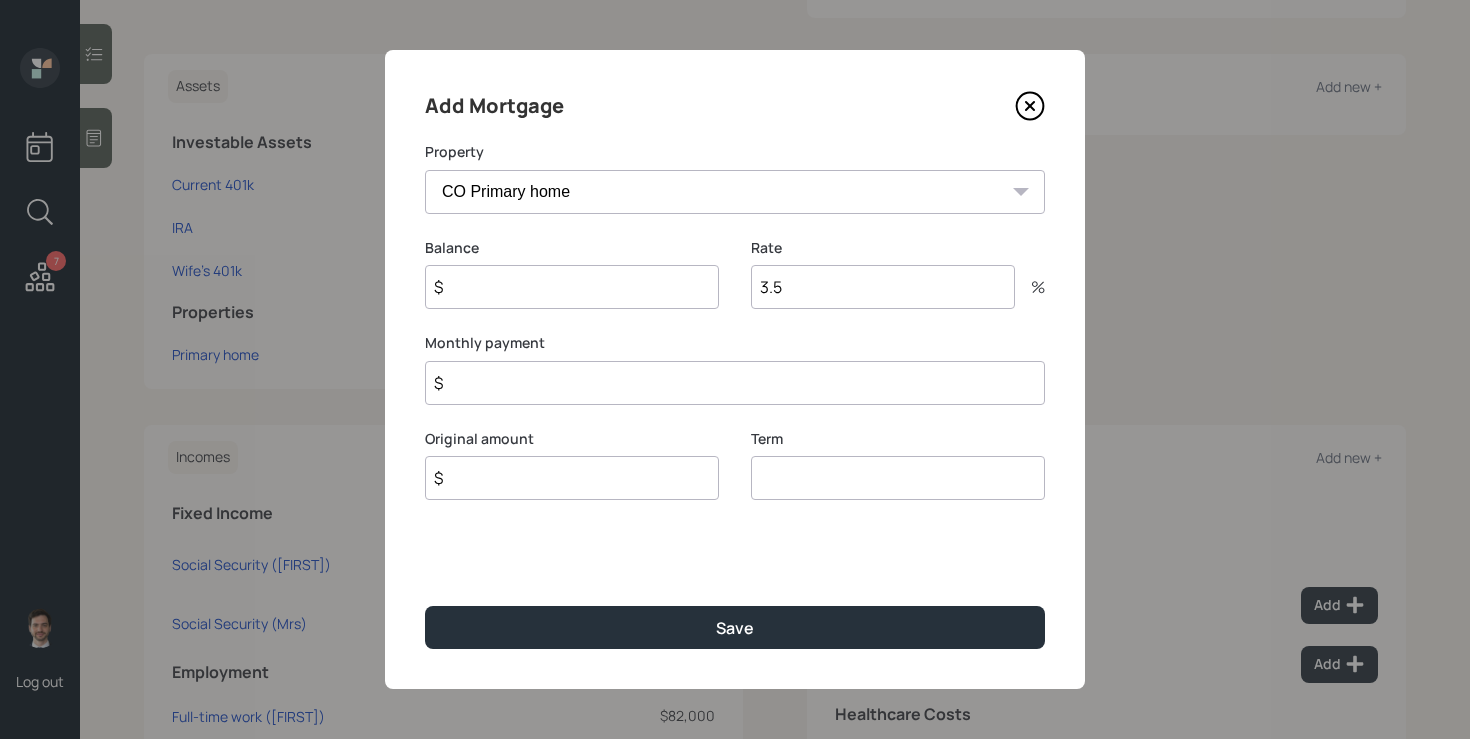 click on "$" at bounding box center [572, 287] 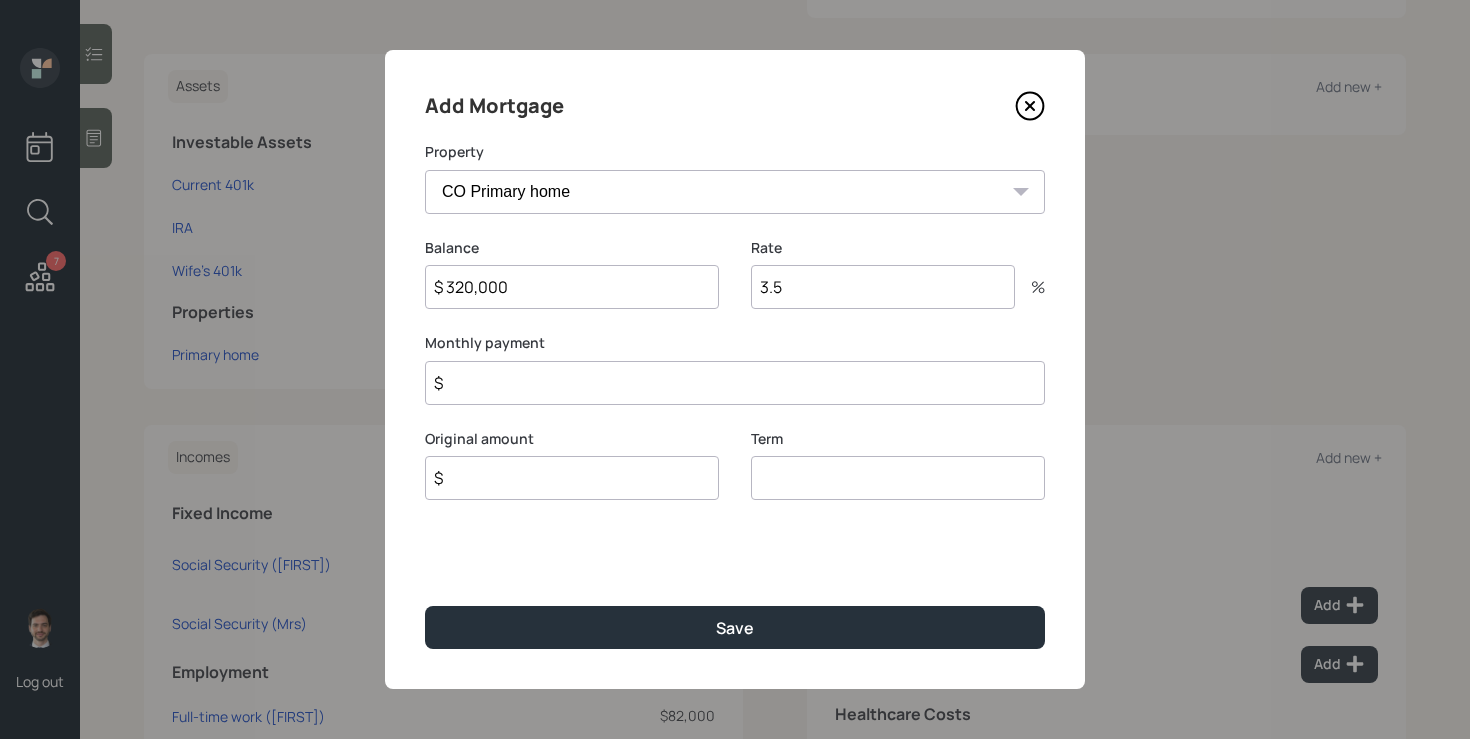 type on "$ 320,000" 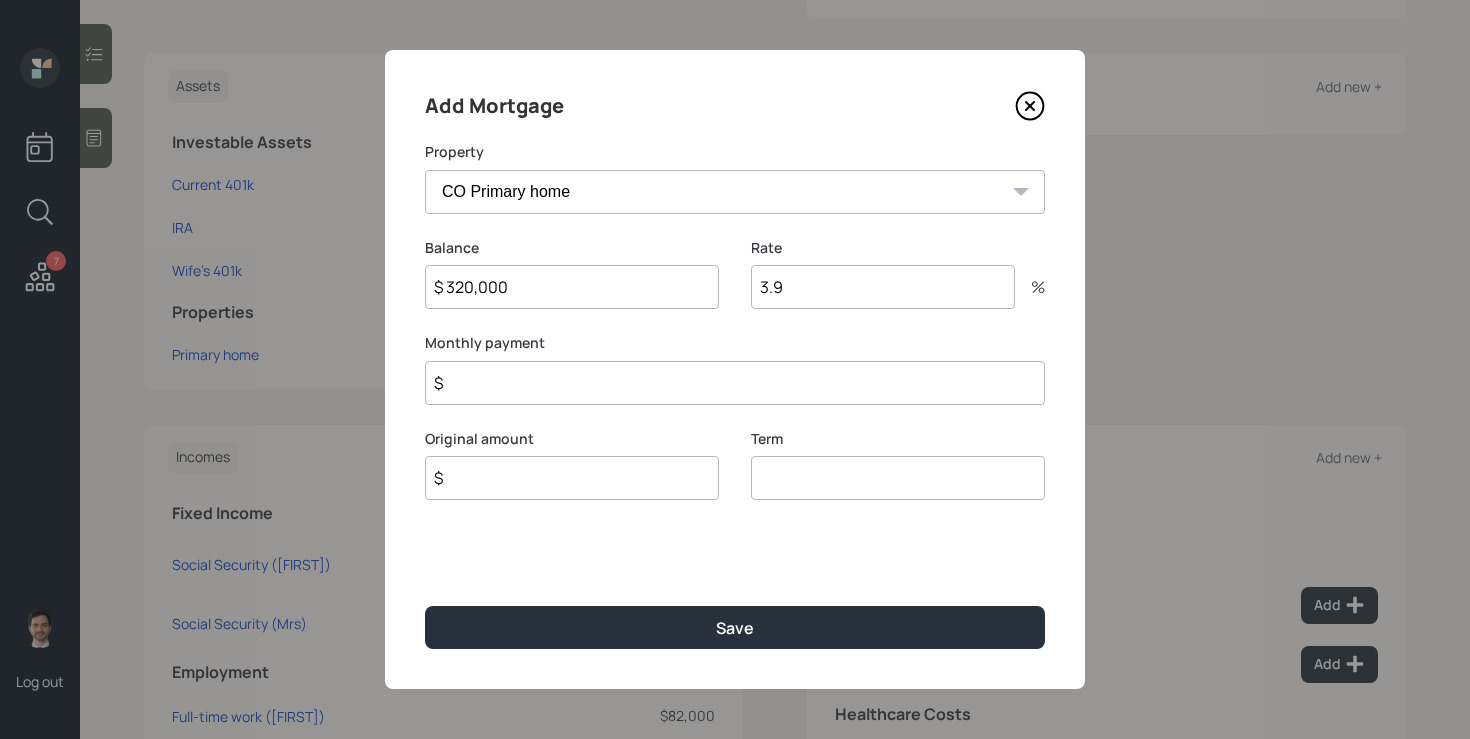 type on "3.9" 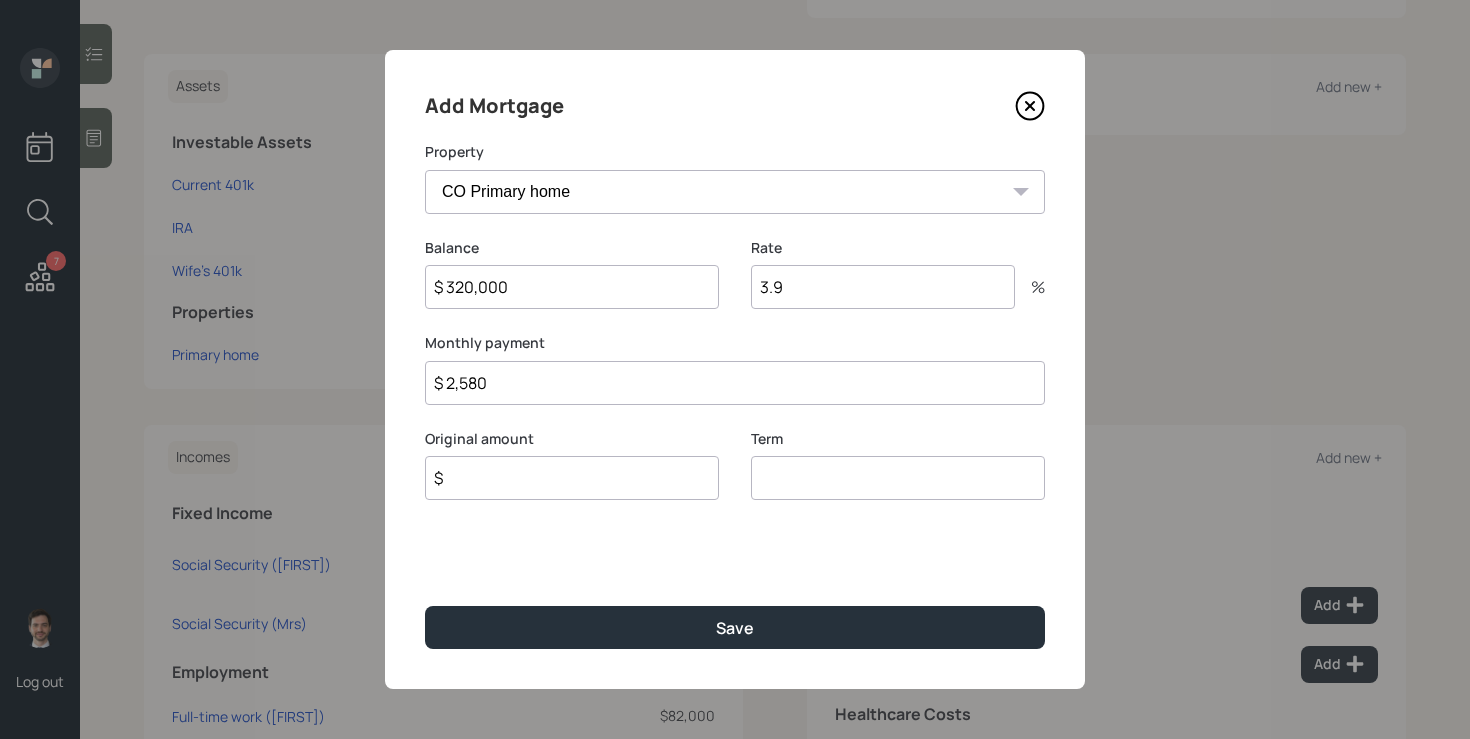 type on "$ 2,580" 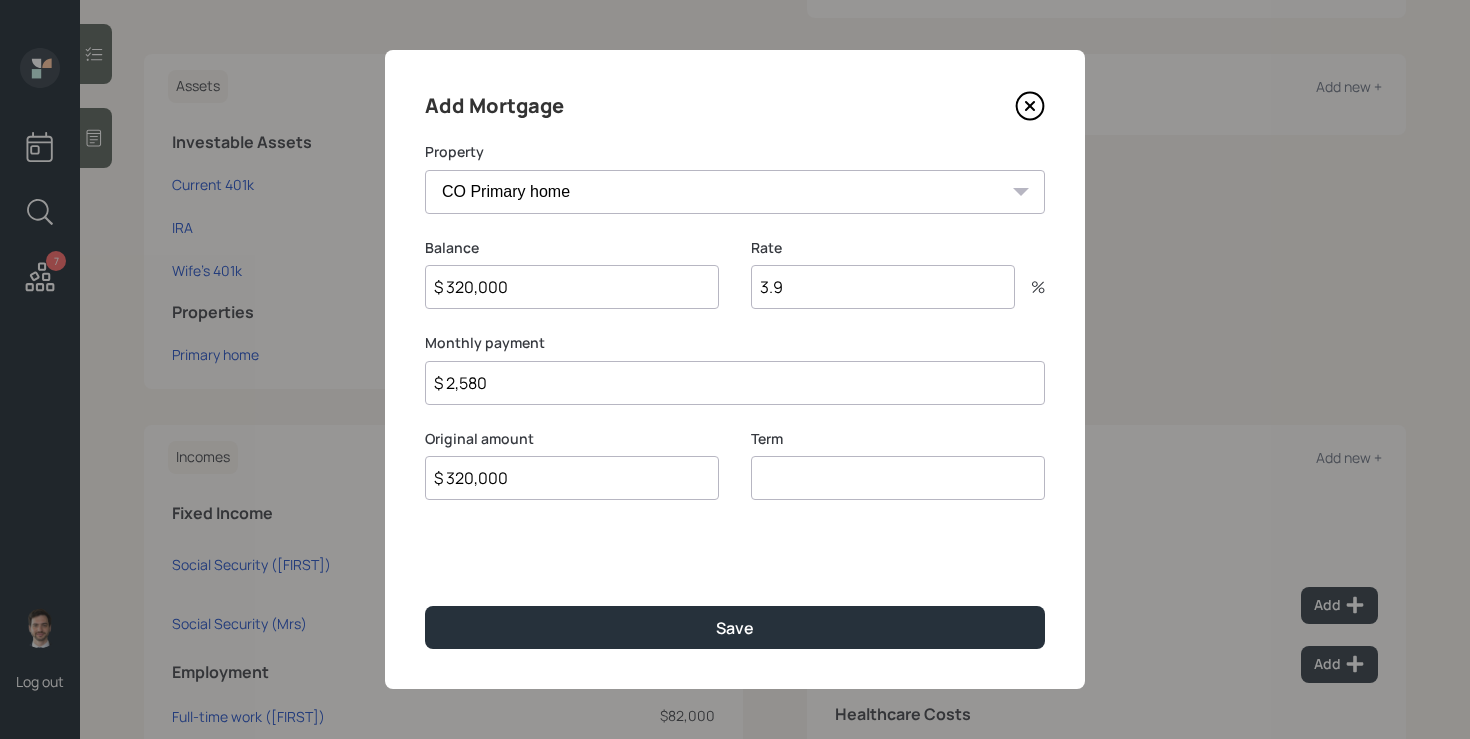 type on "$ 320,000" 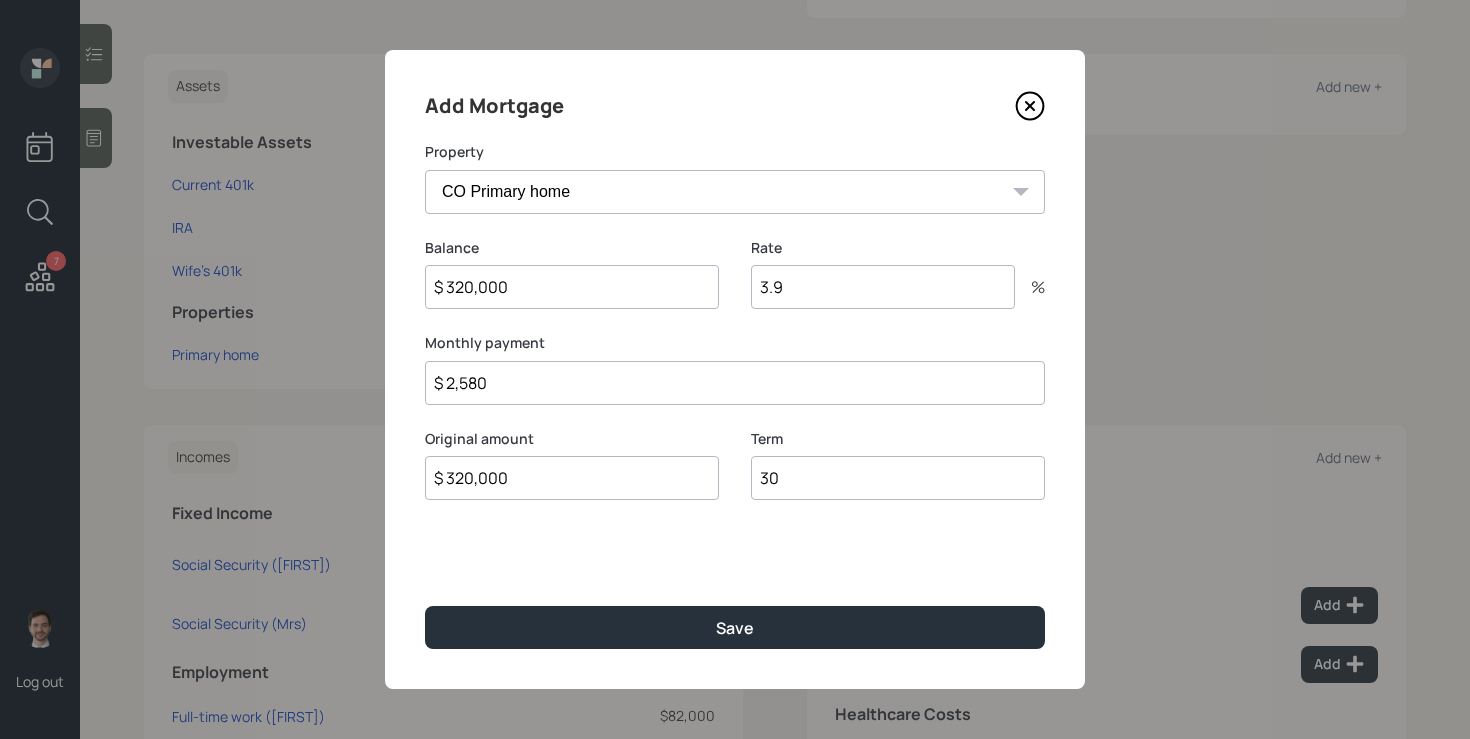 type on "30" 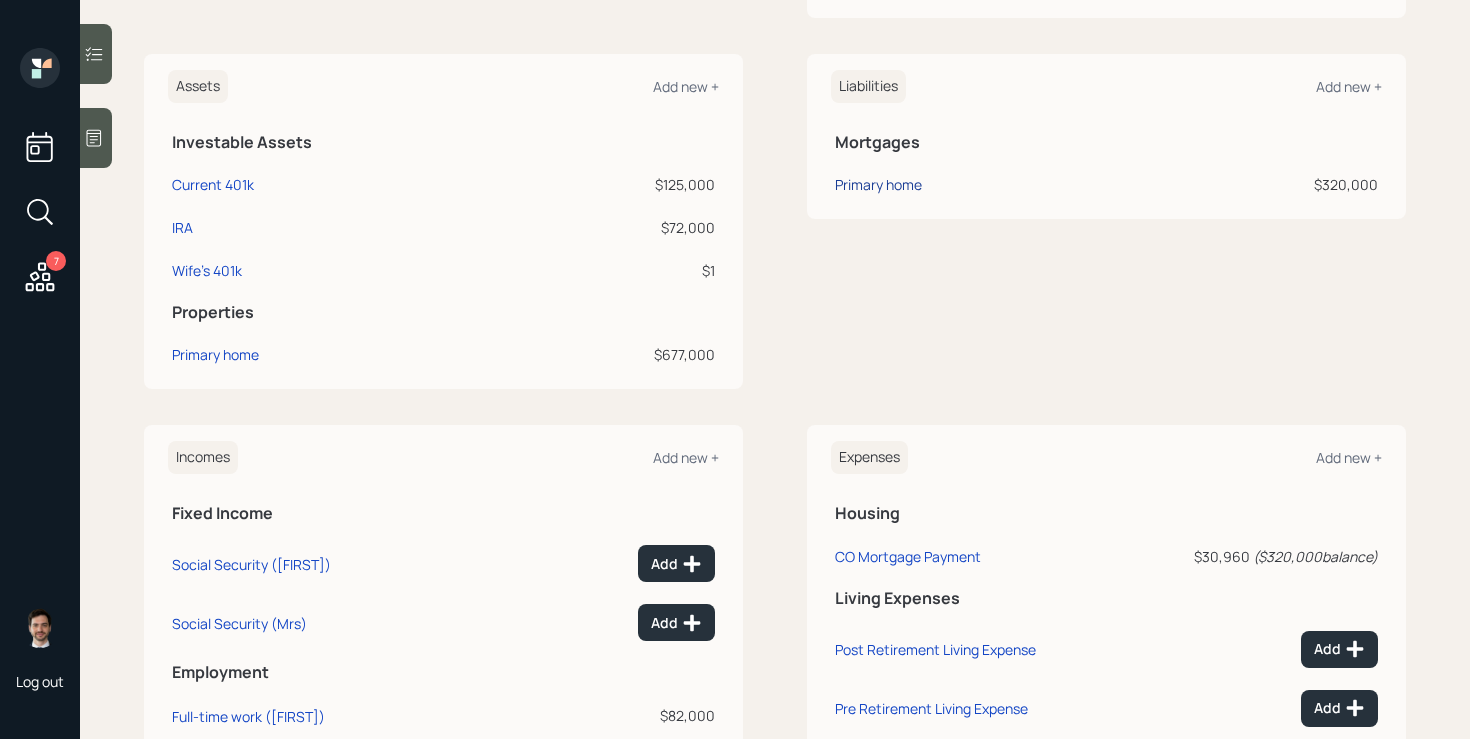 click on "Primary home" at bounding box center [878, 184] 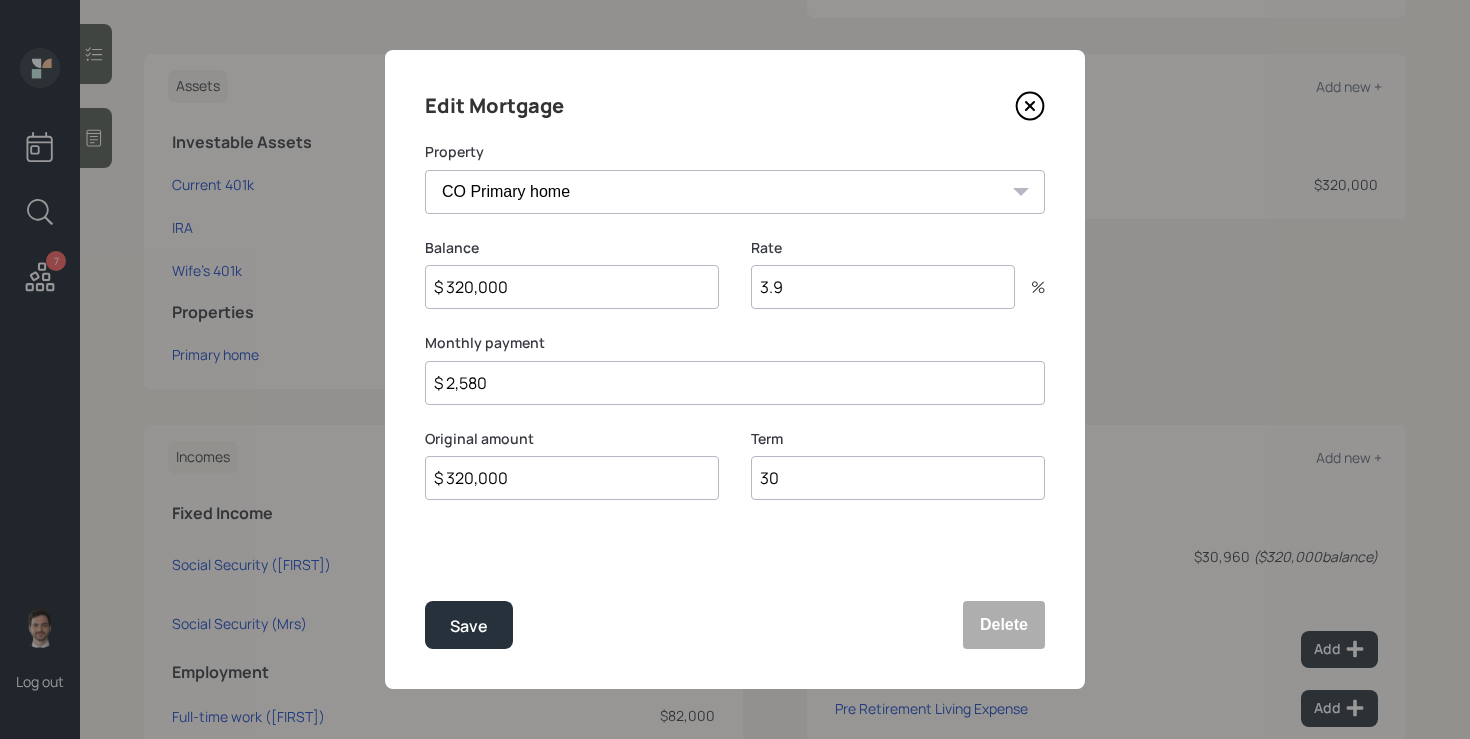 click 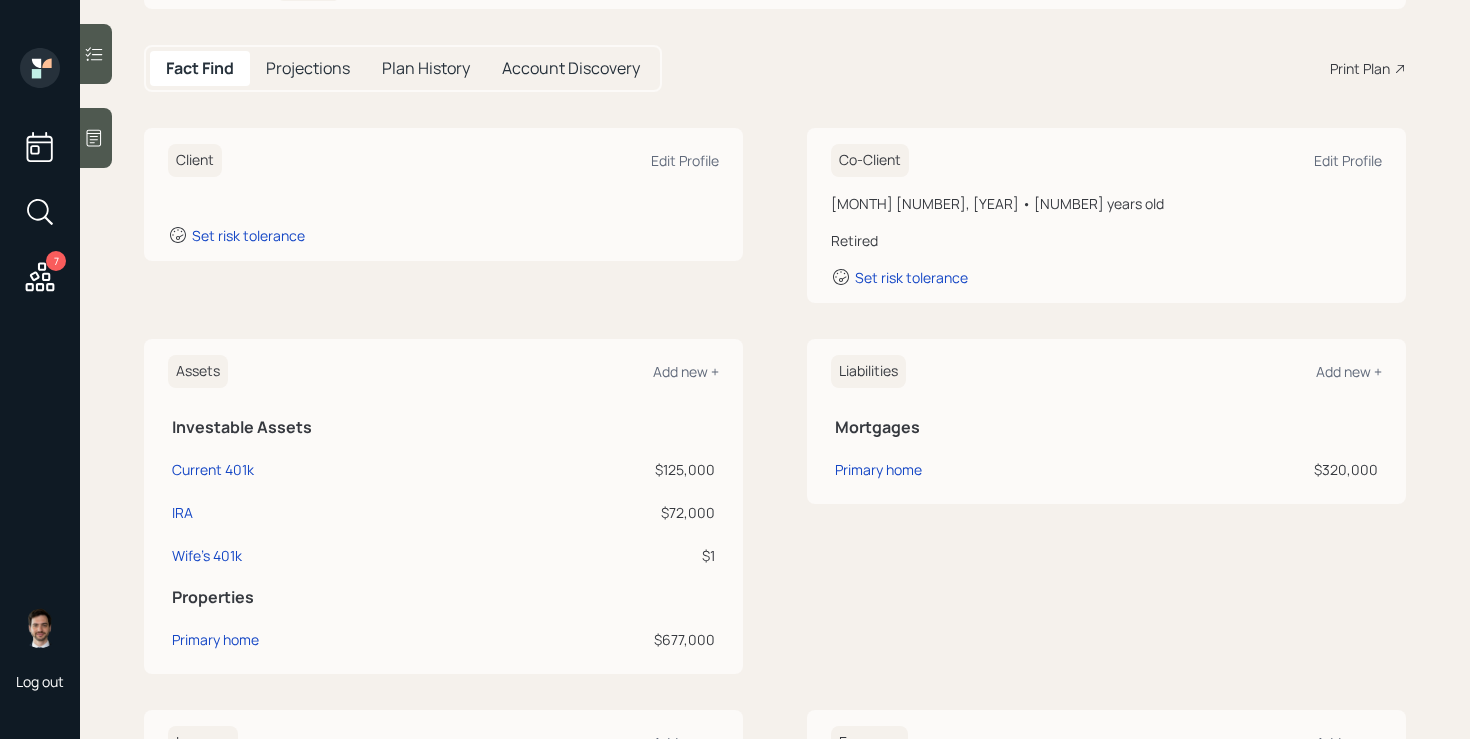 scroll, scrollTop: 15, scrollLeft: 0, axis: vertical 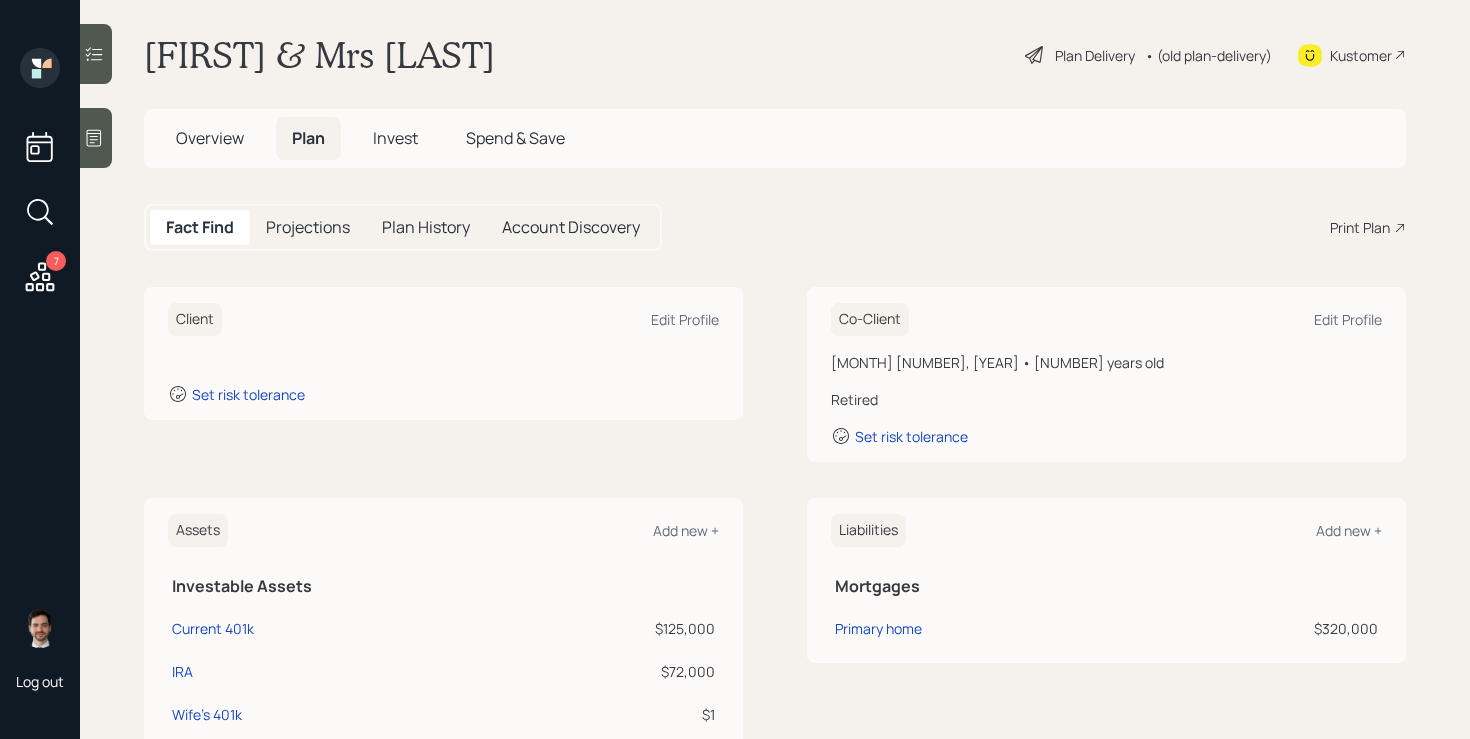 click 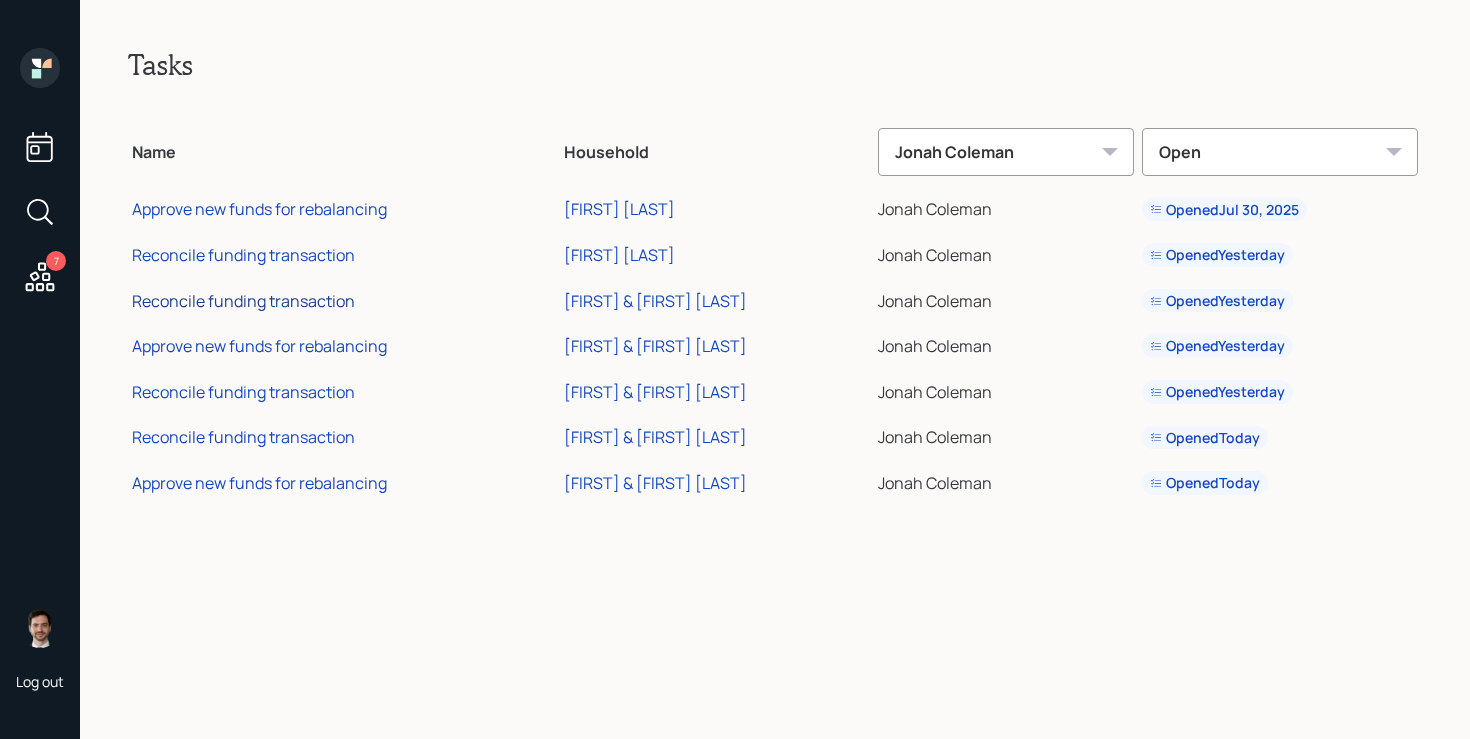 click on "Reconcile funding transaction" at bounding box center [243, 301] 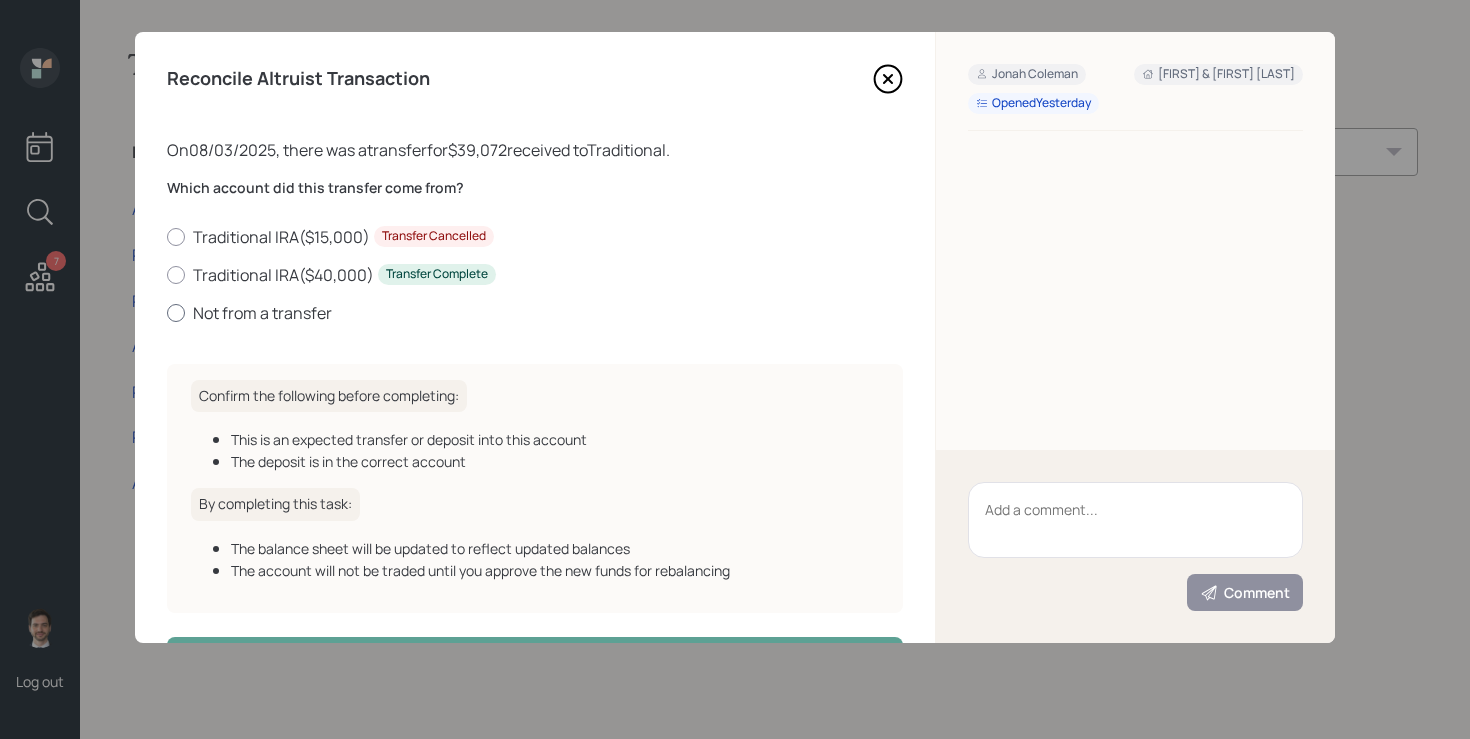 click on "Not from a transfer" at bounding box center [535, 313] 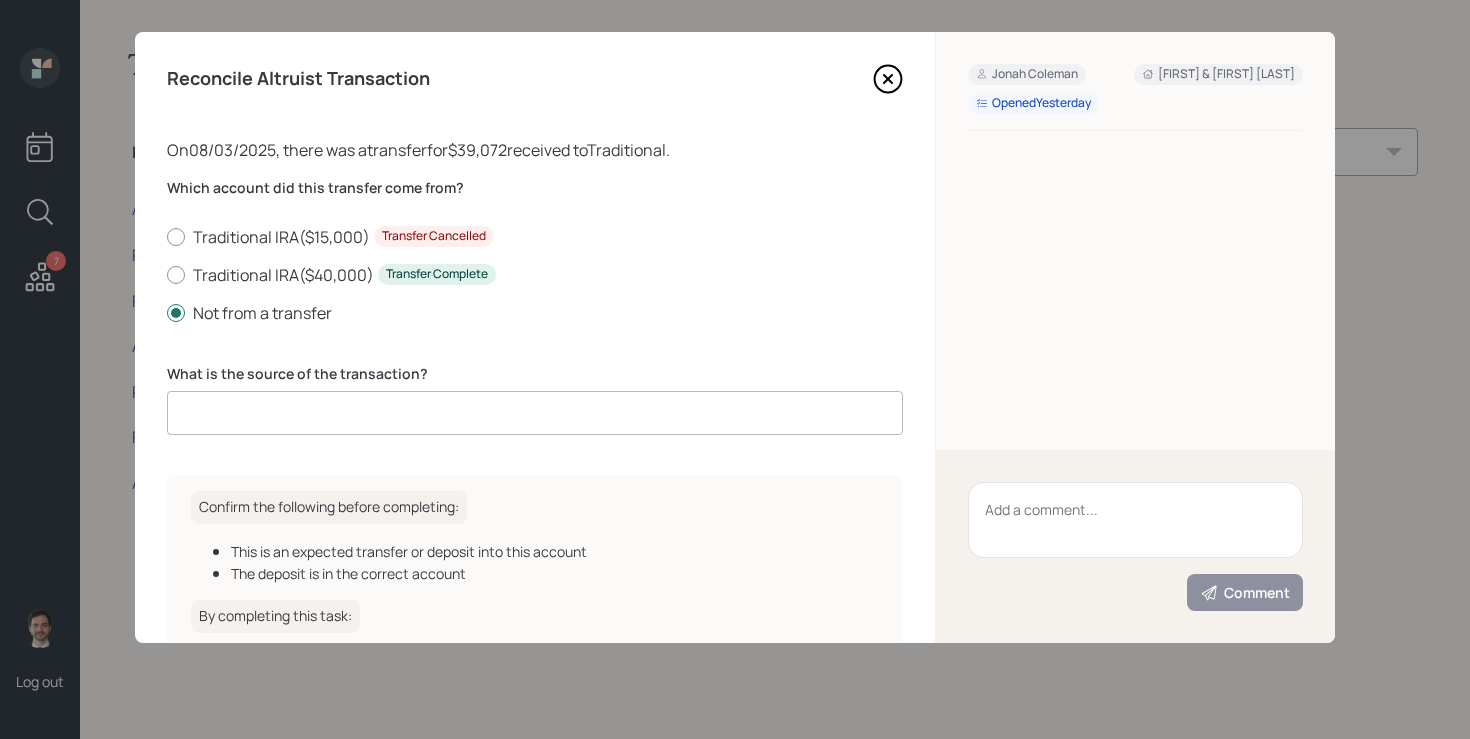 click at bounding box center (535, 413) 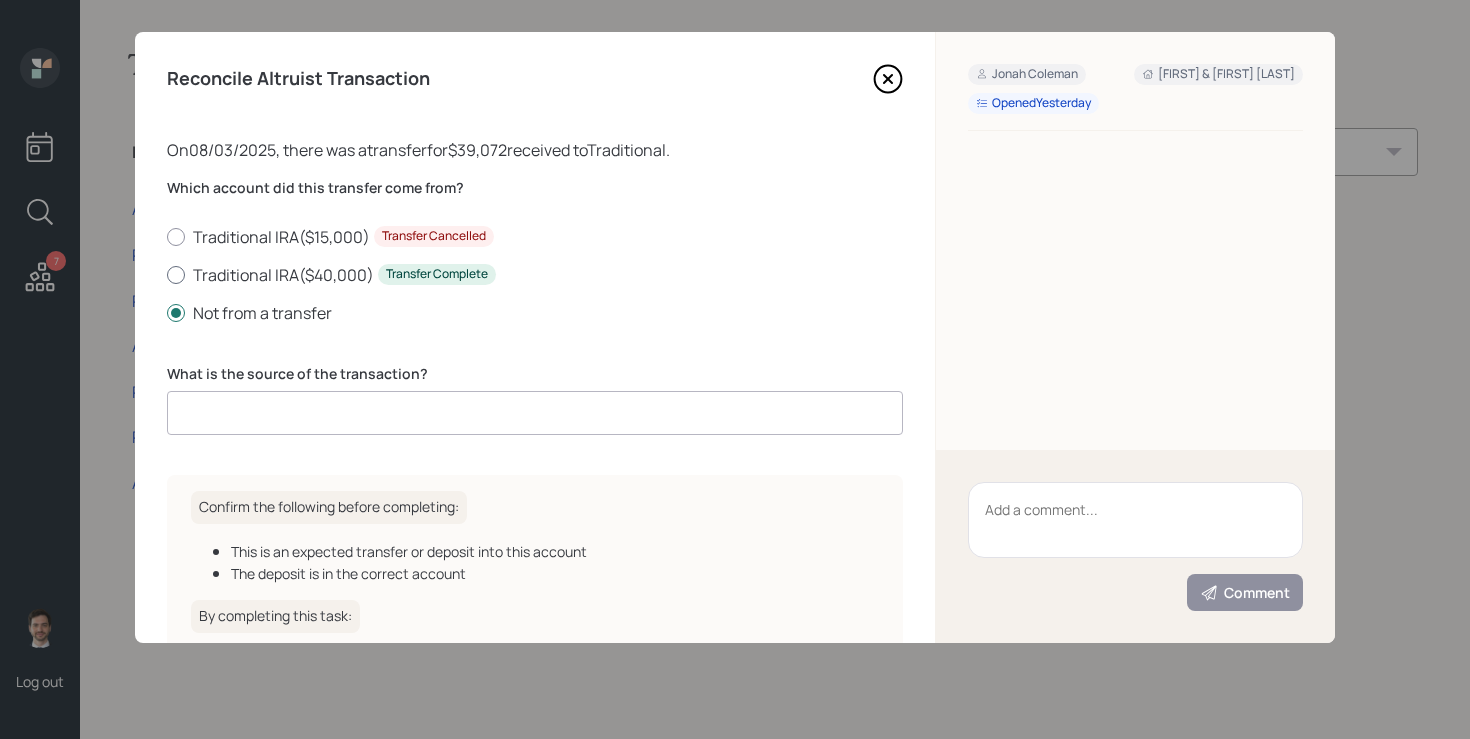 click on "Traditional IRA  ( $40,000 )   Transfer Complete" at bounding box center [535, 275] 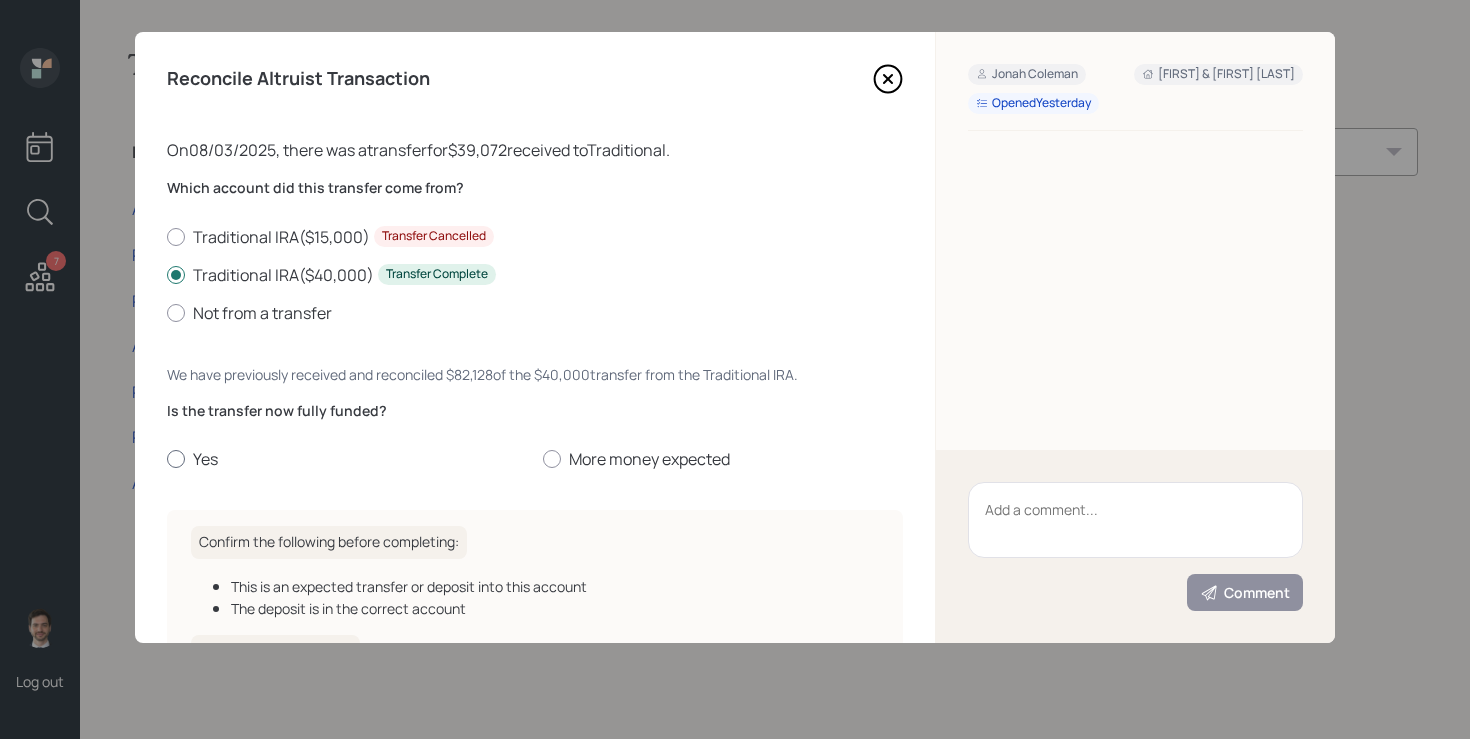 click on "Yes" at bounding box center (347, 459) 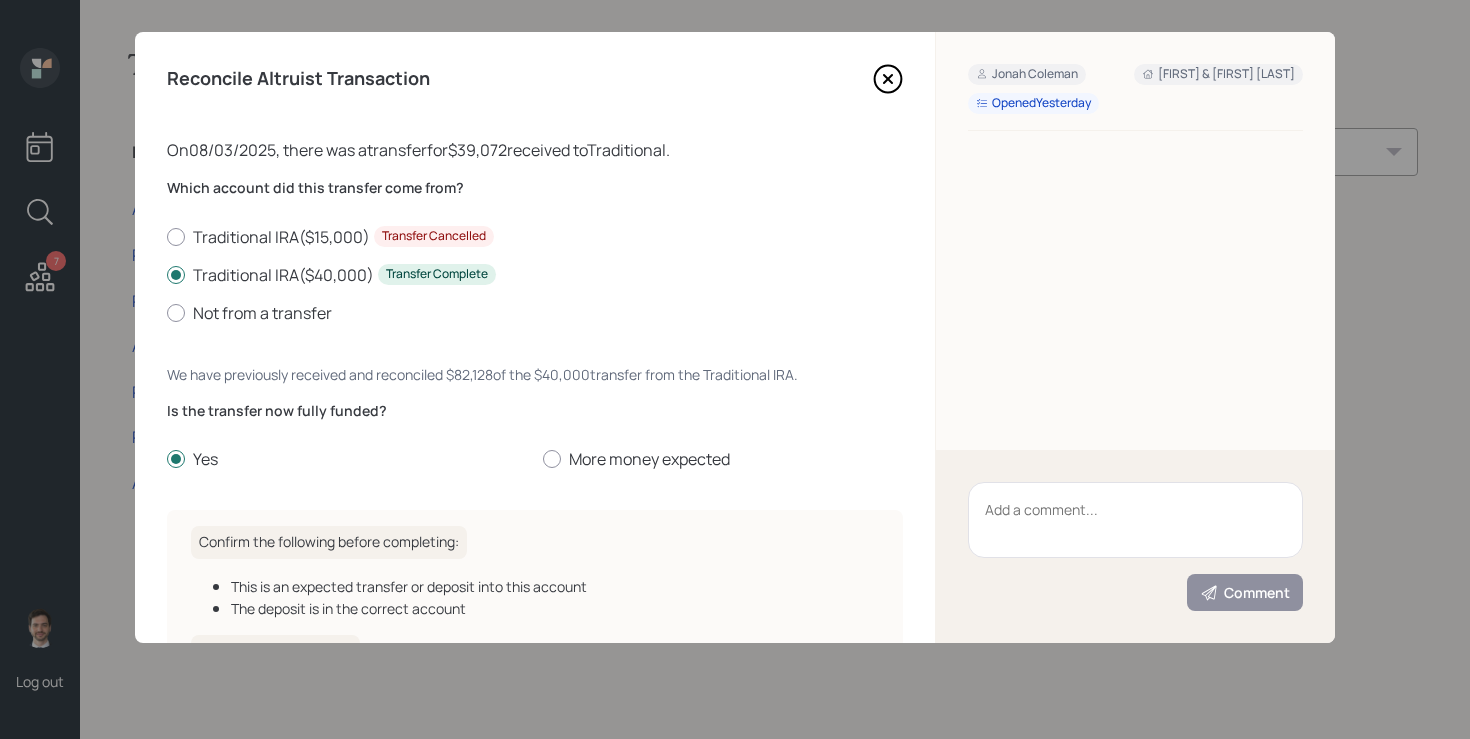 scroll, scrollTop: 219, scrollLeft: 0, axis: vertical 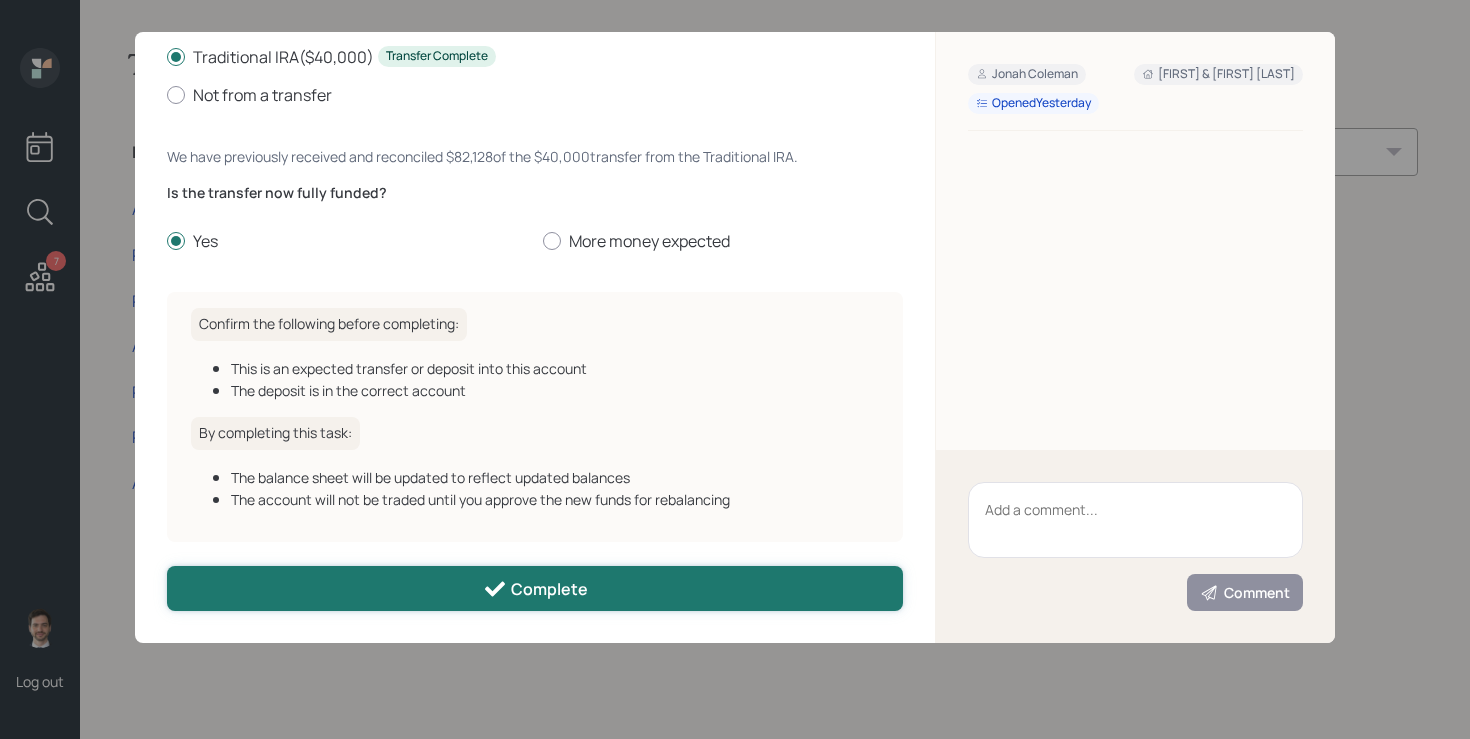 click on "Complete" at bounding box center [535, 588] 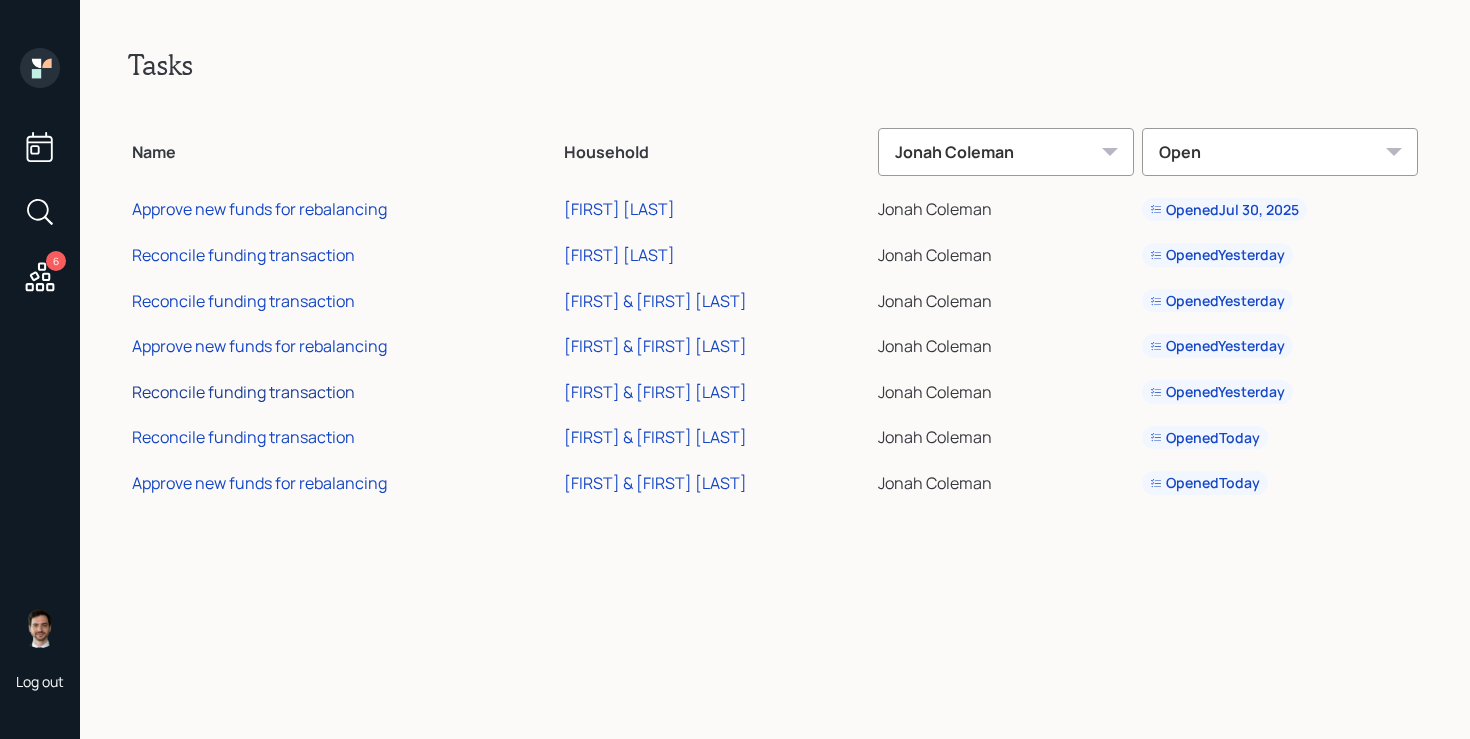 click on "Reconcile funding transaction" at bounding box center (243, 392) 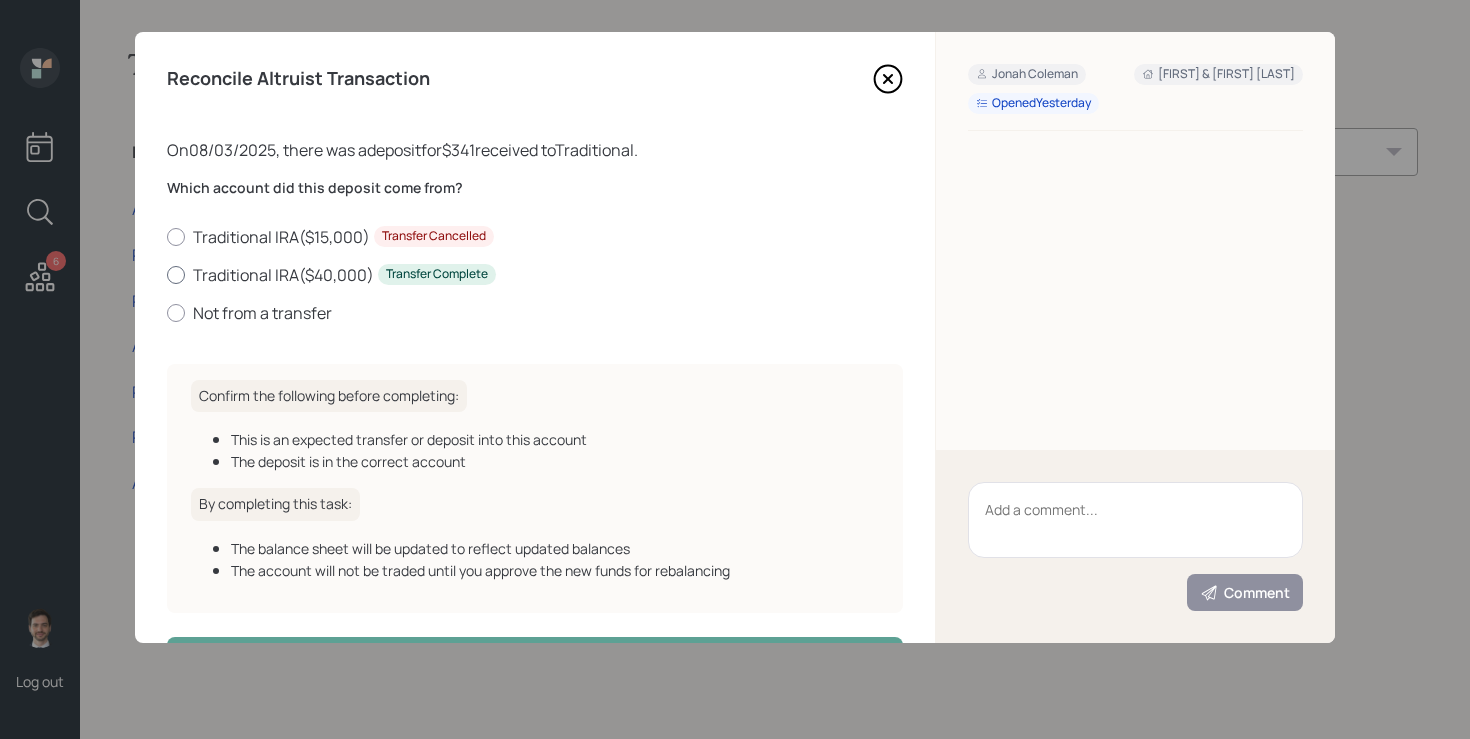 click on "Traditional IRA  ( $40,000 )   Transfer Complete" at bounding box center (535, 275) 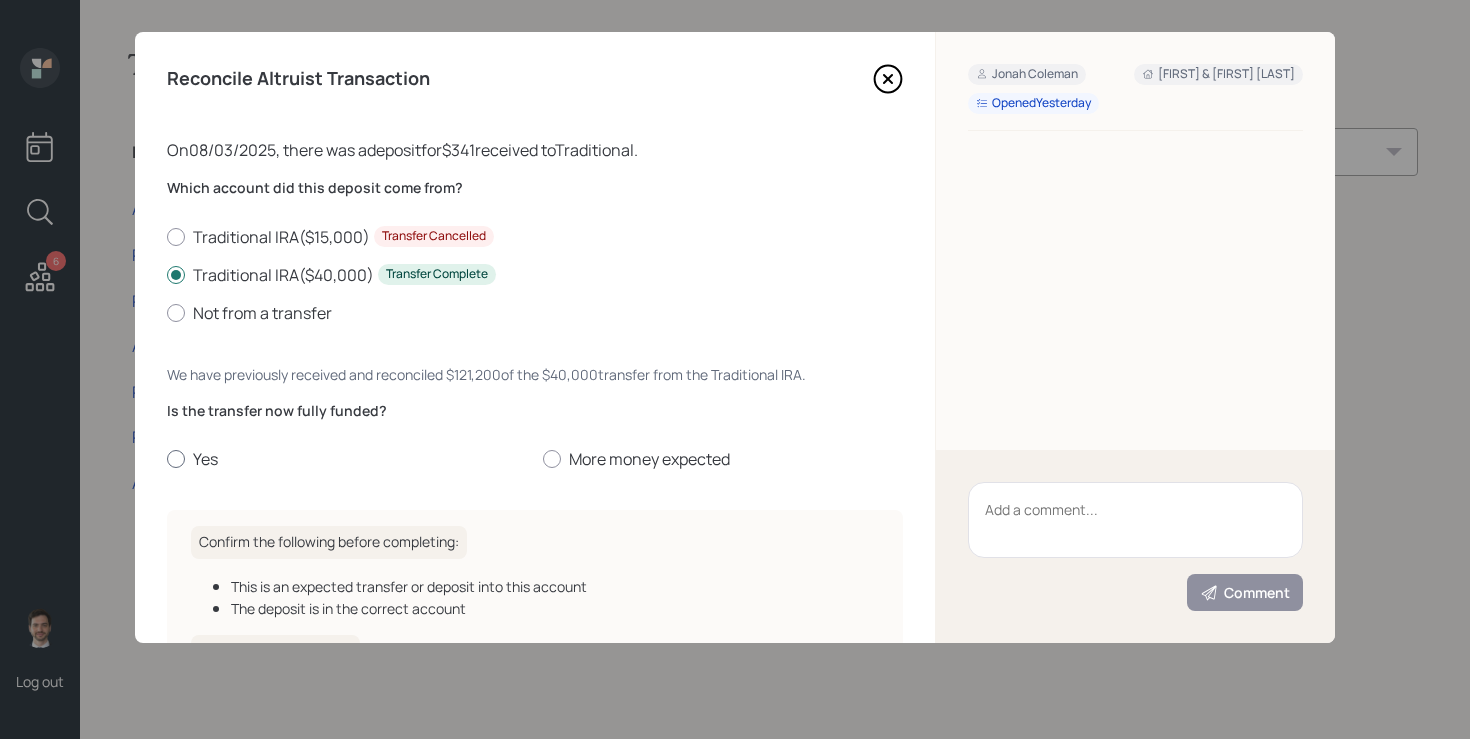 click on "Yes" at bounding box center [347, 459] 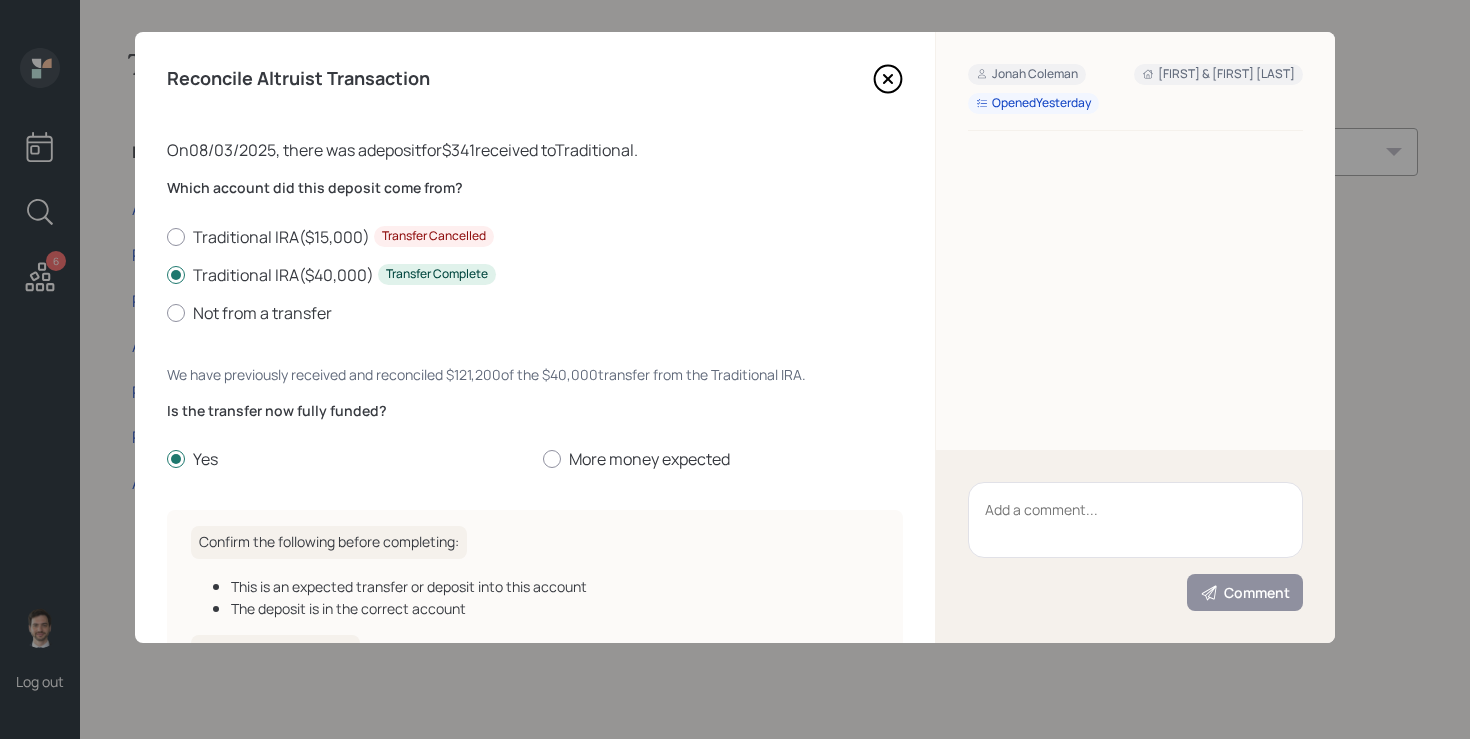 scroll, scrollTop: 219, scrollLeft: 0, axis: vertical 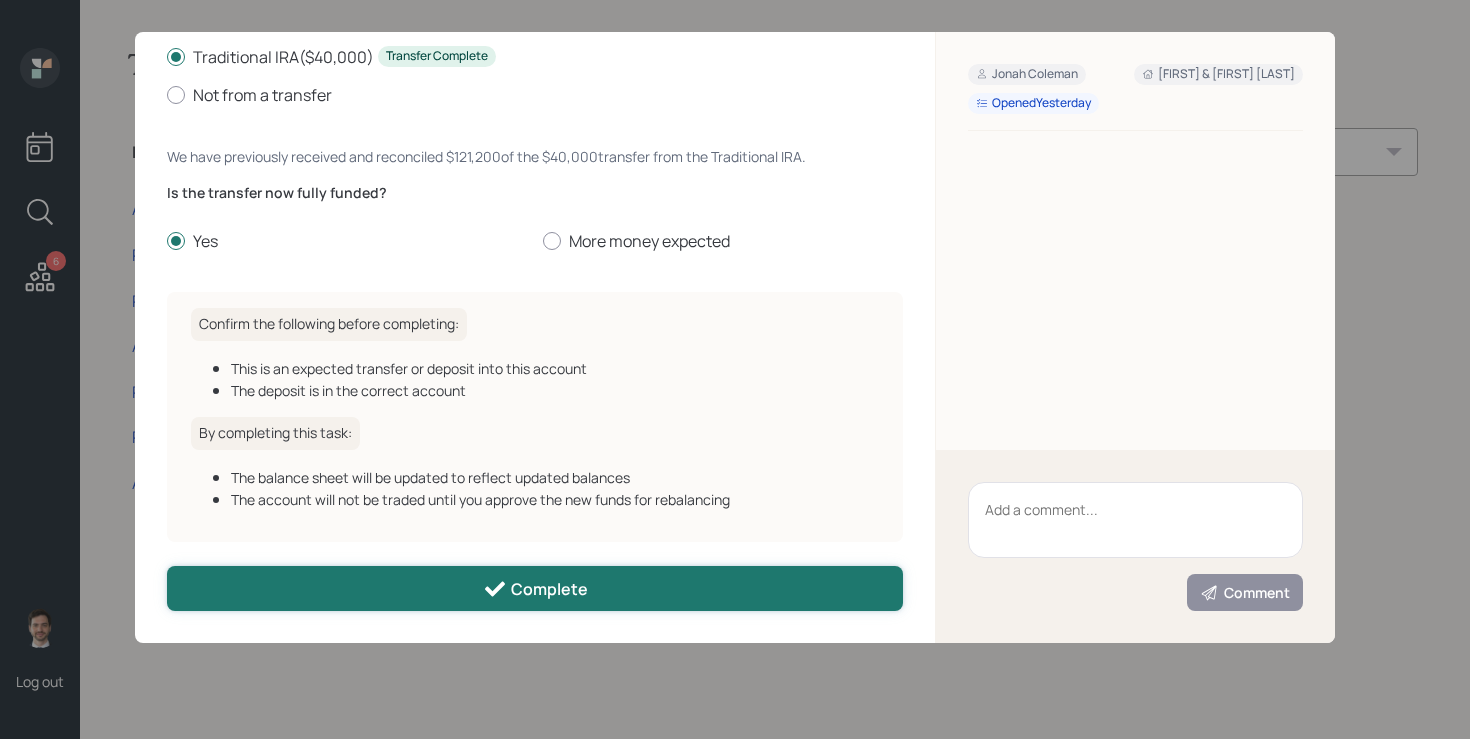 click on "Complete" at bounding box center [535, 588] 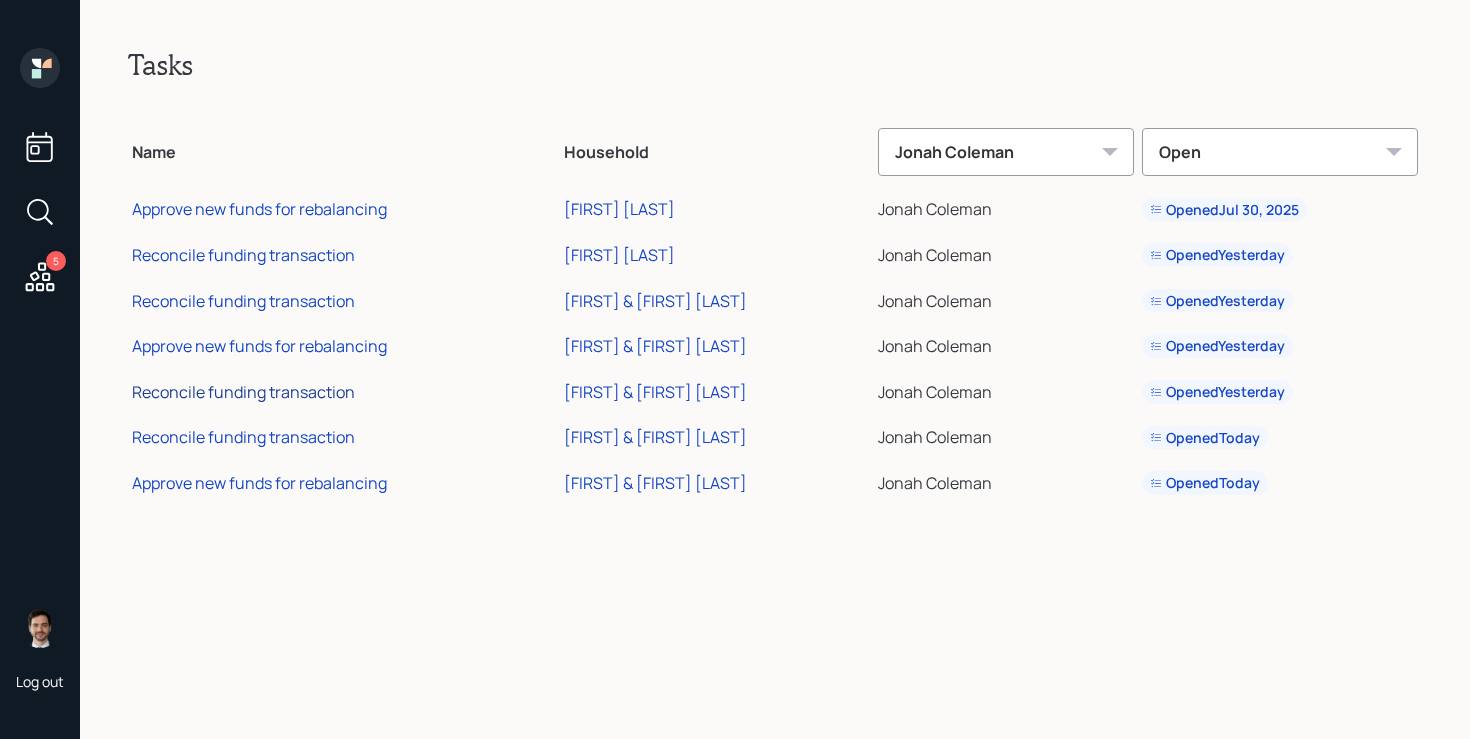 click on "Reconcile funding transaction" at bounding box center [243, 392] 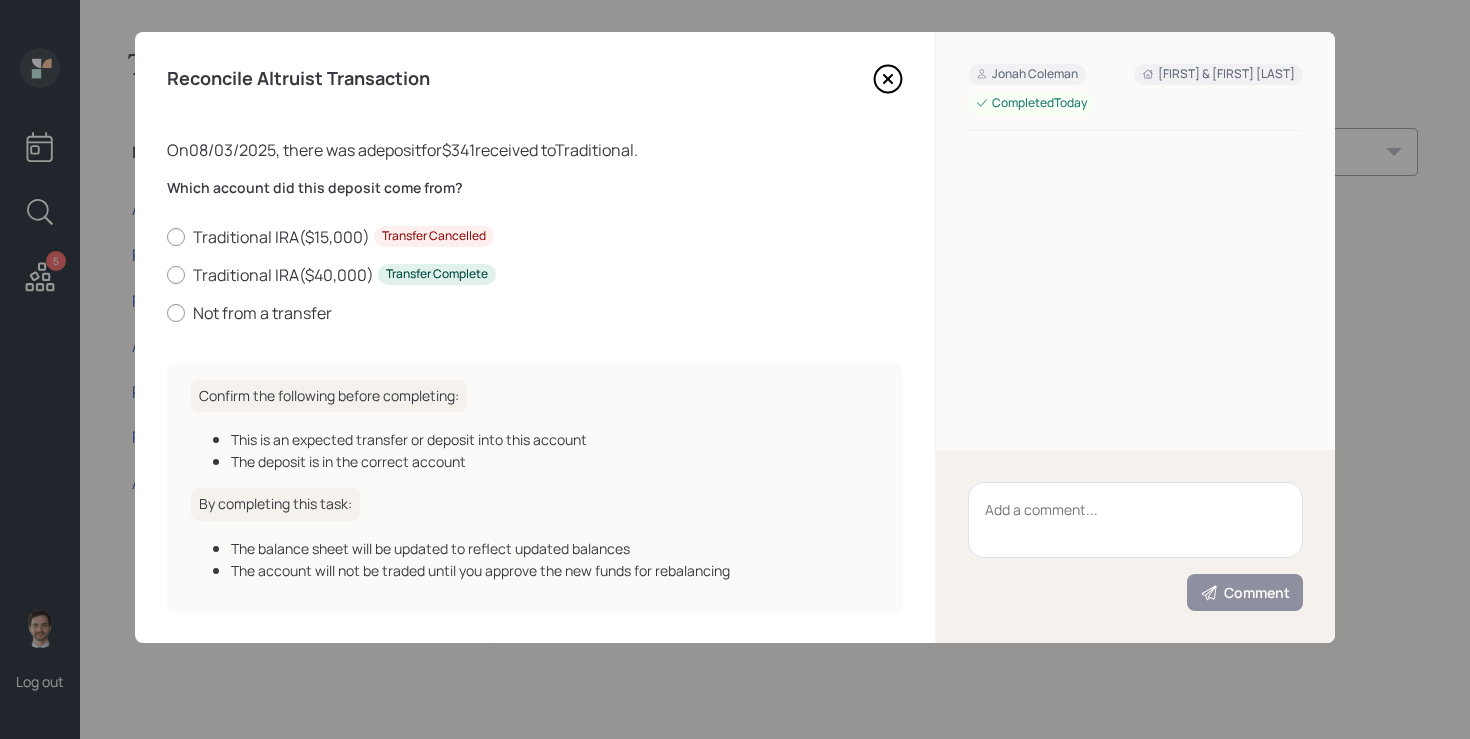 scroll, scrollTop: 50, scrollLeft: 0, axis: vertical 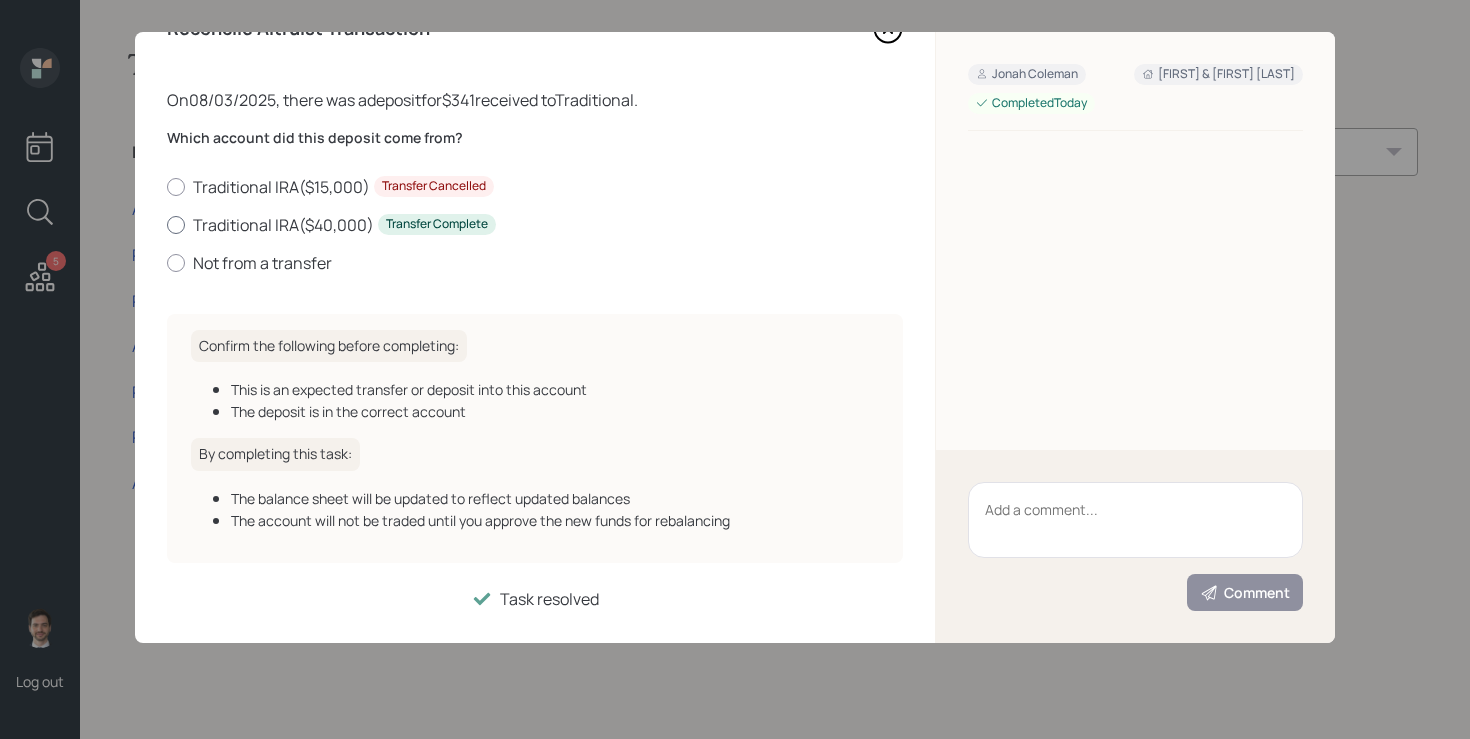 click on "Traditional IRA  ( $40,000 )   Transfer Complete" at bounding box center [535, 225] 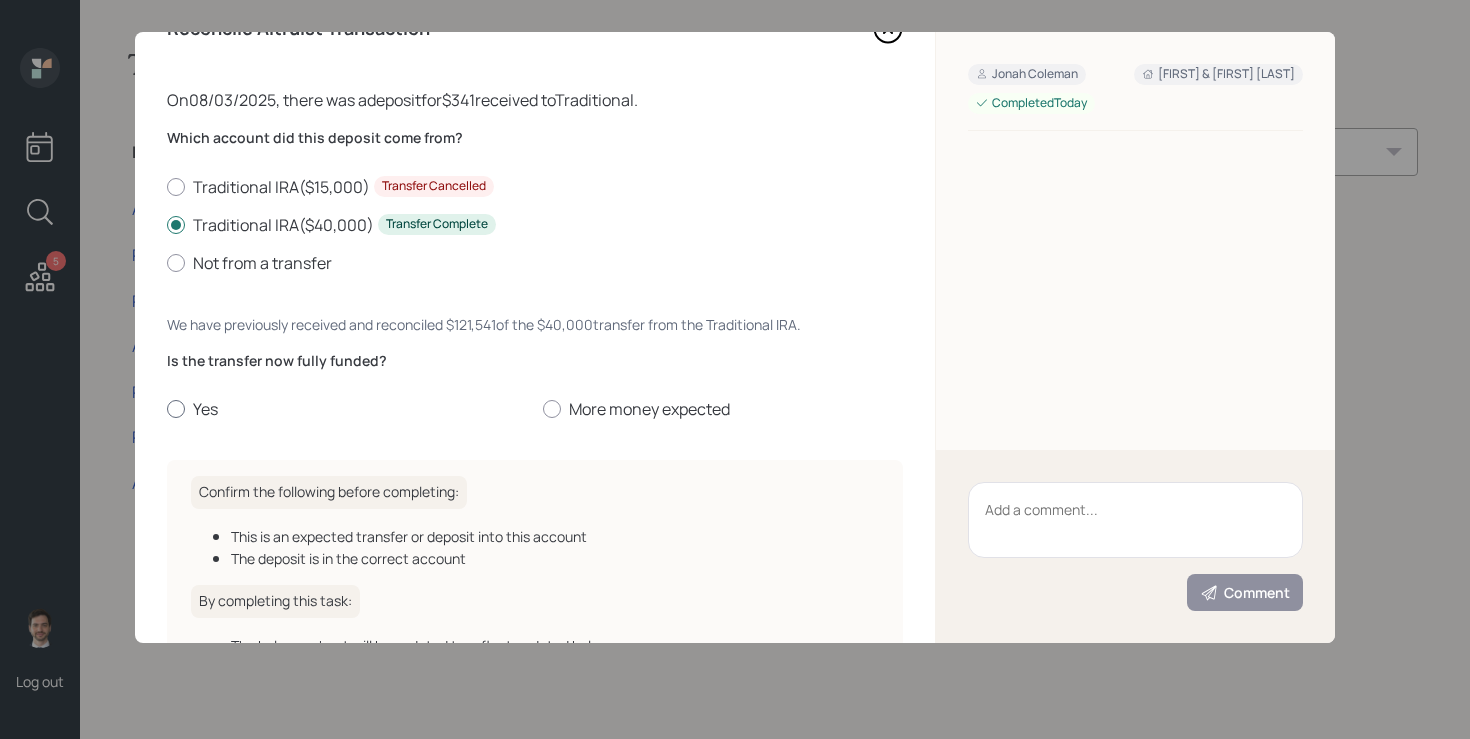 click on "Yes" at bounding box center (347, 409) 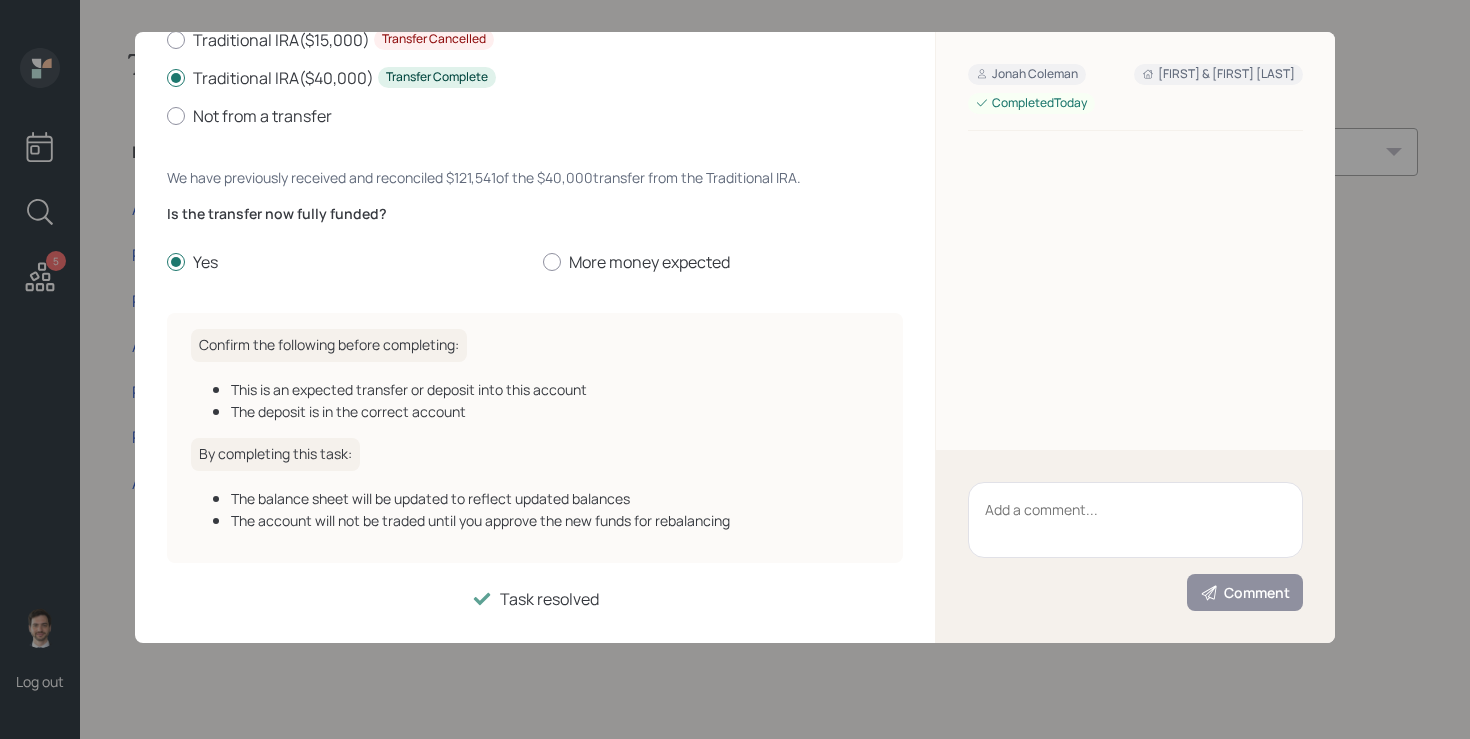 scroll, scrollTop: 0, scrollLeft: 0, axis: both 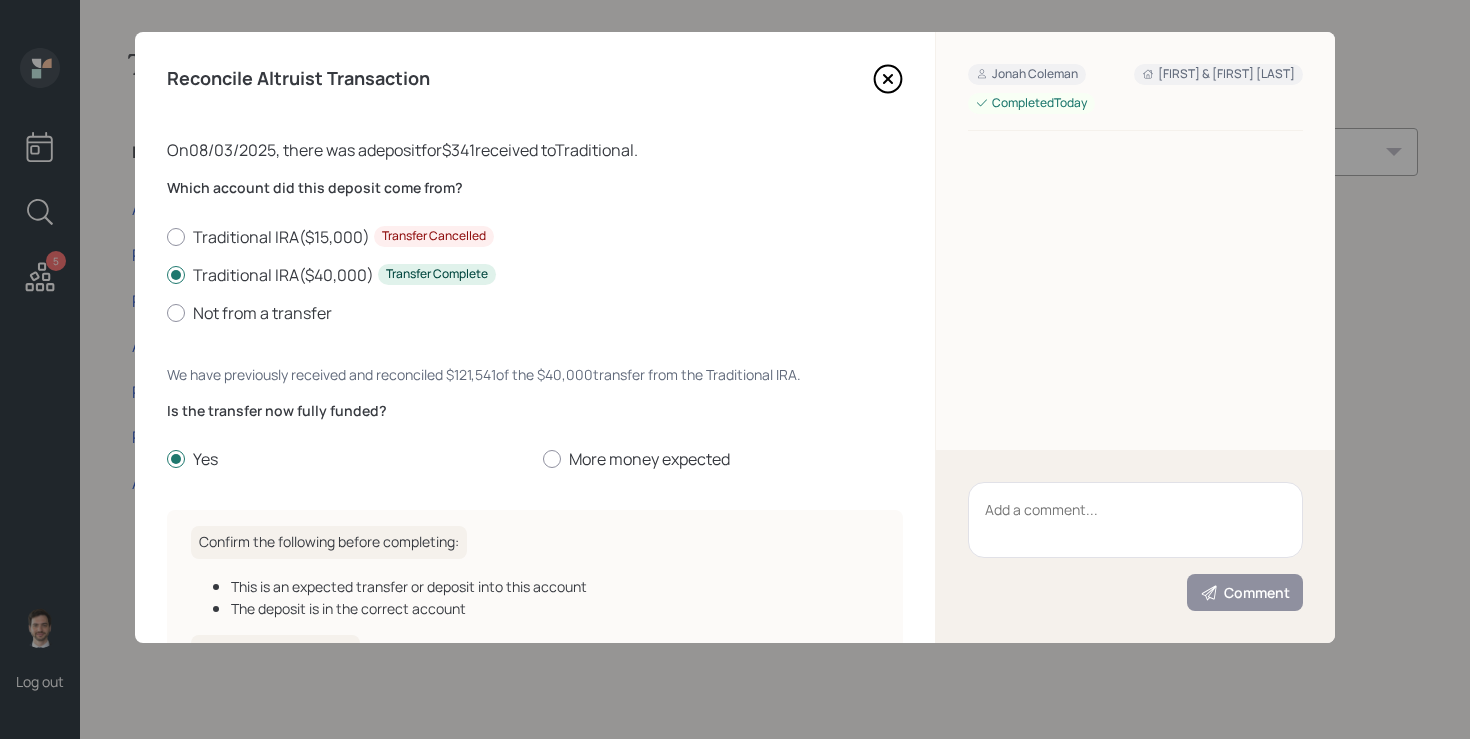click 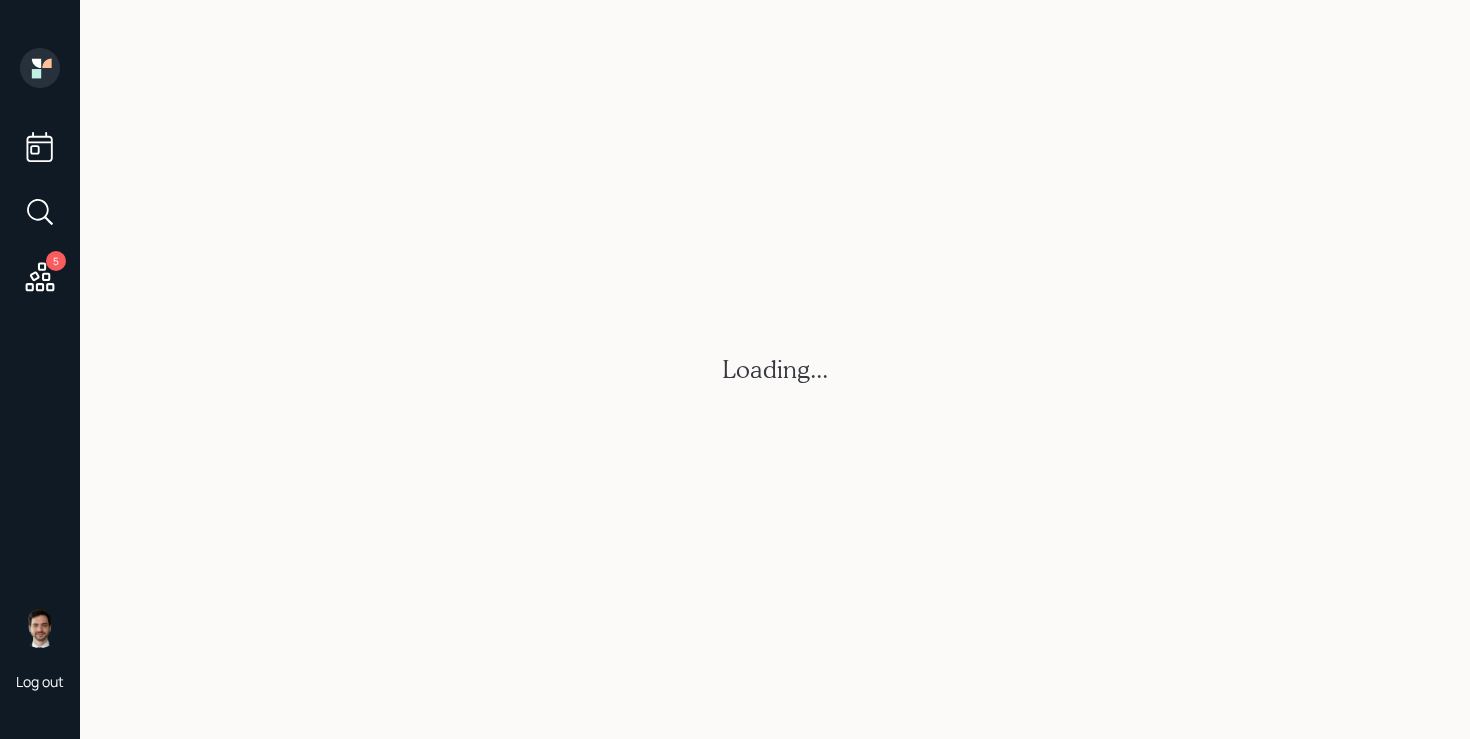 scroll, scrollTop: 0, scrollLeft: 0, axis: both 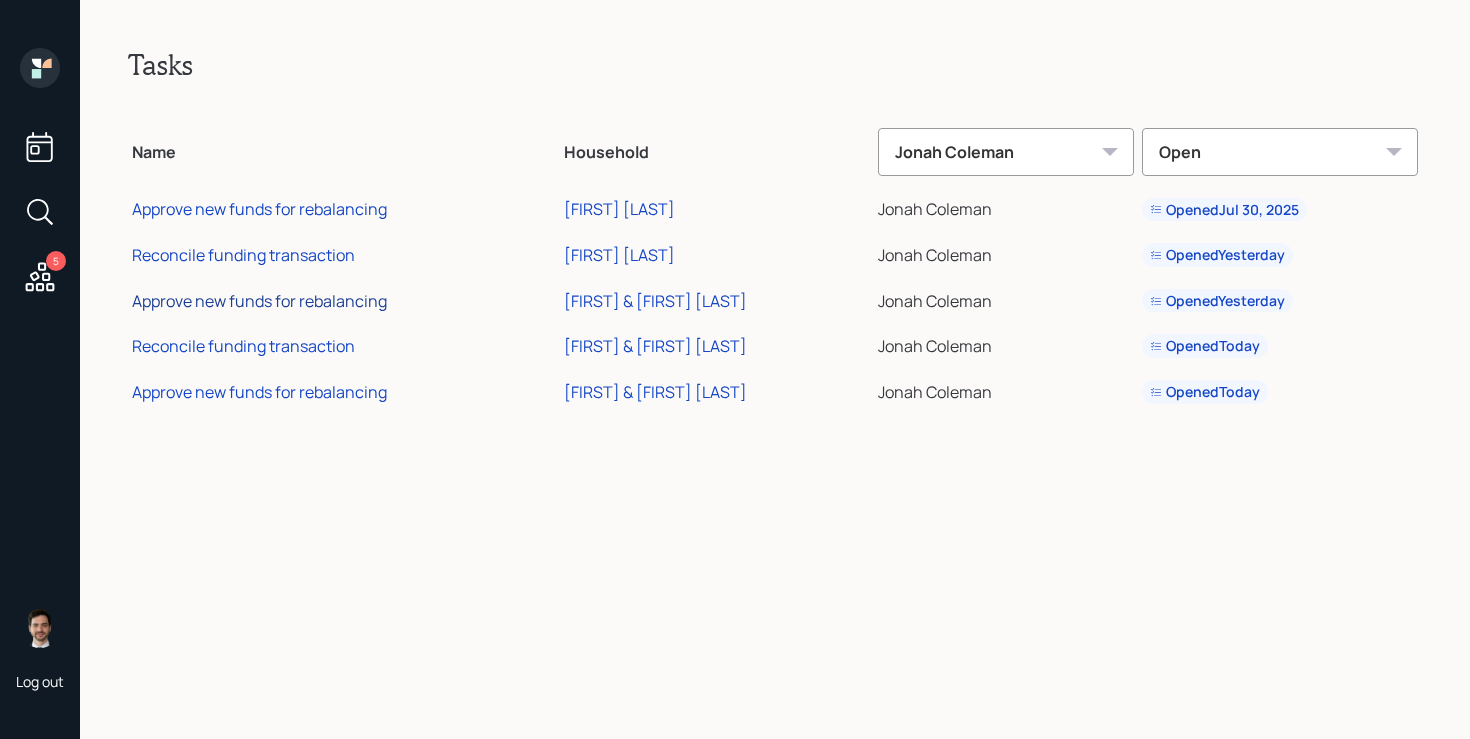 click on "Approve new funds for rebalancing" at bounding box center (259, 301) 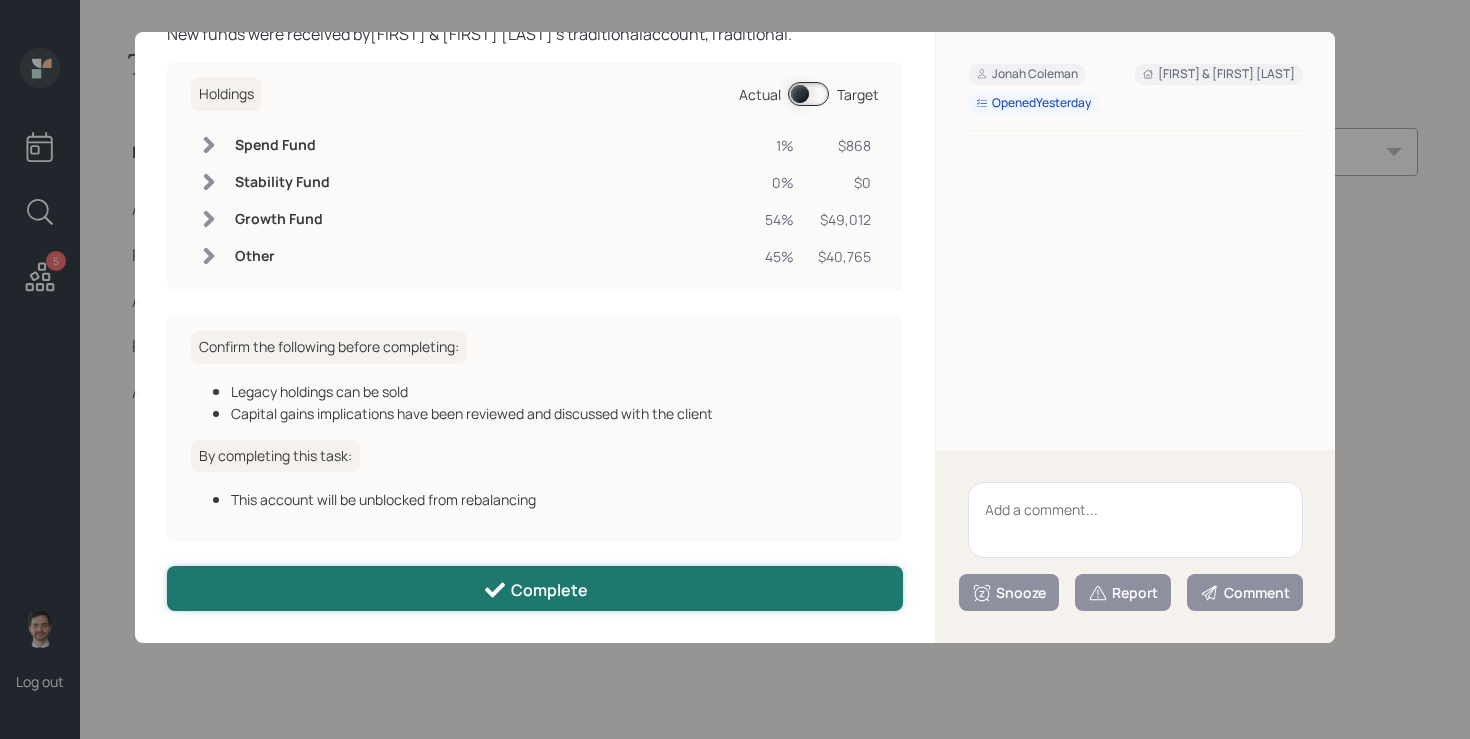click on "Complete" at bounding box center [535, 590] 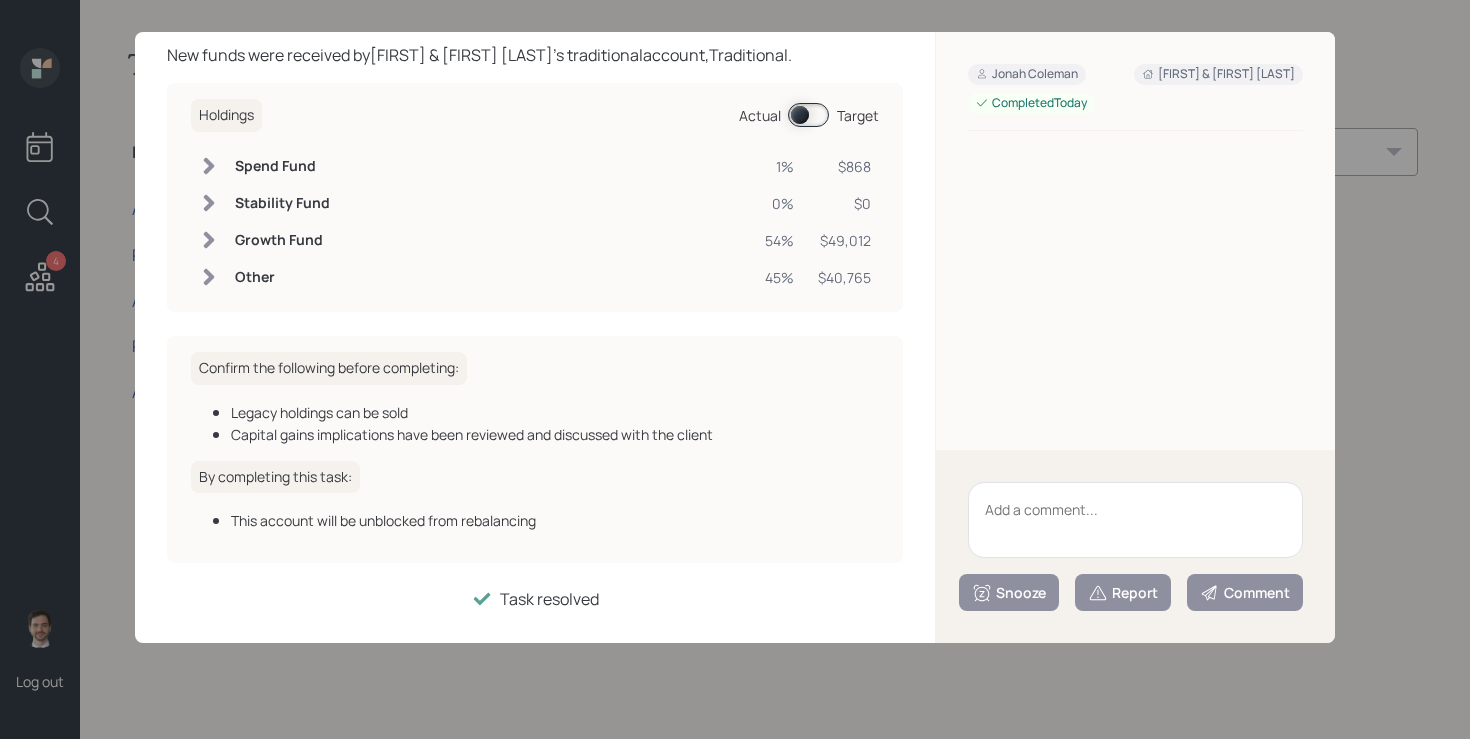 scroll, scrollTop: 0, scrollLeft: 0, axis: both 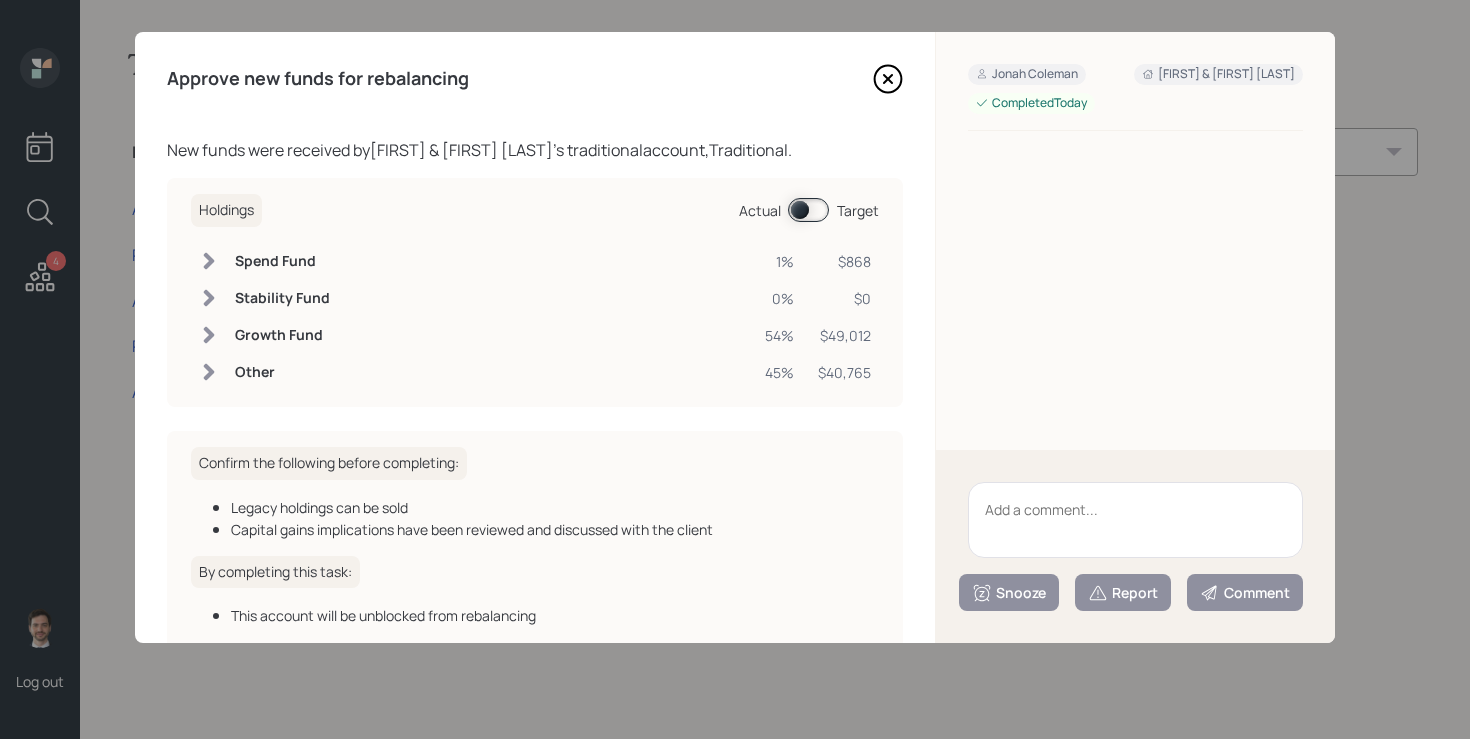 click 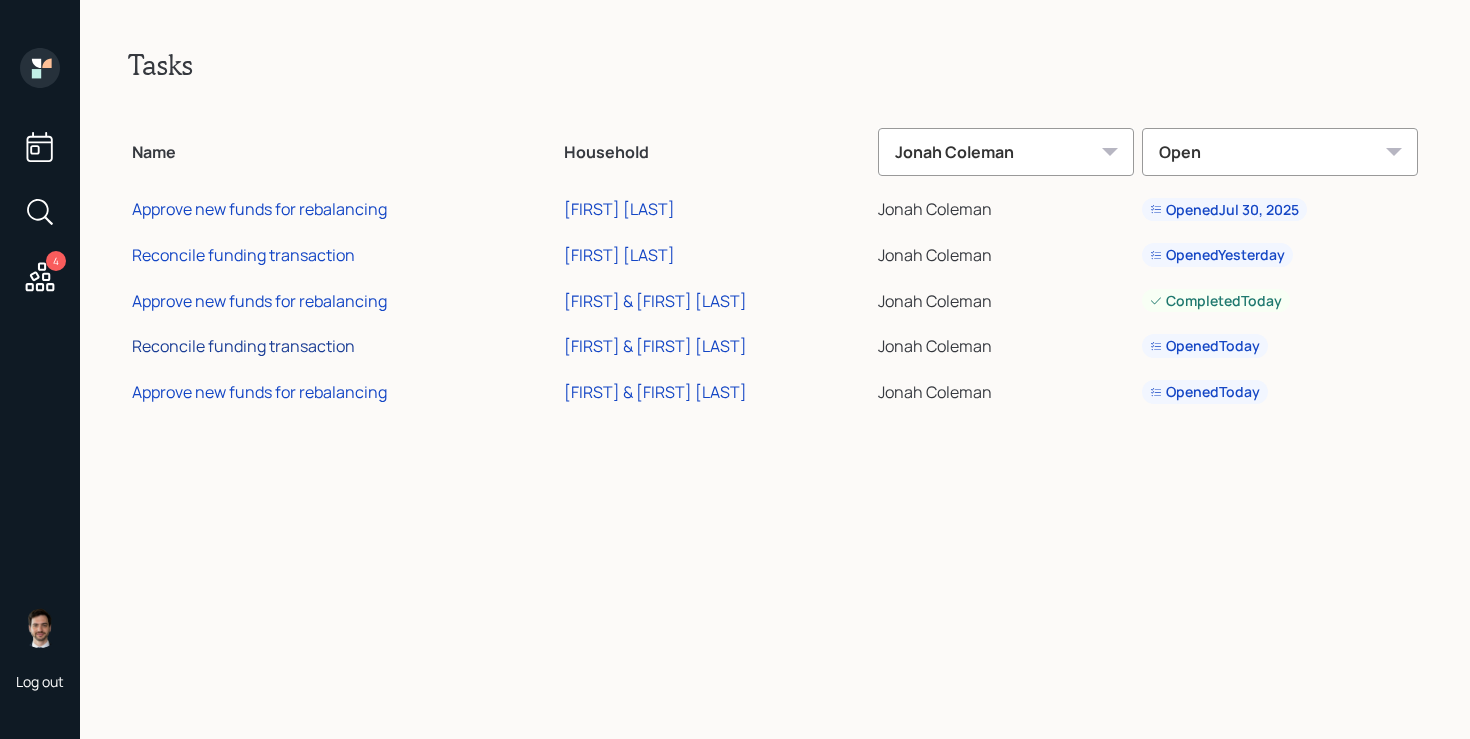 click on "Reconcile funding transaction" at bounding box center (243, 346) 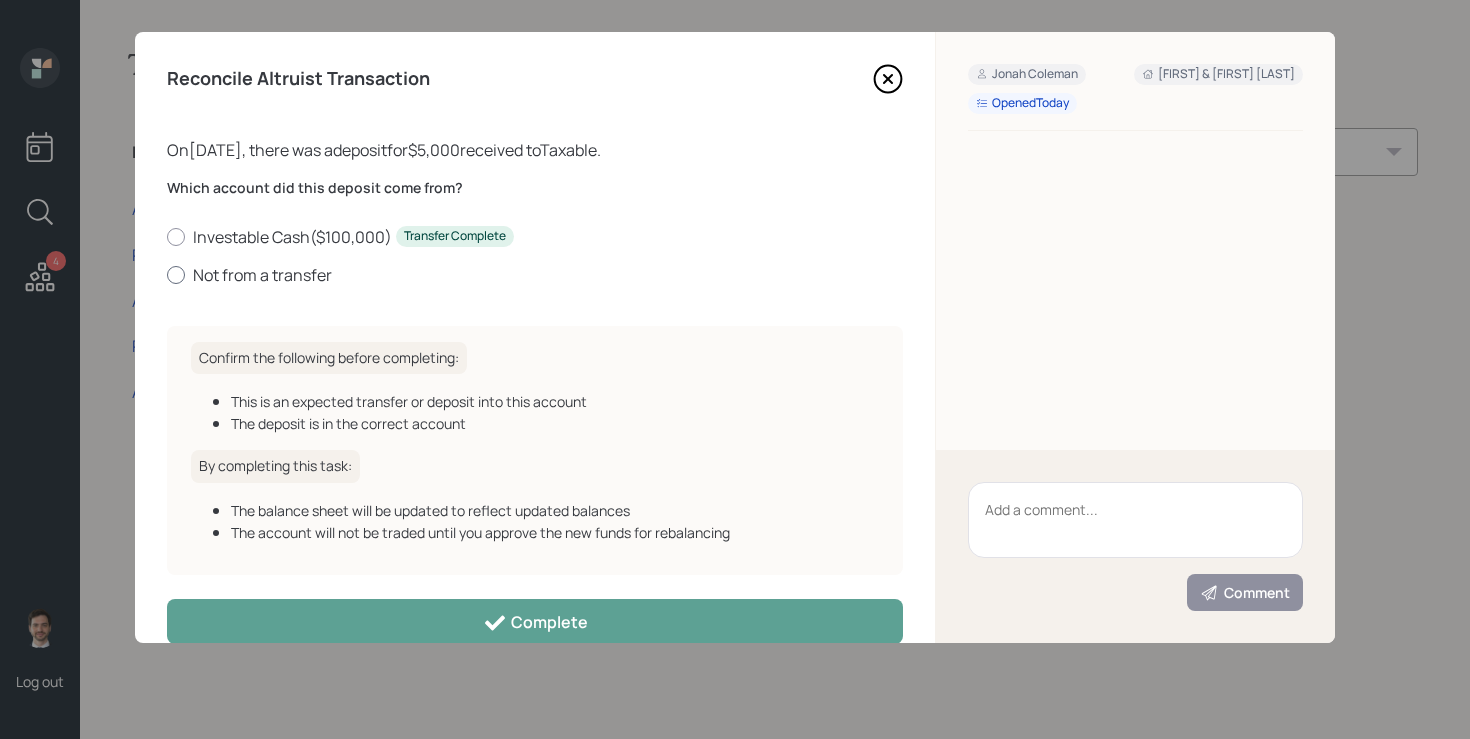 click on "Not from a transfer" at bounding box center [535, 275] 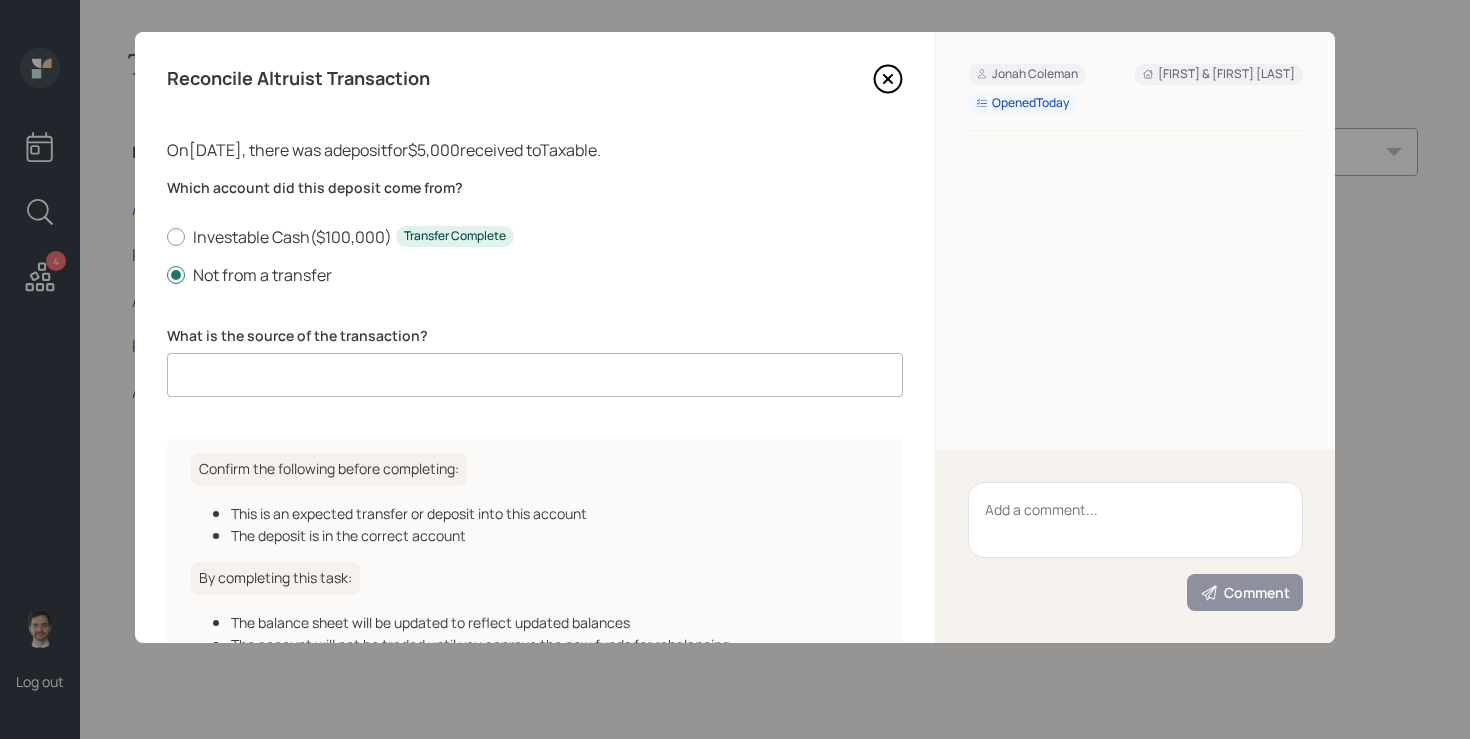 click at bounding box center [535, 375] 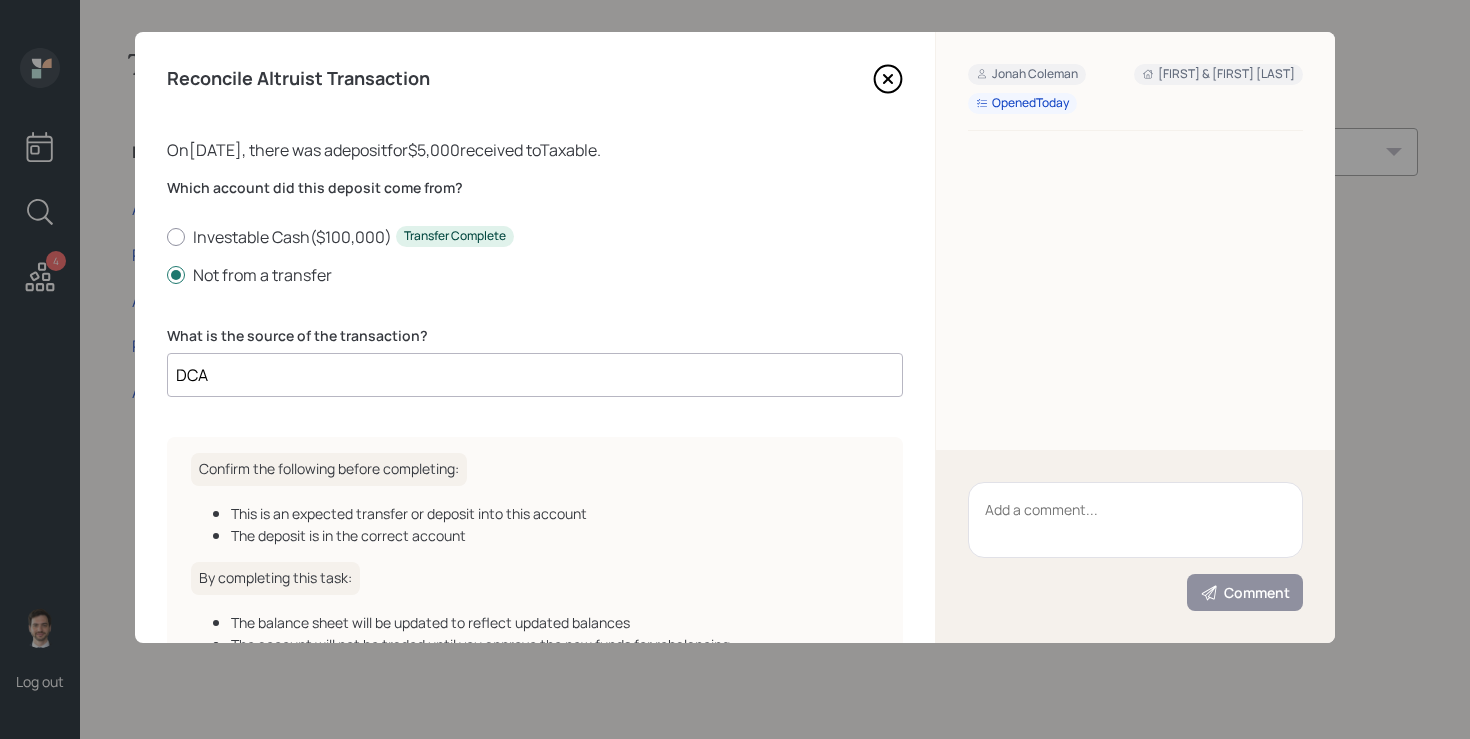 type on "DCA" 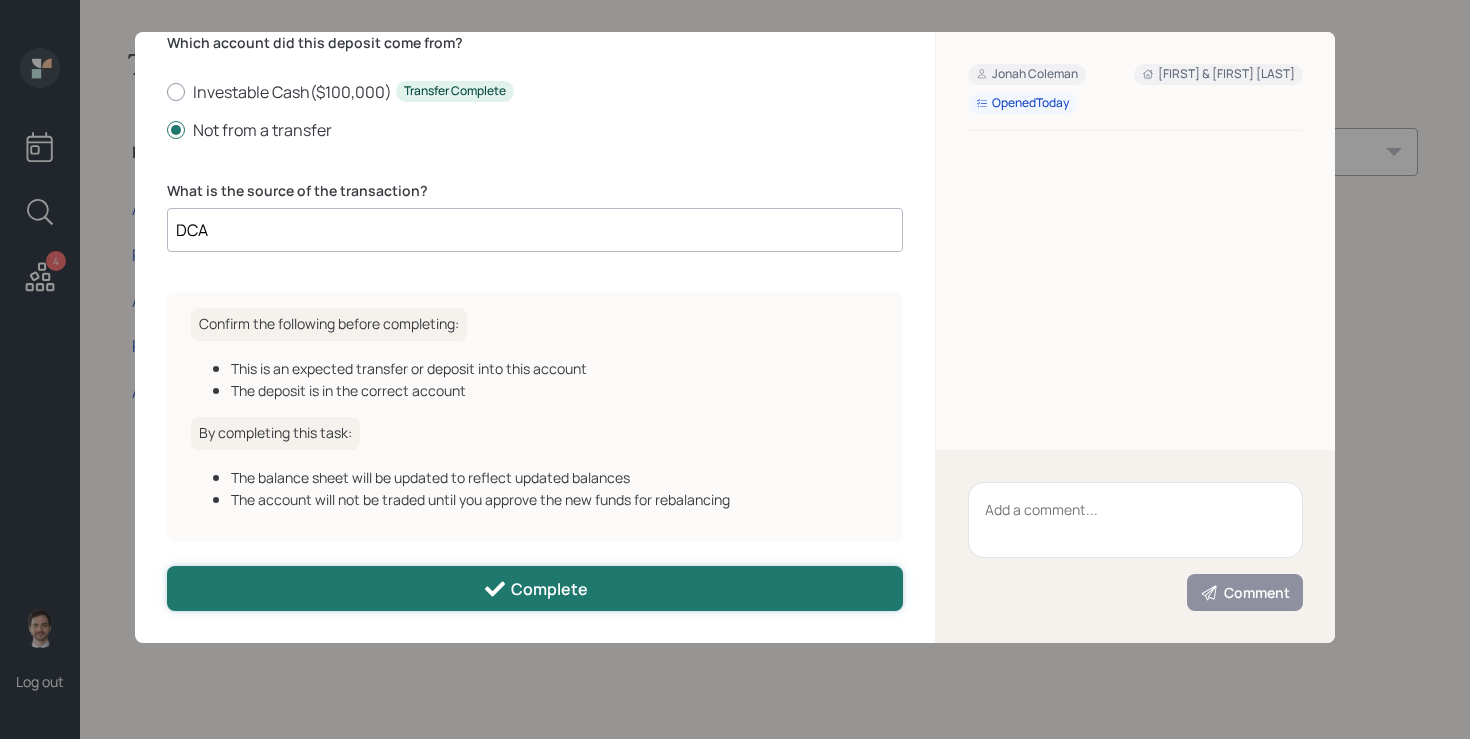 click on "Complete" at bounding box center (535, 588) 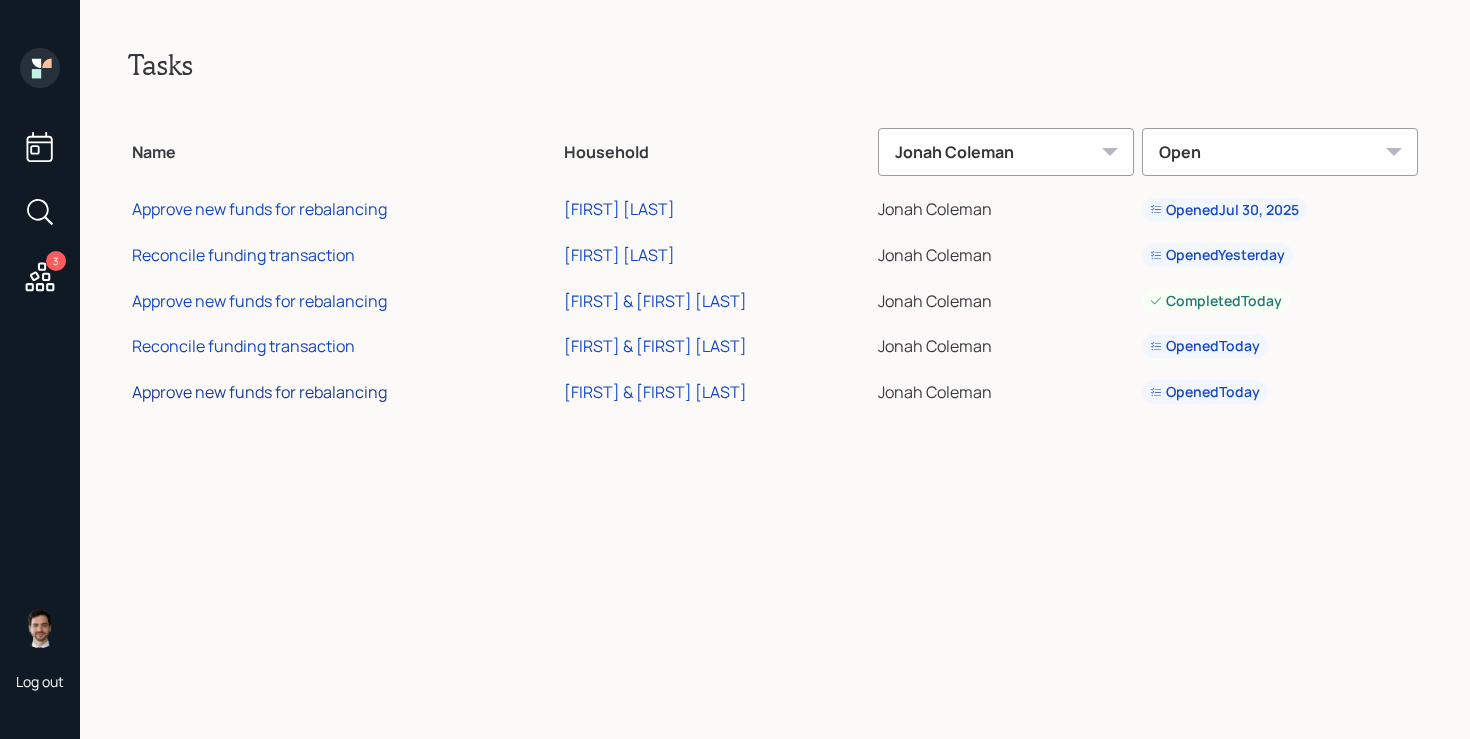 click on "Approve new funds for rebalancing" at bounding box center (259, 392) 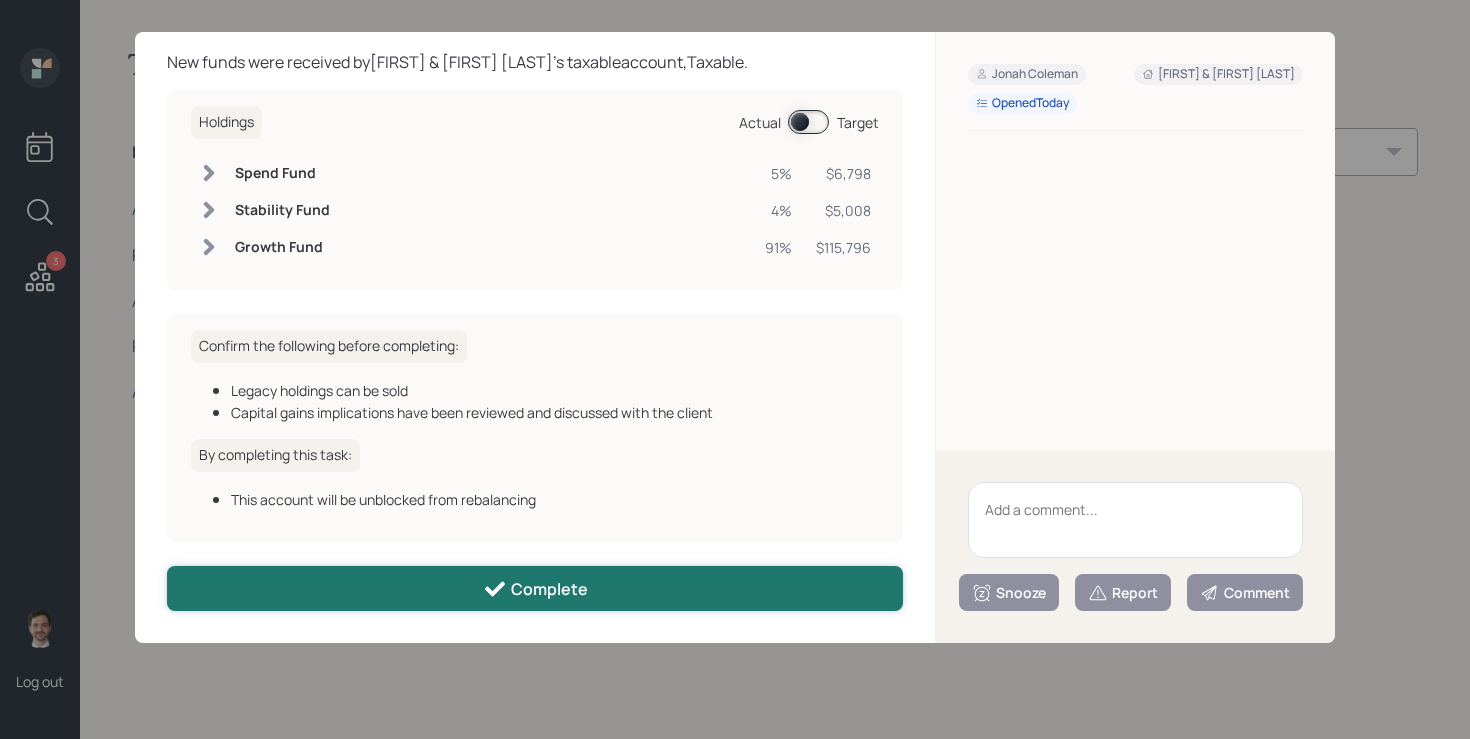 click on "Complete" at bounding box center (535, 588) 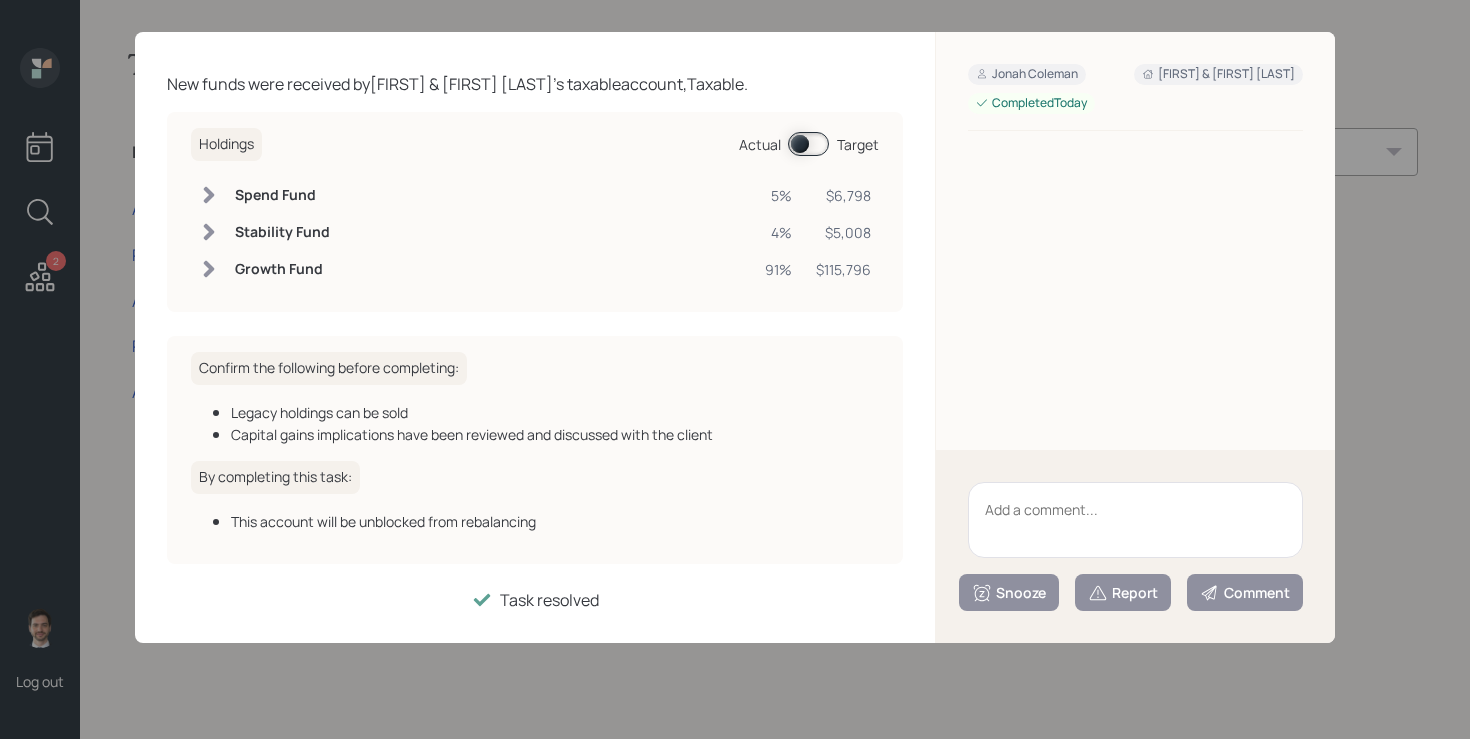 scroll, scrollTop: 0, scrollLeft: 0, axis: both 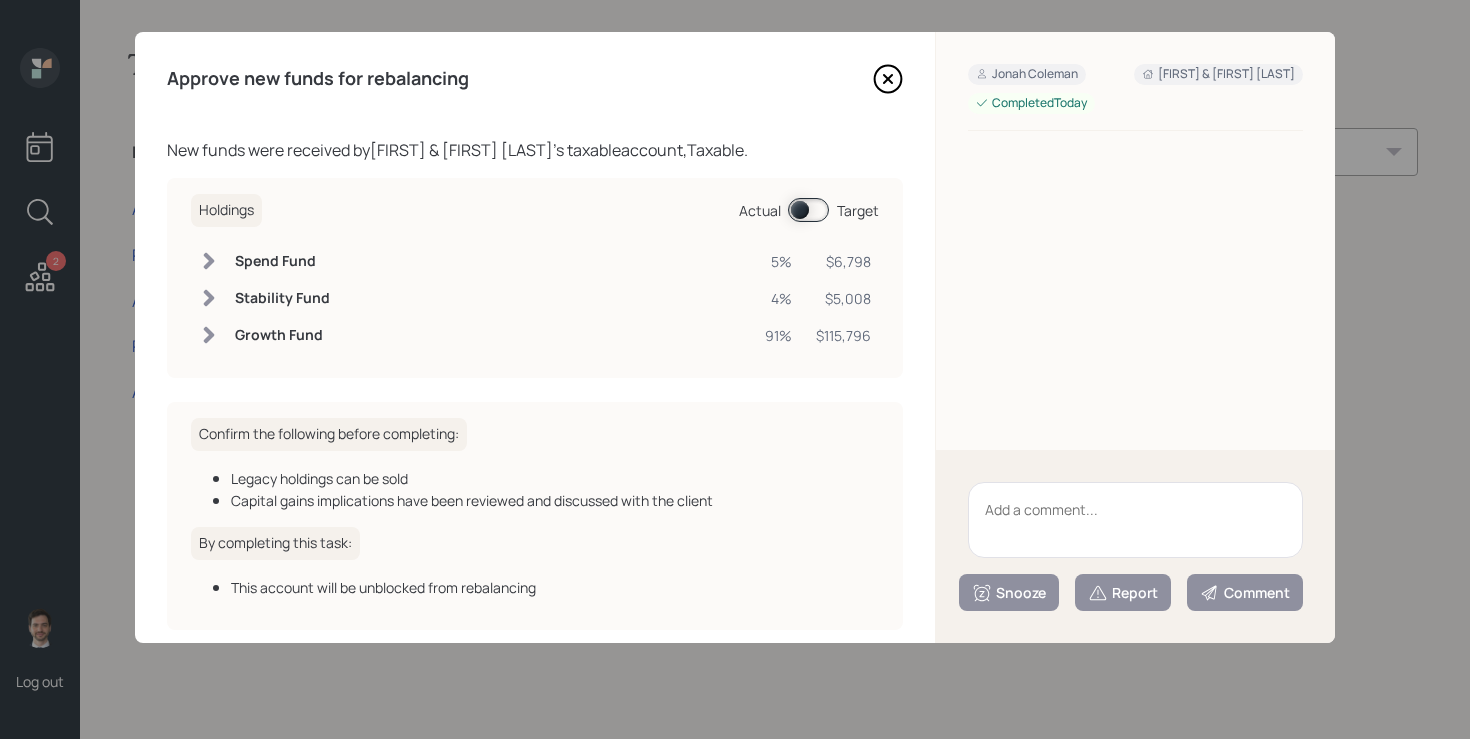 click 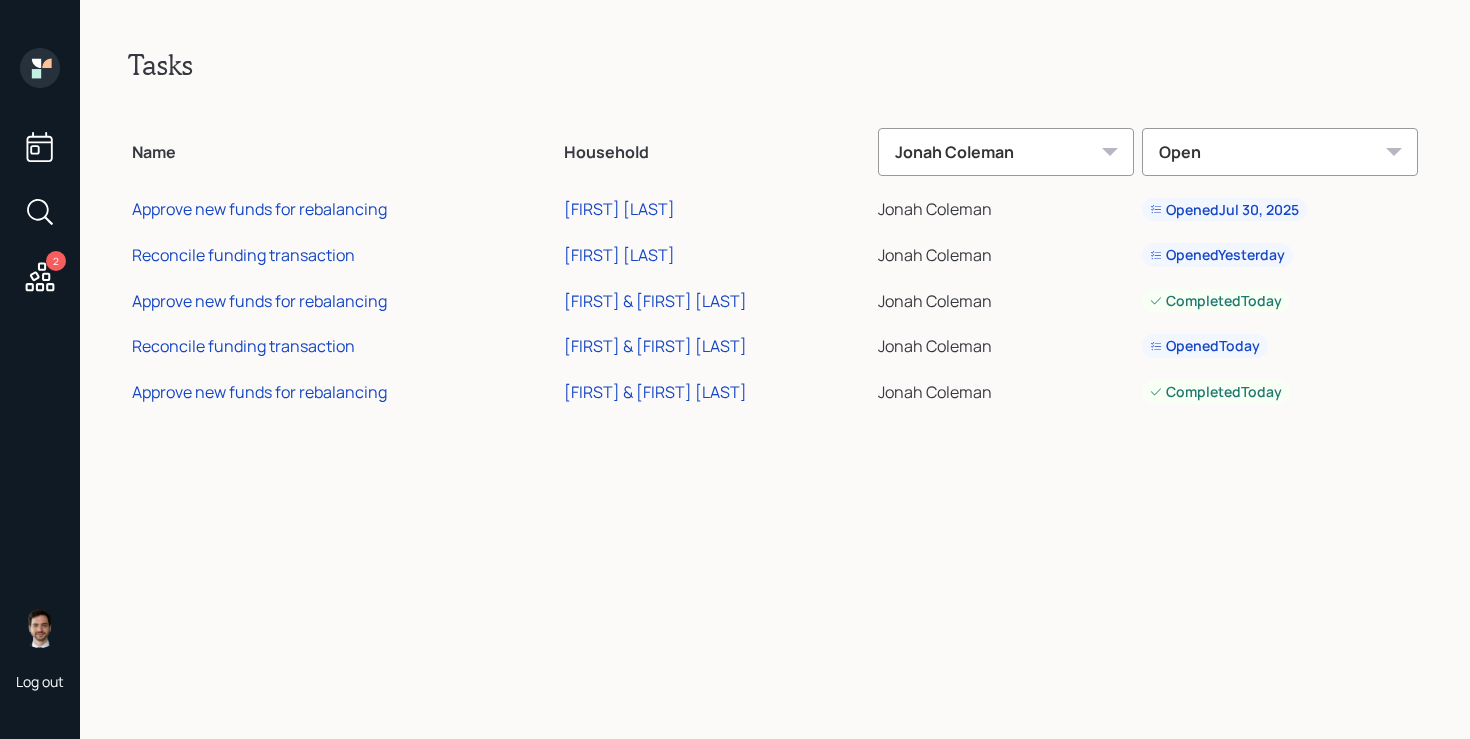 click 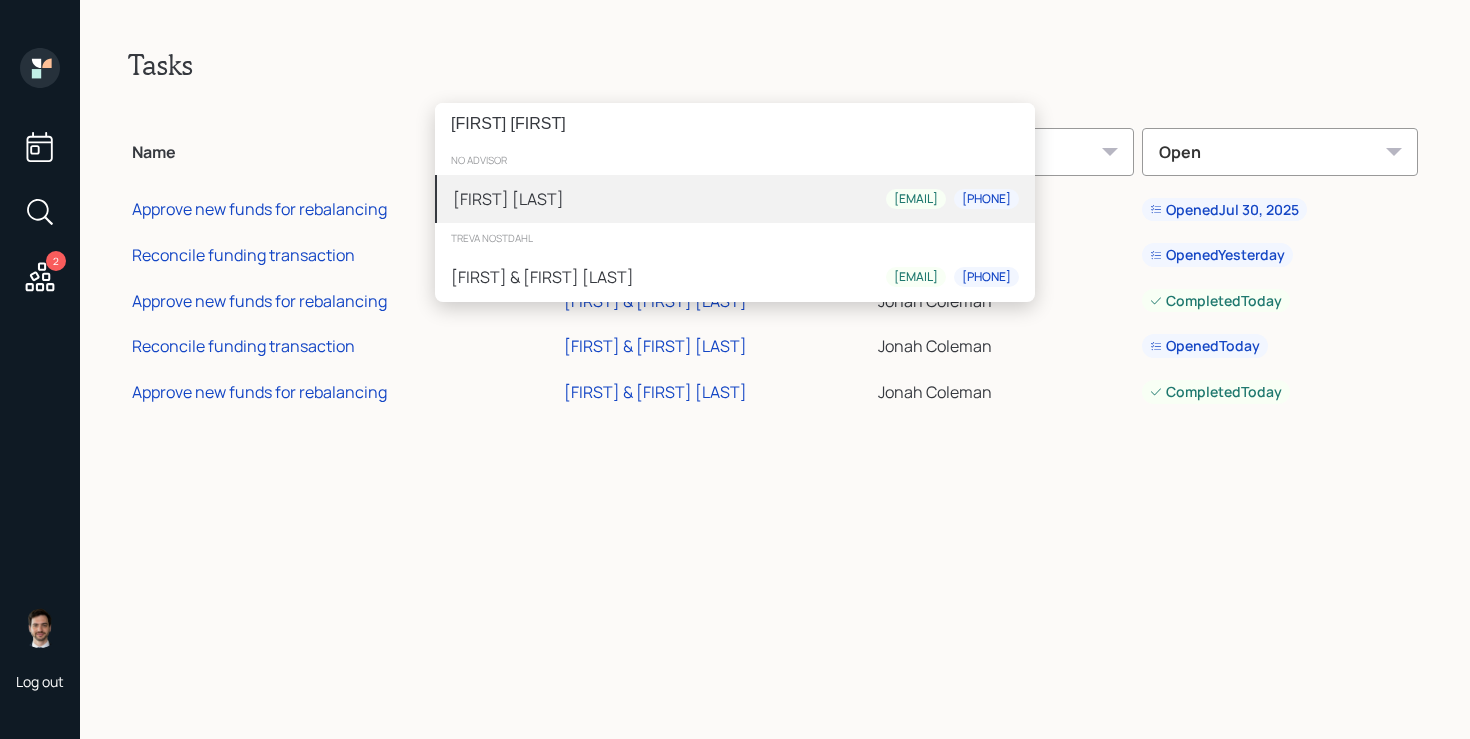 type on "[FIRST] [FIRST]" 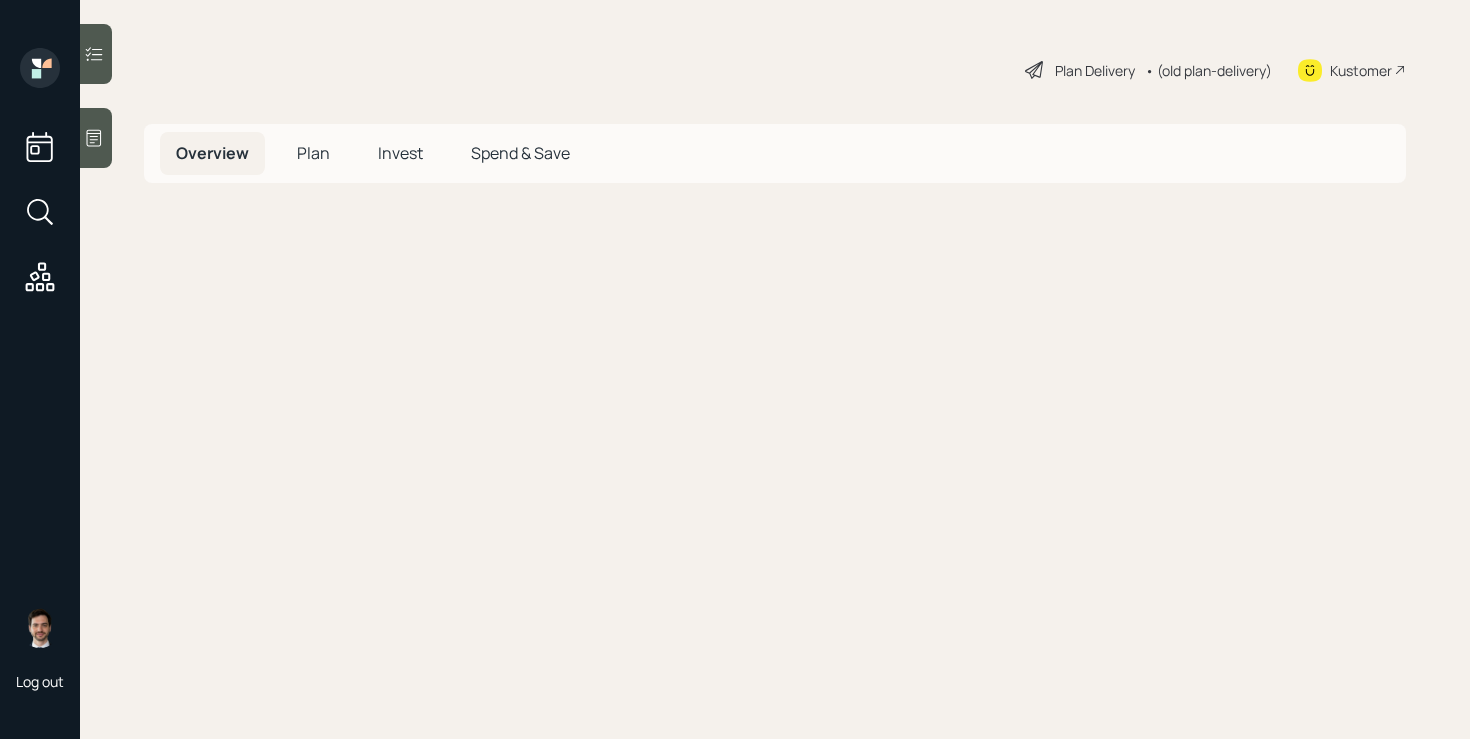 scroll, scrollTop: 0, scrollLeft: 0, axis: both 